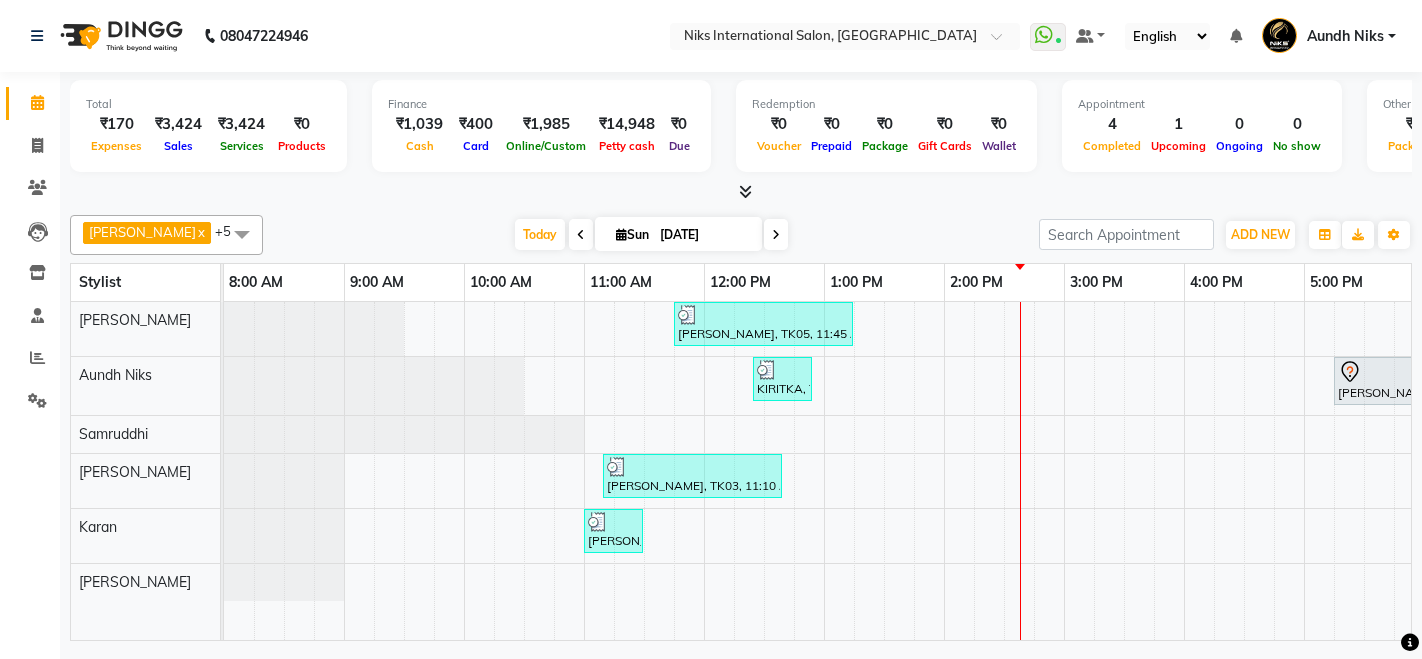 scroll, scrollTop: 0, scrollLeft: 0, axis: both 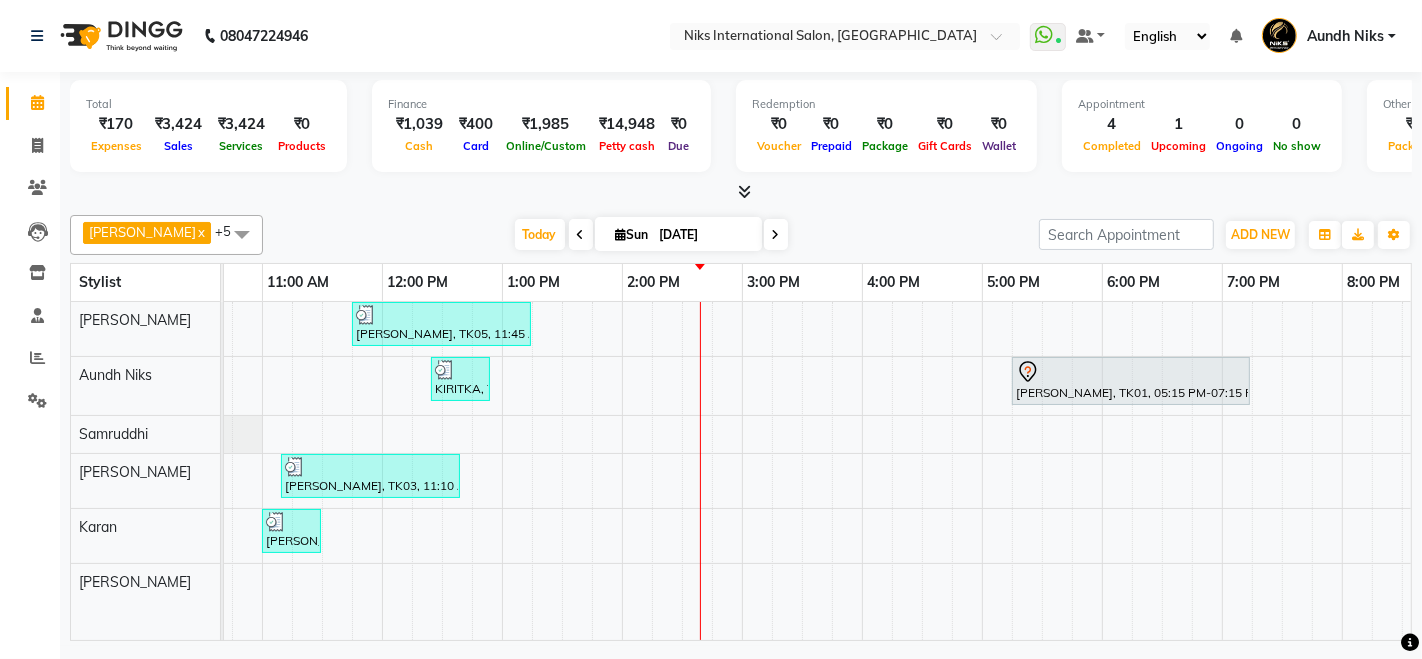 click on "[PERSON_NAME], TK05, 11:45 AM-01:15 PM, Styling  - Blow Dry With Wash  (Long) ([DEMOGRAPHIC_DATA]) (₹699),Head Massage  - Aroma Oil Dandruff/ Hair Fall Oil ([DEMOGRAPHIC_DATA]) (₹799)     KIRITKA, TK04, 12:25 PM-12:55 PM, Styling  - Blow Dry With Wash  (Short) ([DEMOGRAPHIC_DATA]) (₹499)             [PERSON_NAME], TK01, 05:15 PM-07:15 PM, [MEDICAL_DATA] Treatment - Short ([DEMOGRAPHIC_DATA])     [PERSON_NAME], TK03, 11:10 AM-12:40 PM, Threading  - Eyebrows ([DEMOGRAPHIC_DATA]) (₹100),Liposoluble Wax - Underarms ([DEMOGRAPHIC_DATA]) (₹150),Liposoluble Wax - Full Arms ([DEMOGRAPHIC_DATA]) (₹499),Liposoluble Wax - Full Legs ([DEMOGRAPHIC_DATA]) (₹740)     [PERSON_NAME], TK02, 11:00 AM-11:30 AM, Haircut - [DEMOGRAPHIC_DATA] Haircut (Wash & Blowdry Complimentary) ([DEMOGRAPHIC_DATA]) (₹794)" at bounding box center (802, 471) 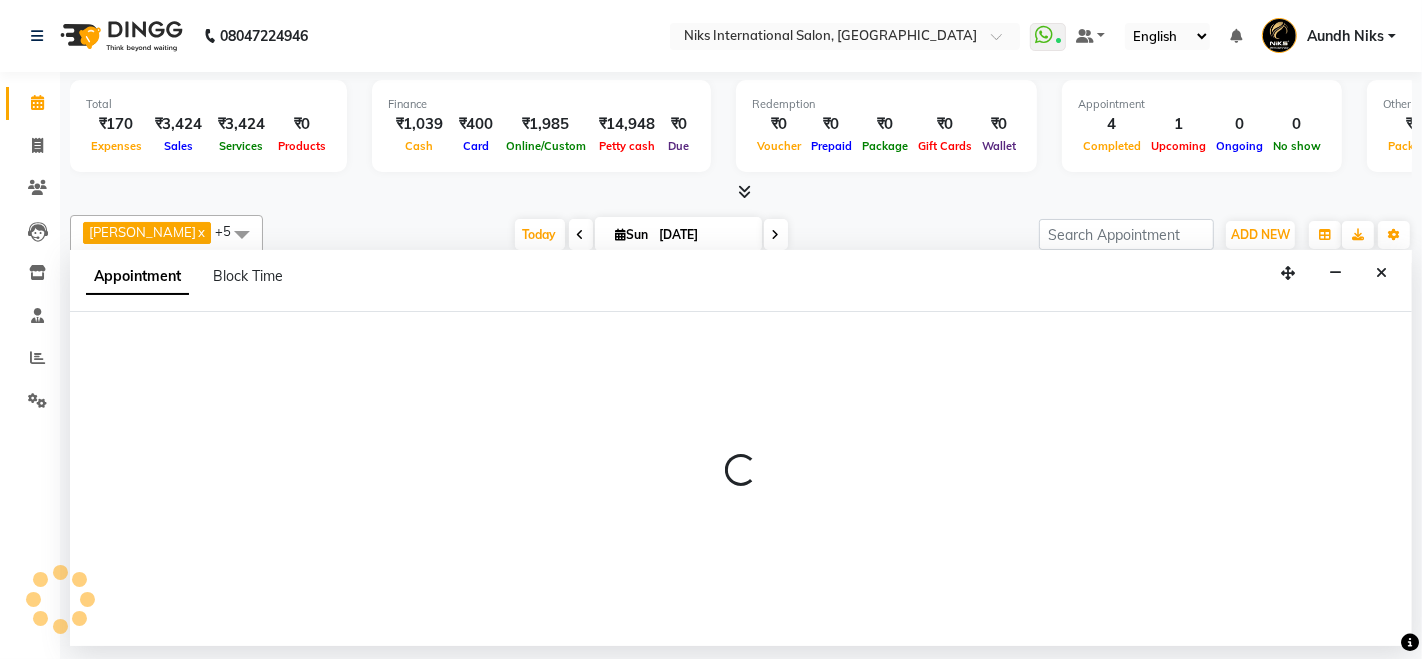 select on "803" 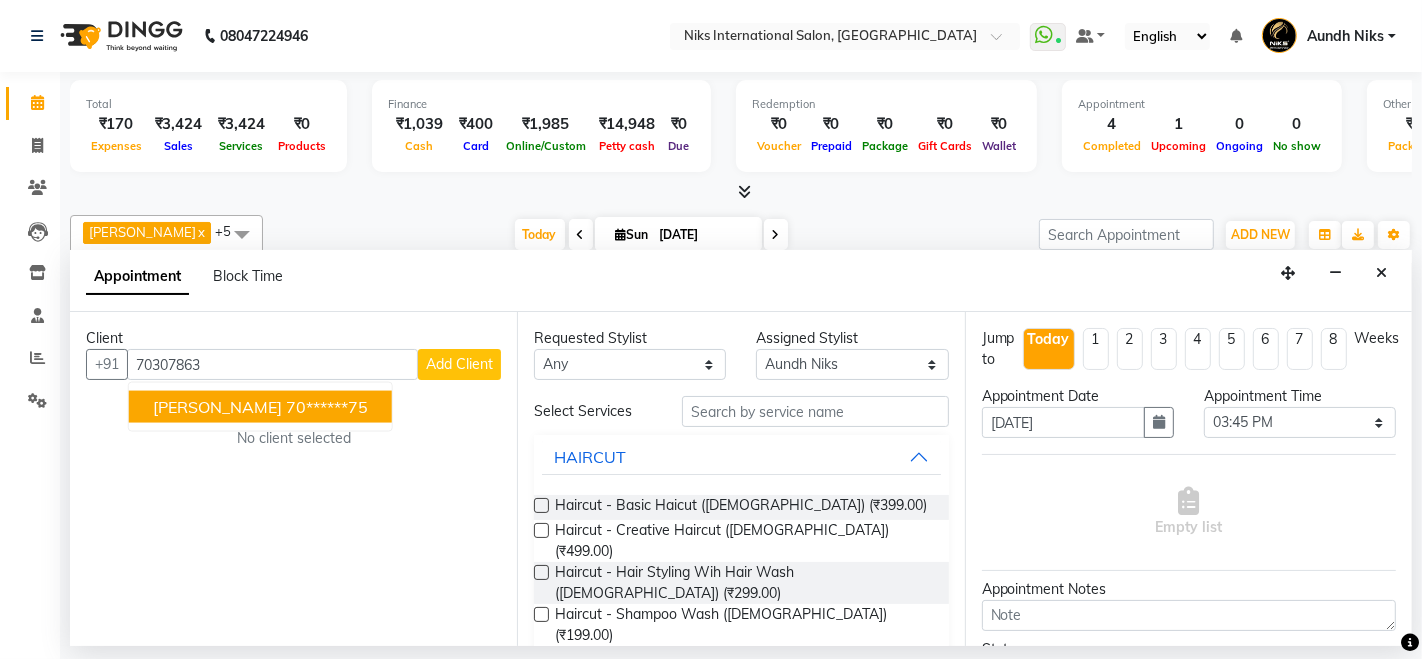 click on "70******75" at bounding box center [327, 407] 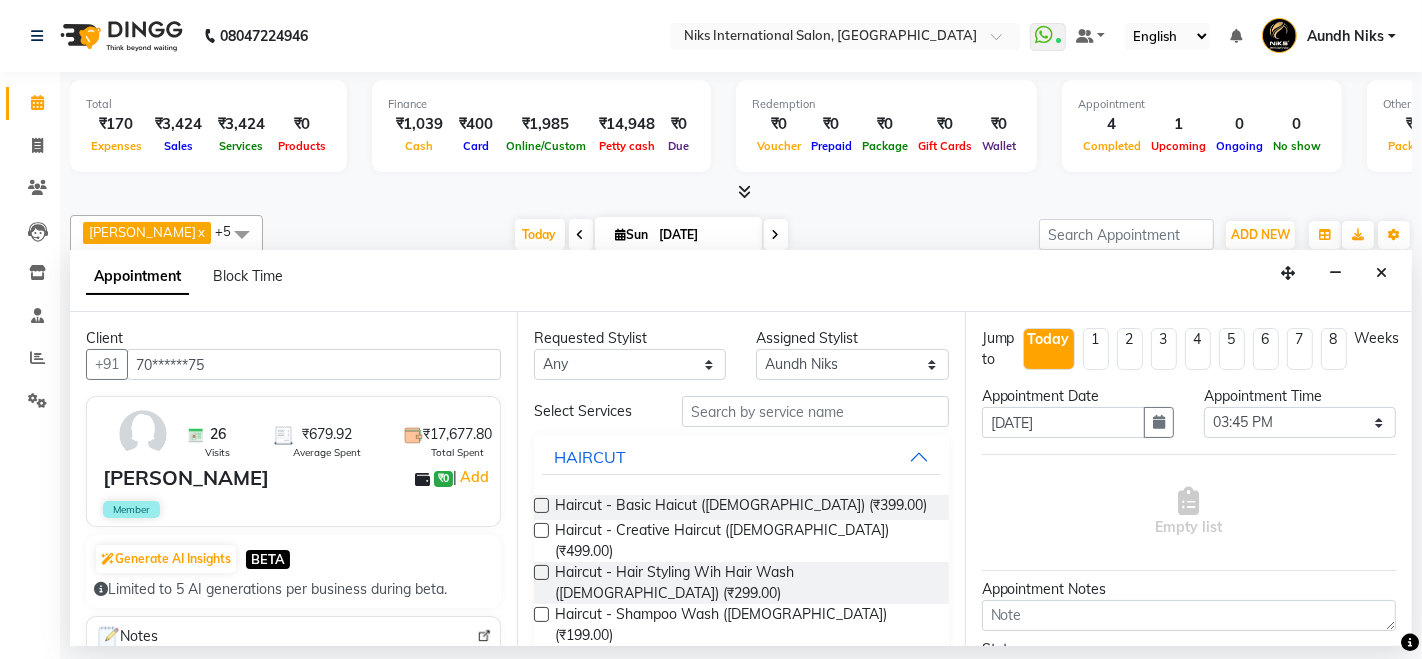type on "70******75" 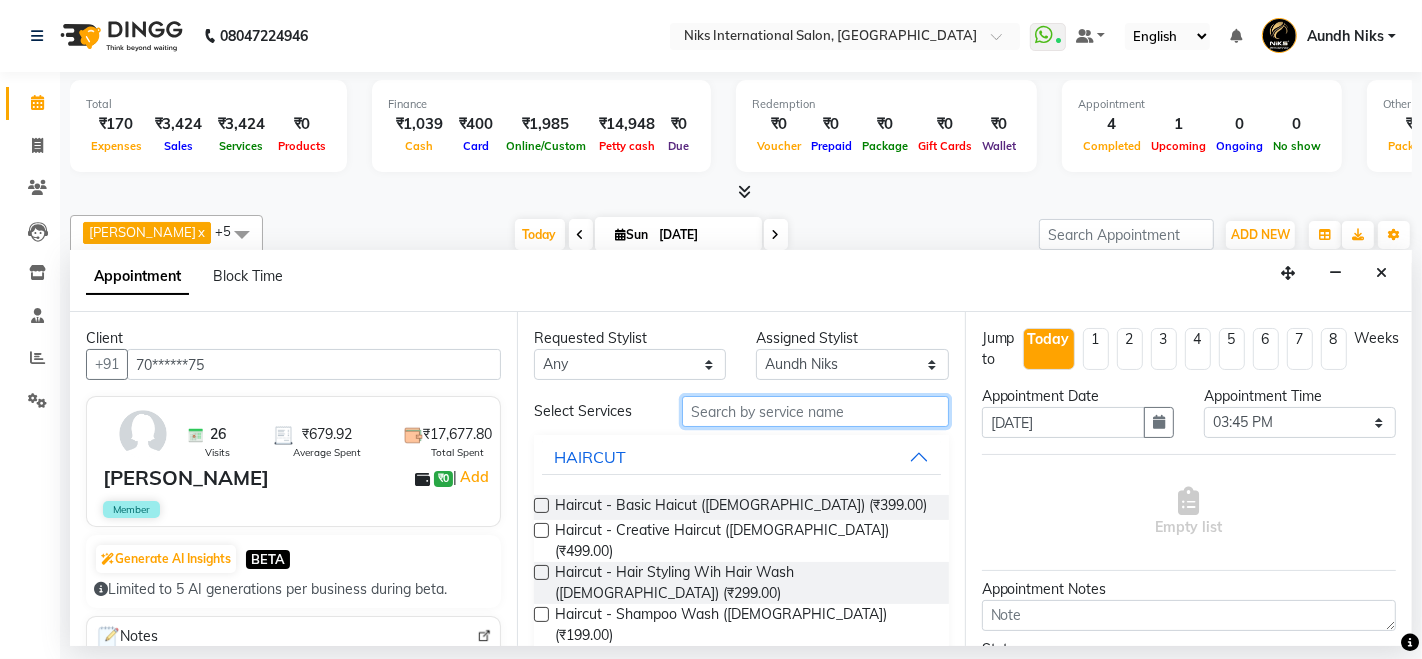 click at bounding box center [815, 411] 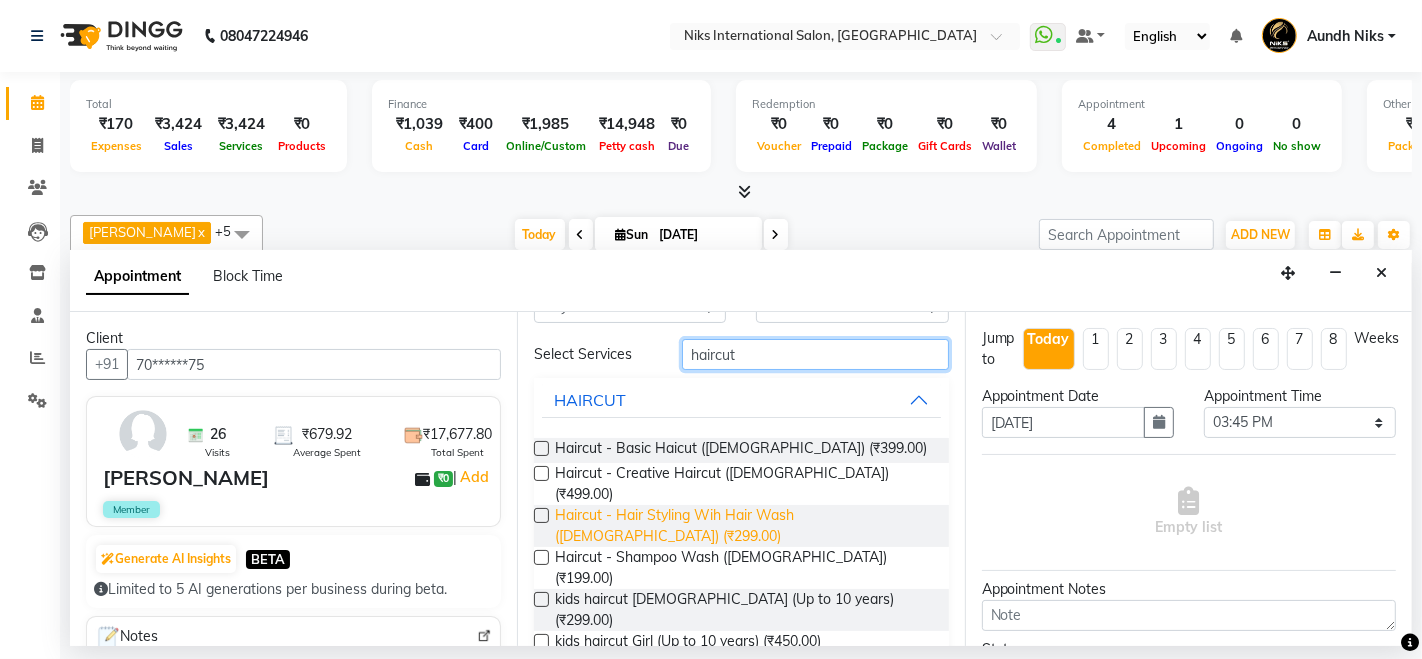 scroll, scrollTop: 74, scrollLeft: 0, axis: vertical 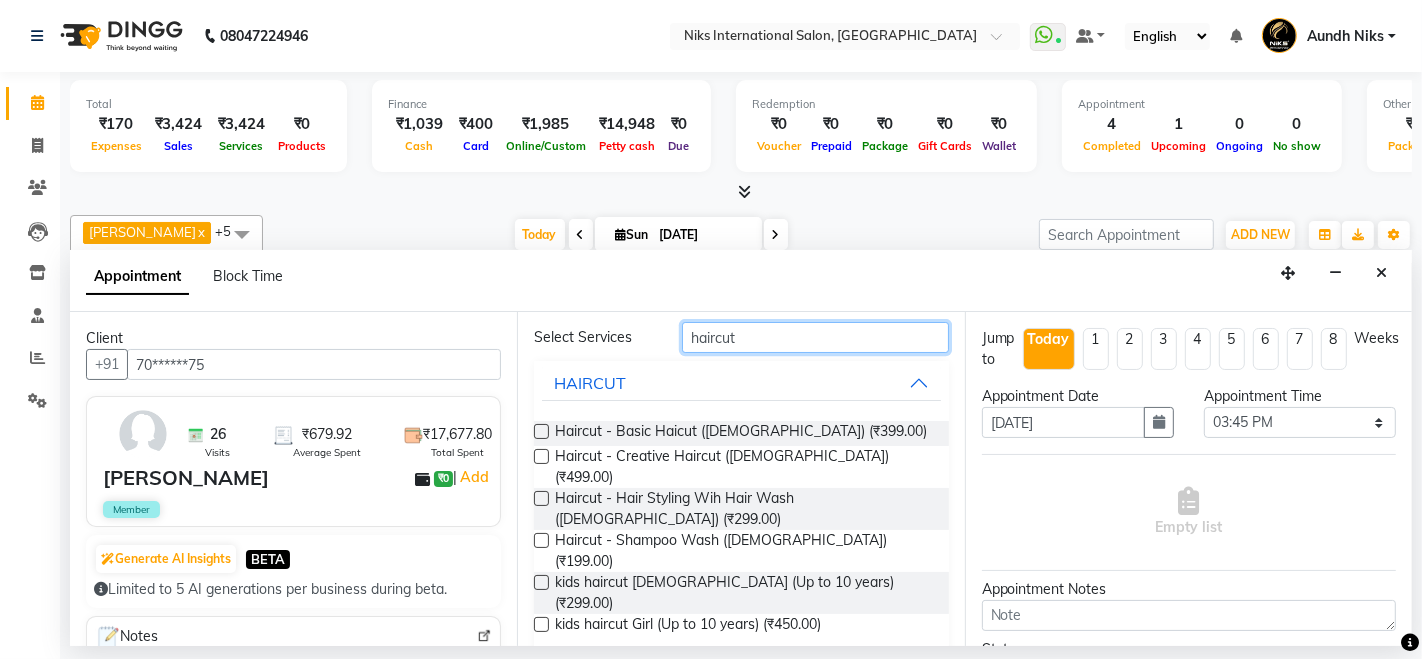 type on "haircut" 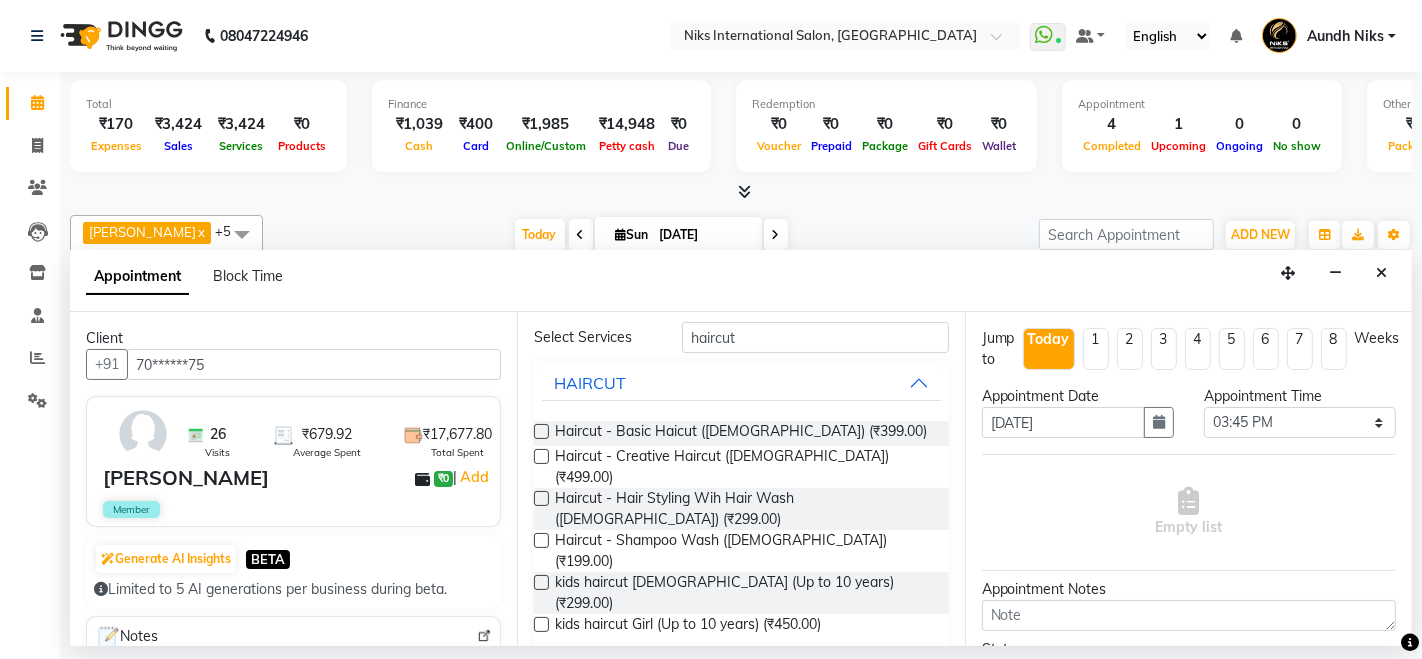 click on "Haircut" at bounding box center [581, 677] 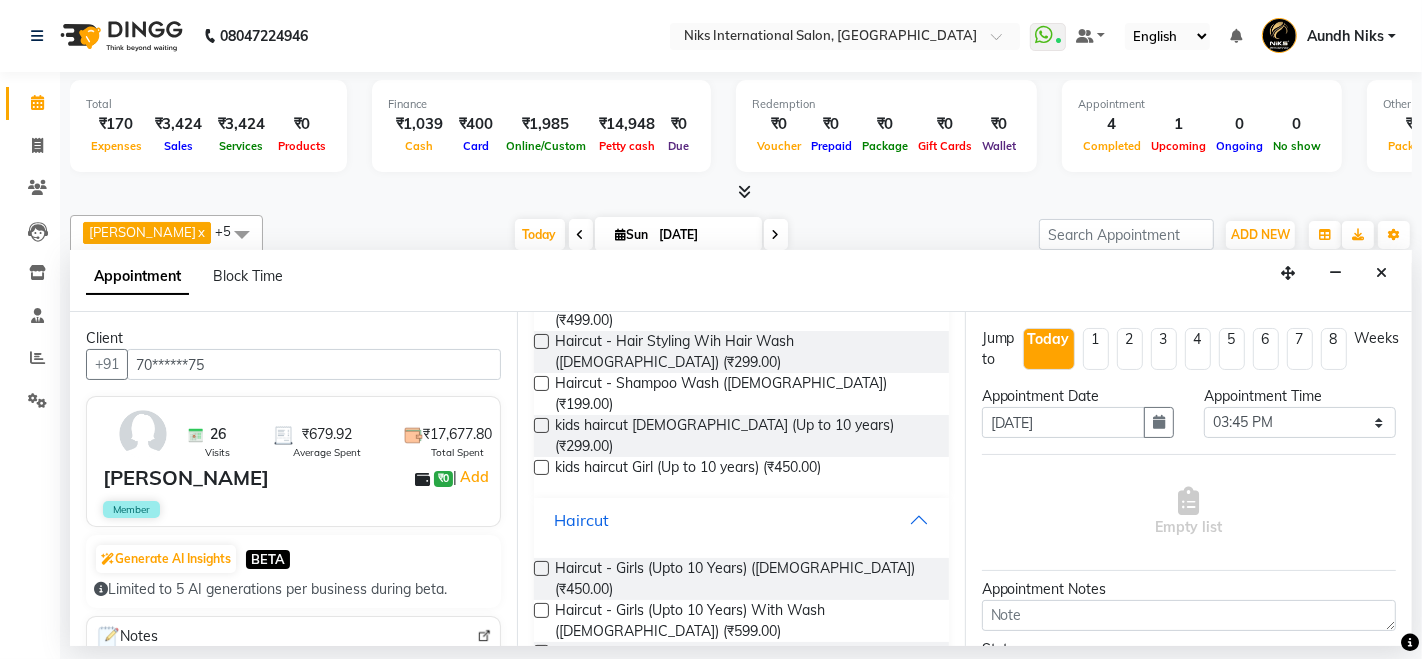 scroll, scrollTop: 282, scrollLeft: 0, axis: vertical 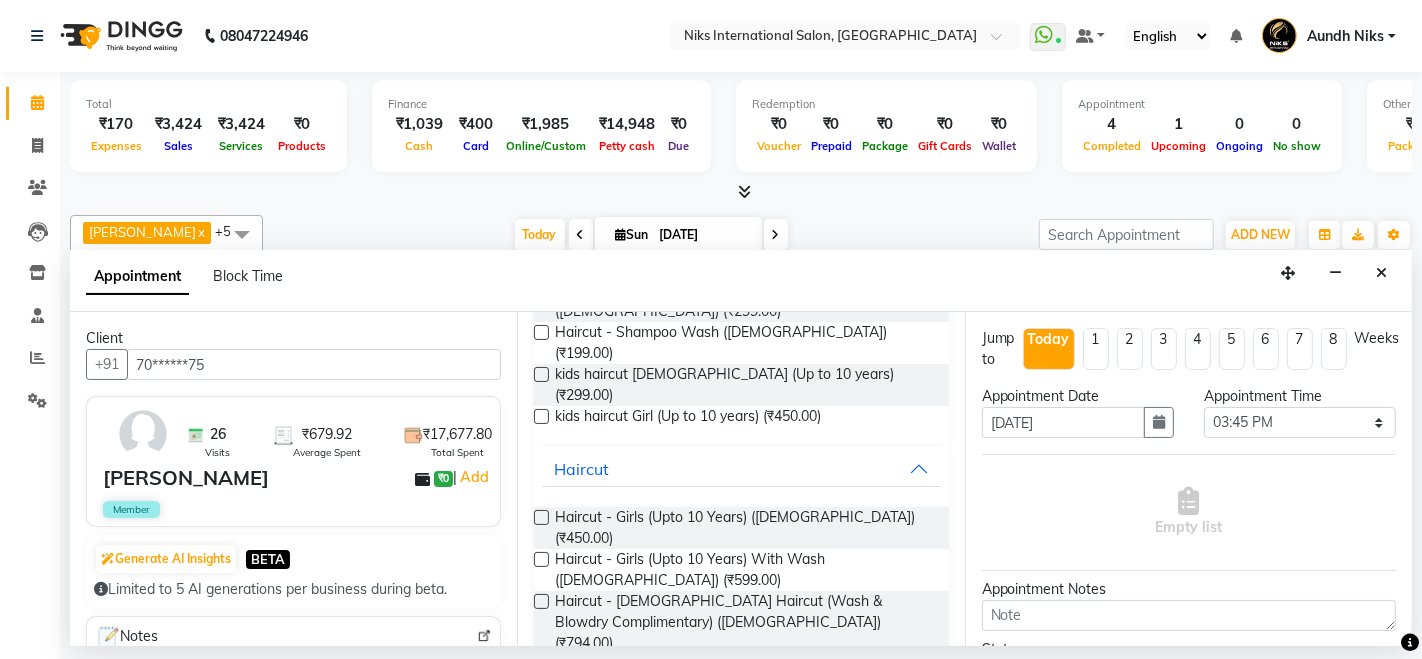 click at bounding box center [541, 601] 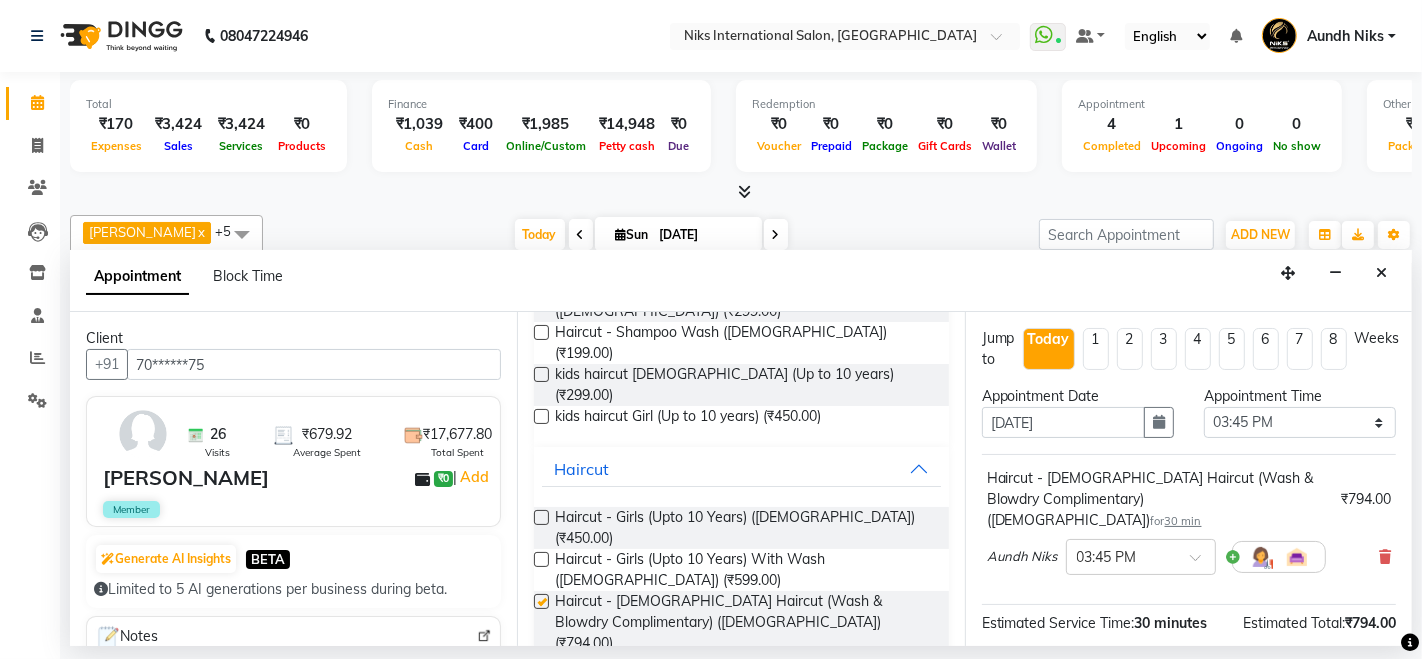 checkbox on "false" 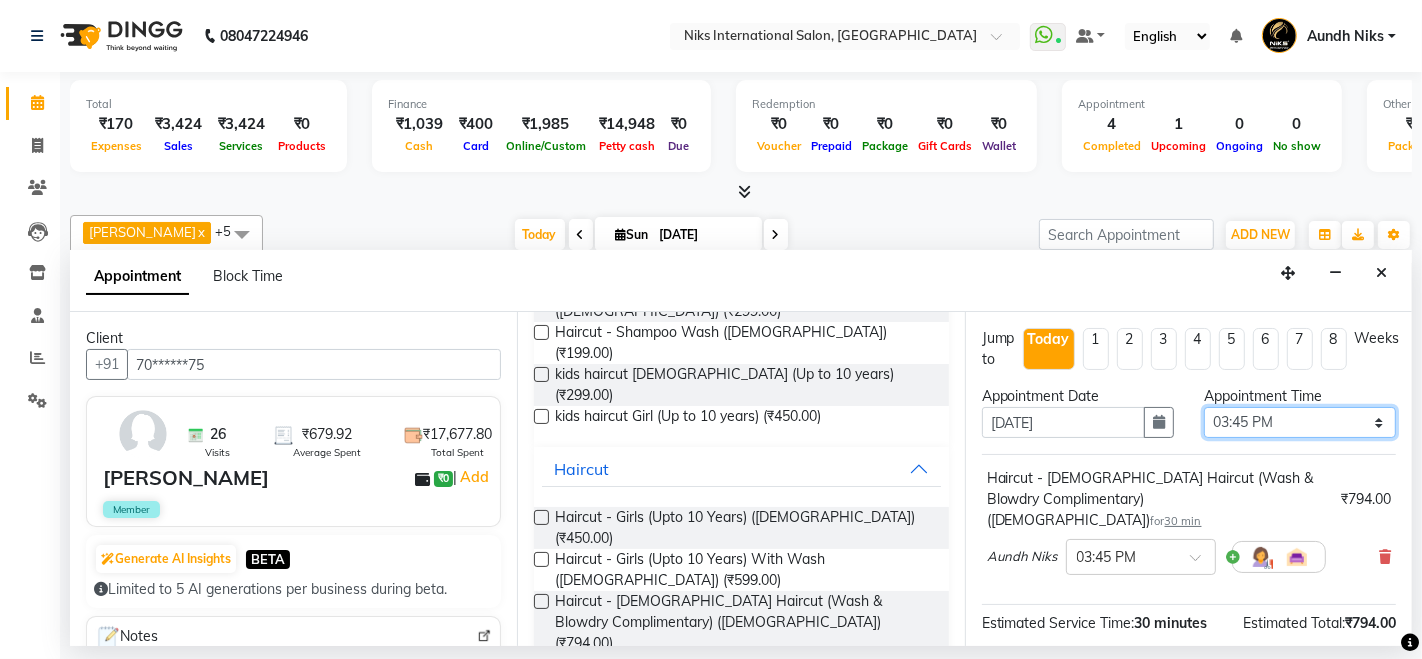 click on "Select 09:00 AM 09:15 AM 09:30 AM 09:45 AM 10:00 AM 10:15 AM 10:30 AM 10:45 AM 11:00 AM 11:15 AM 11:30 AM 11:45 AM 12:00 PM 12:15 PM 12:30 PM 12:45 PM 01:00 PM 01:15 PM 01:30 PM 01:45 PM 02:00 PM 02:15 PM 02:30 PM 02:45 PM 03:00 PM 03:15 PM 03:30 PM 03:45 PM 04:00 PM 04:15 PM 04:30 PM 04:45 PM 05:00 PM 05:15 PM 05:30 PM 05:45 PM 06:00 PM 06:15 PM 06:30 PM 06:45 PM 07:00 PM 07:15 PM 07:30 PM 07:45 PM 08:00 PM 08:15 PM 08:30 PM 08:45 PM 09:00 PM 09:15 PM 09:30 PM 09:45 PM 10:00 PM" at bounding box center [1300, 422] 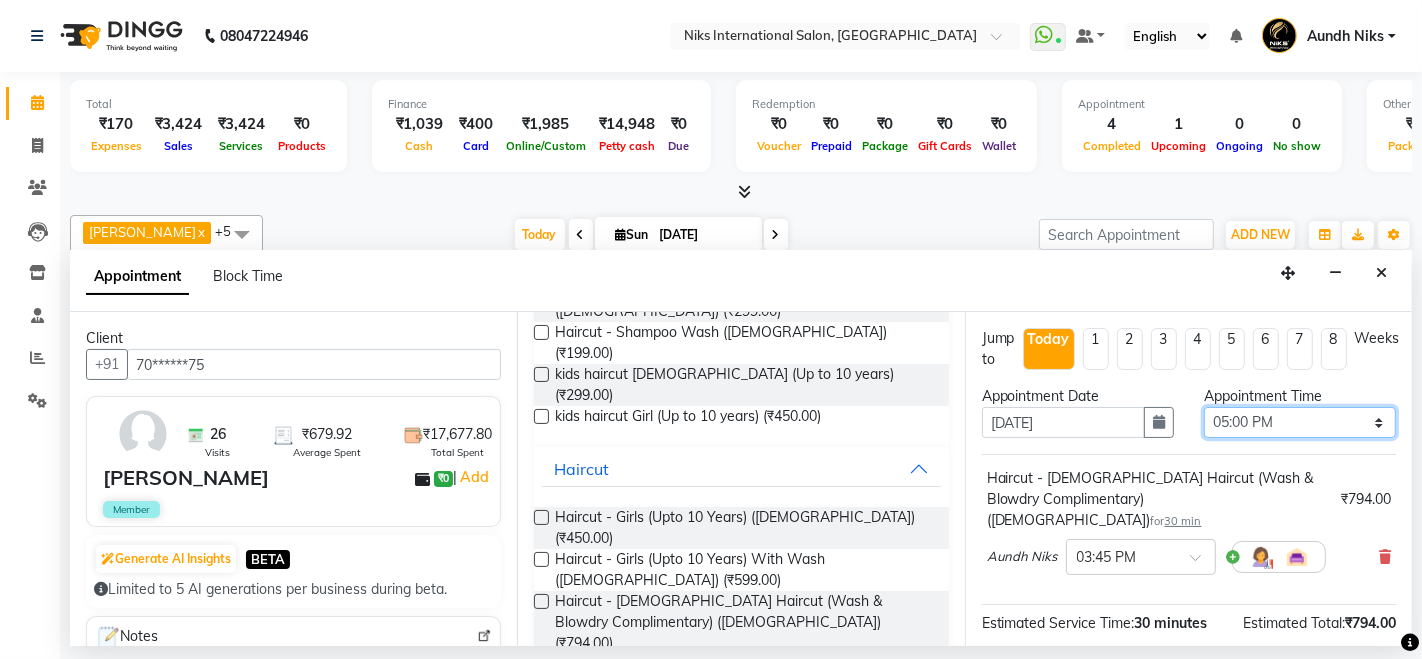 click on "Select 09:00 AM 09:15 AM 09:30 AM 09:45 AM 10:00 AM 10:15 AM 10:30 AM 10:45 AM 11:00 AM 11:15 AM 11:30 AM 11:45 AM 12:00 PM 12:15 PM 12:30 PM 12:45 PM 01:00 PM 01:15 PM 01:30 PM 01:45 PM 02:00 PM 02:15 PM 02:30 PM 02:45 PM 03:00 PM 03:15 PM 03:30 PM 03:45 PM 04:00 PM 04:15 PM 04:30 PM 04:45 PM 05:00 PM 05:15 PM 05:30 PM 05:45 PM 06:00 PM 06:15 PM 06:30 PM 06:45 PM 07:00 PM 07:15 PM 07:30 PM 07:45 PM 08:00 PM 08:15 PM 08:30 PM 08:45 PM 09:00 PM 09:15 PM 09:30 PM 09:45 PM 10:00 PM" at bounding box center (1300, 422) 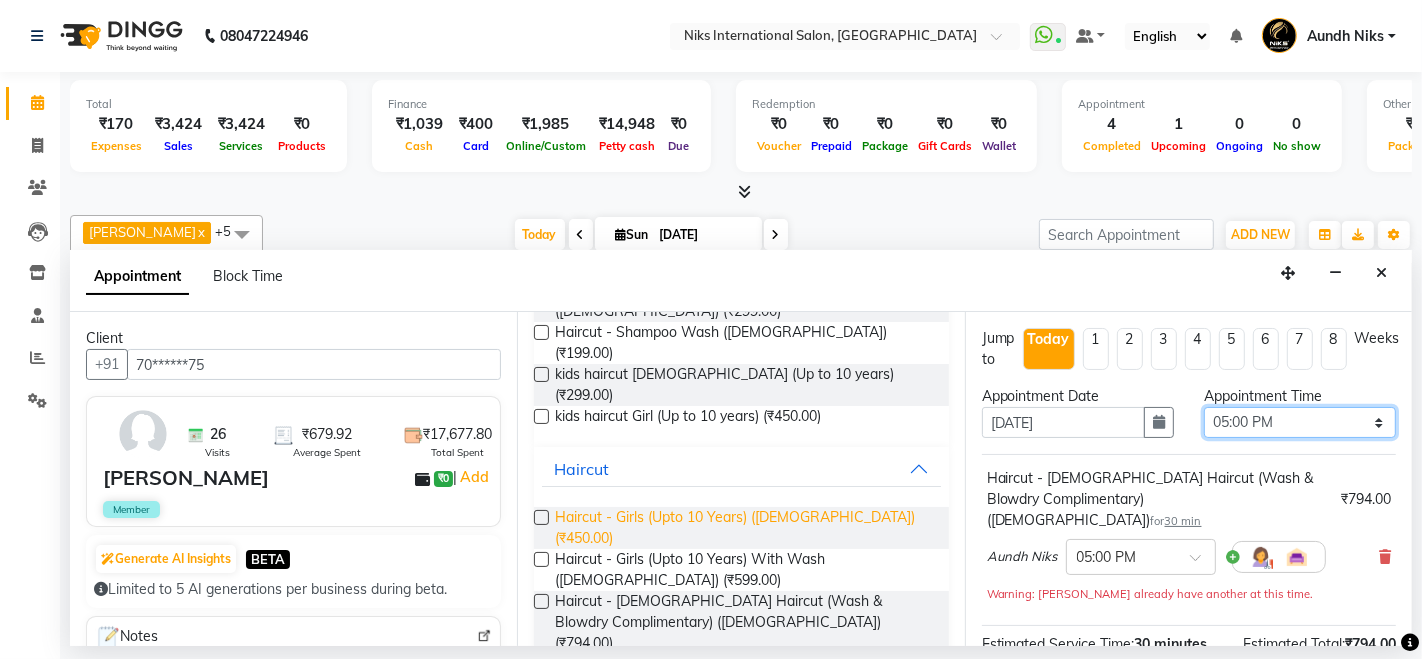 scroll, scrollTop: 325, scrollLeft: 0, axis: vertical 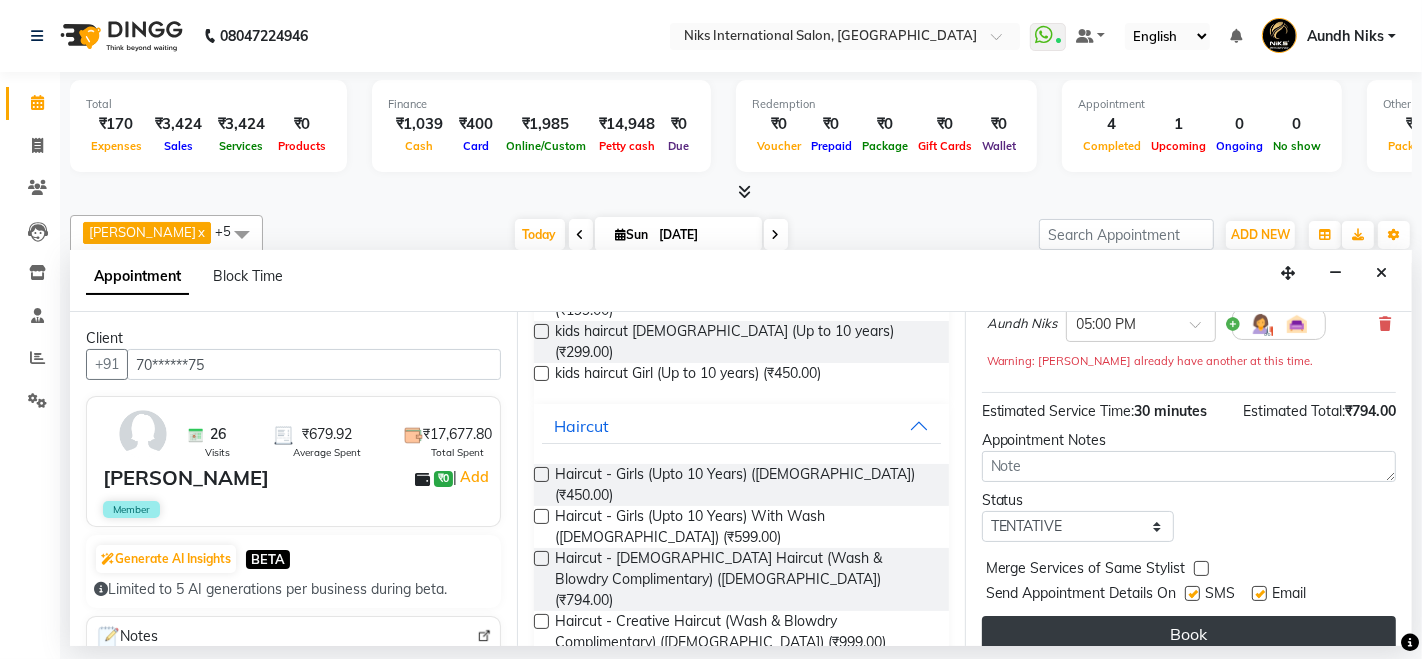 click on "Book" at bounding box center [1189, 634] 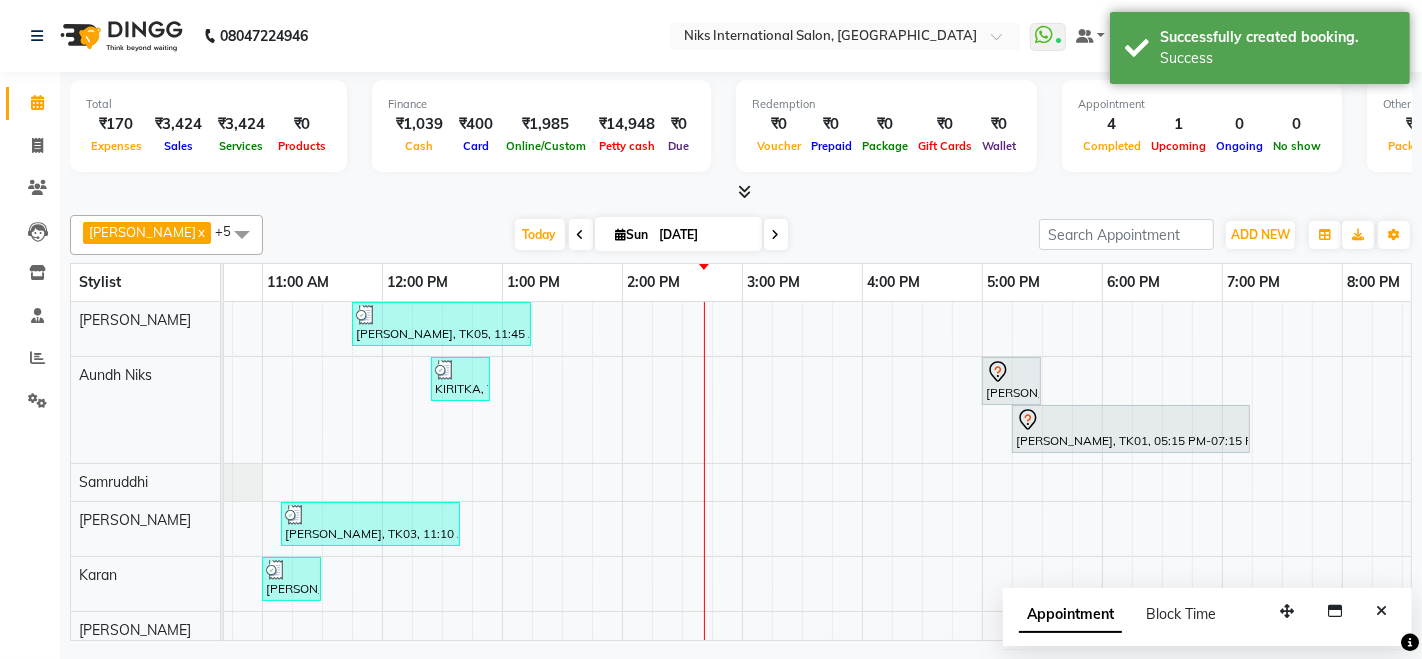 click on "[PERSON_NAME], TK05, 11:45 AM-01:15 PM, Styling  - Blow Dry With Wash  (Long) ([DEMOGRAPHIC_DATA]) (₹699),Head Massage  - Aroma Oil Dandruff/ Hair Fall Oil ([DEMOGRAPHIC_DATA]) (₹799)     KIRITKA, TK04, 12:25 PM-12:55 PM, Styling  - Blow Dry With Wash  (Short) ([DEMOGRAPHIC_DATA]) (₹499)             [PERSON_NAME], TK06, 05:00 PM-05:30 PM, Haircut - [DEMOGRAPHIC_DATA] Haircut (Wash & Blowdry Complimentary) ([DEMOGRAPHIC_DATA])             [PERSON_NAME], TK01, 05:15 PM-07:15 PM, [MEDICAL_DATA] Treatment - Short ([DEMOGRAPHIC_DATA])     [PERSON_NAME], TK03, 11:10 AM-12:40 PM, Threading  - Eyebrows ([DEMOGRAPHIC_DATA]) (₹100),Liposoluble Wax - Underarms ([DEMOGRAPHIC_DATA]) (₹150),Liposoluble Wax - Full Arms ([DEMOGRAPHIC_DATA]) (₹499),Liposoluble Wax - Full Legs ([DEMOGRAPHIC_DATA]) (₹740)     [PERSON_NAME], TK02, 11:00 AM-11:30 AM, Haircut - [DEMOGRAPHIC_DATA] Haircut (Wash & Blowdry Complimentary) ([DEMOGRAPHIC_DATA]) (₹794)" at bounding box center (802, 475) 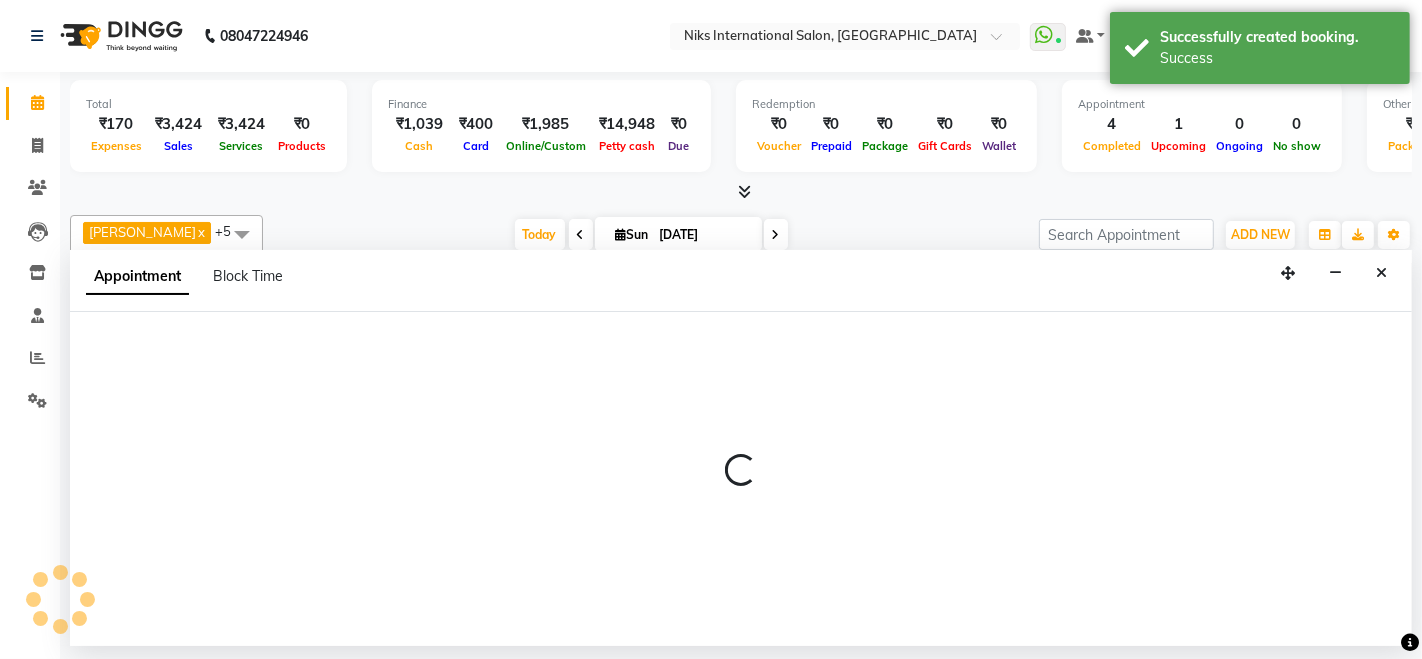 select on "22944" 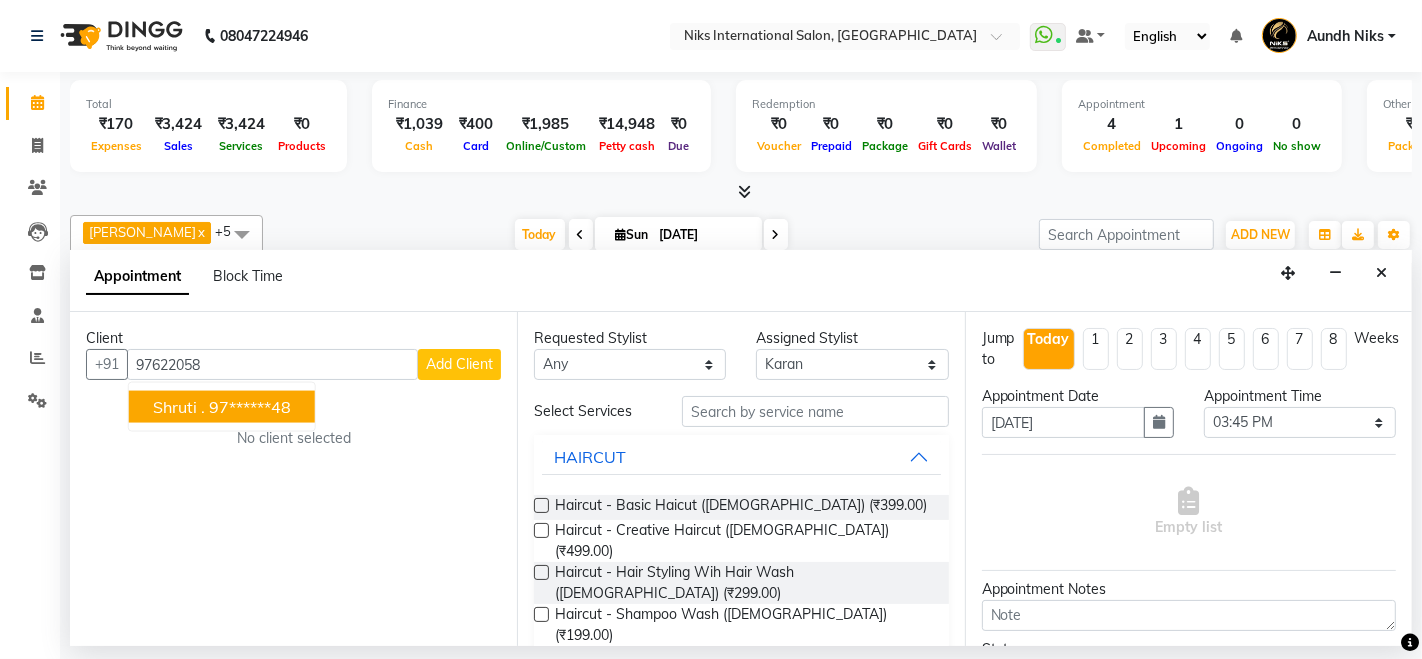 click on "Shruti .  97******48" at bounding box center [222, 407] 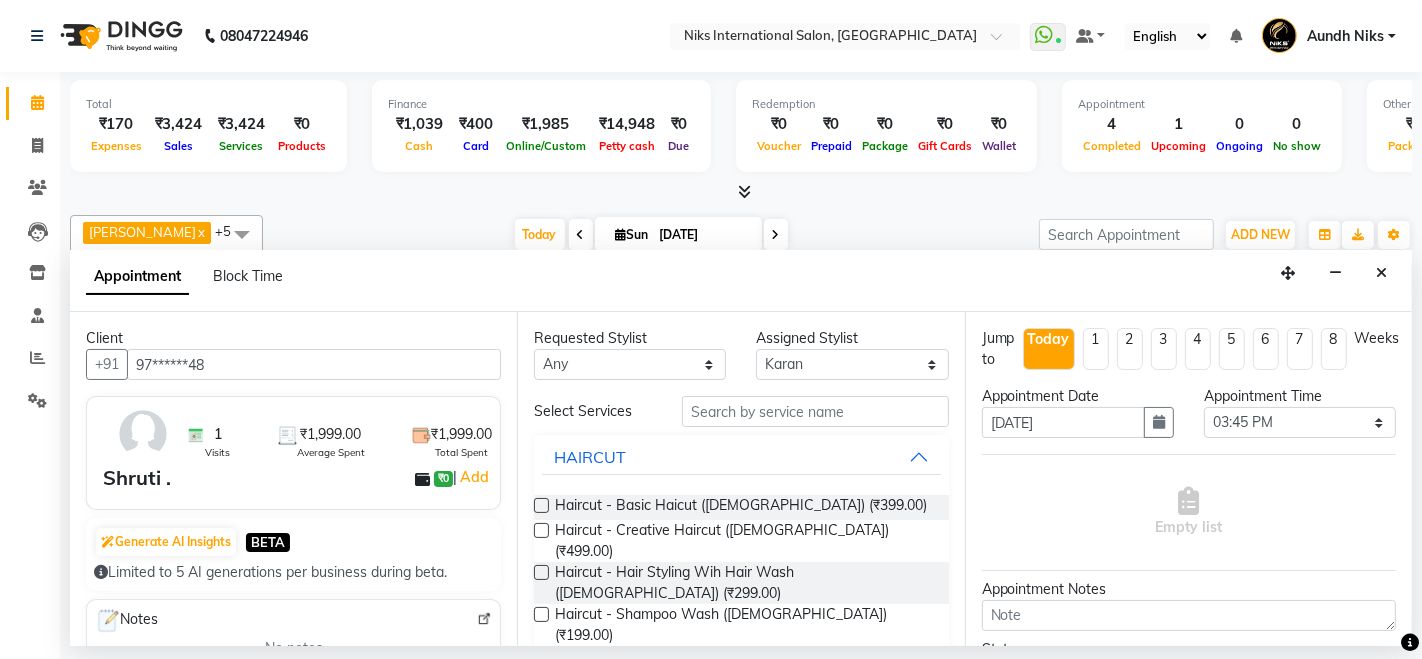 type on "97******48" 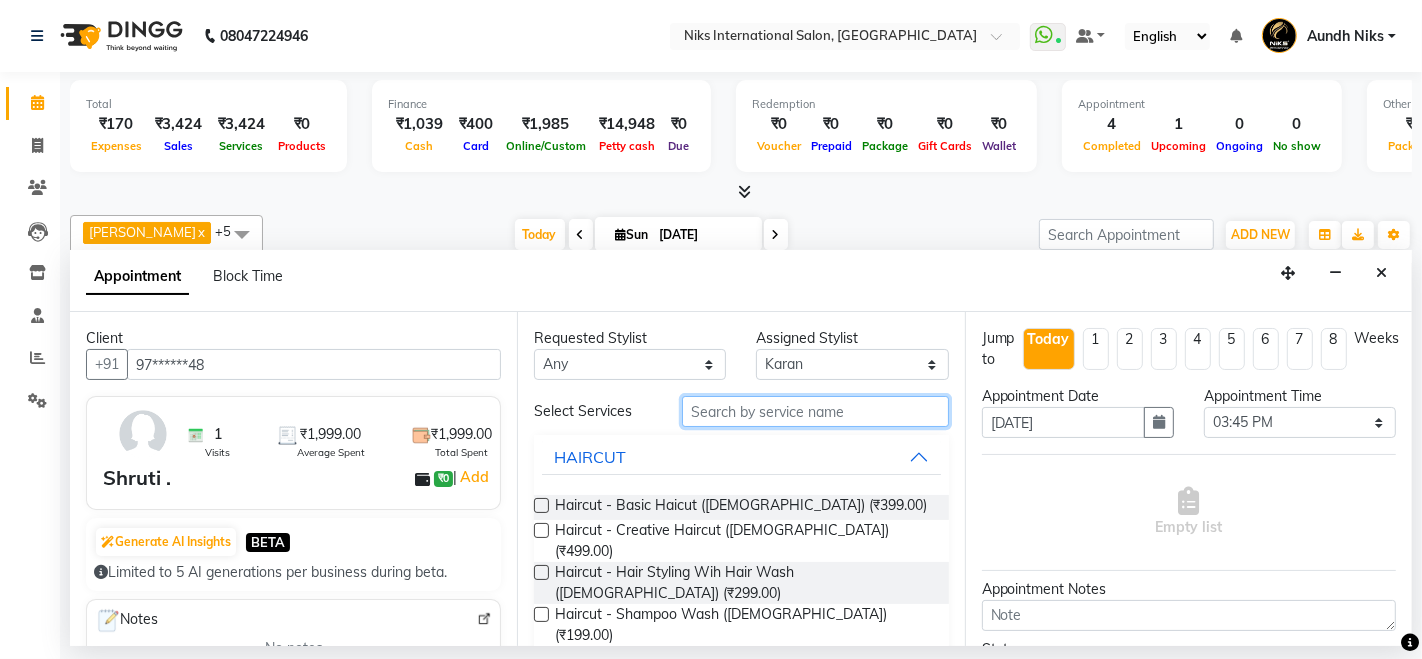 click at bounding box center (815, 411) 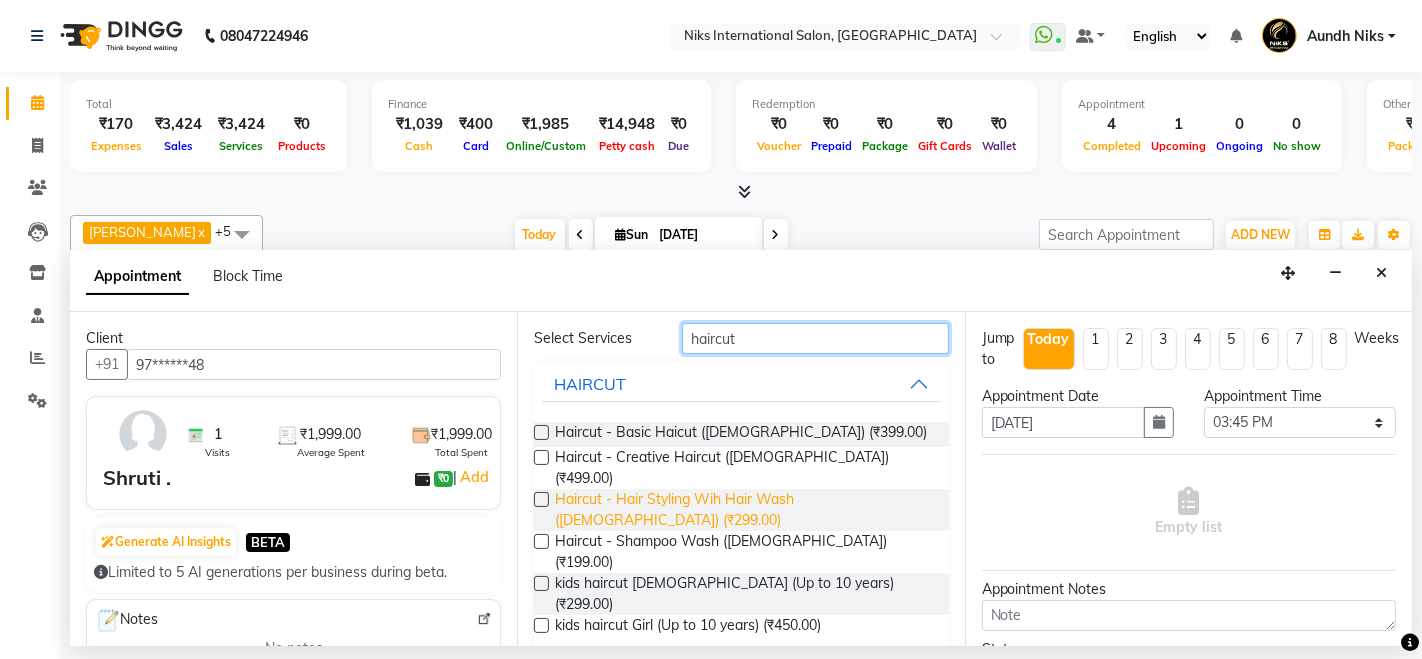 scroll, scrollTop: 74, scrollLeft: 0, axis: vertical 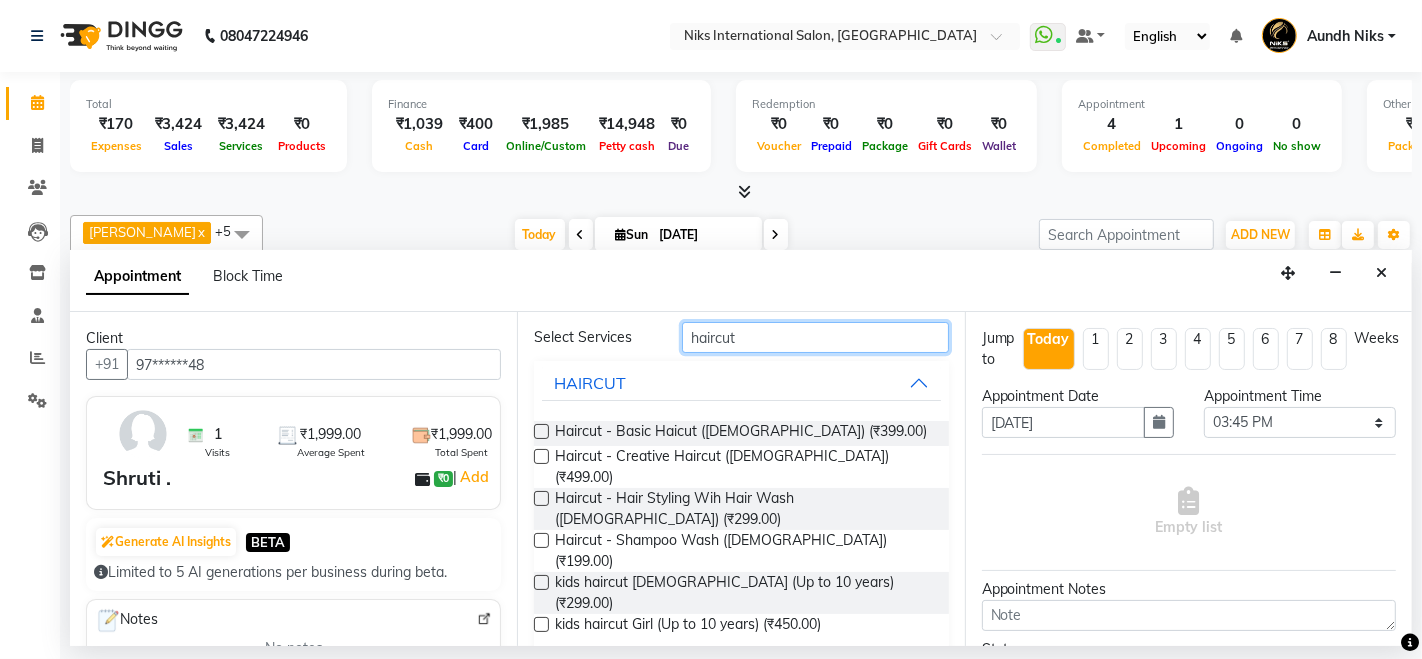 type on "haircut" 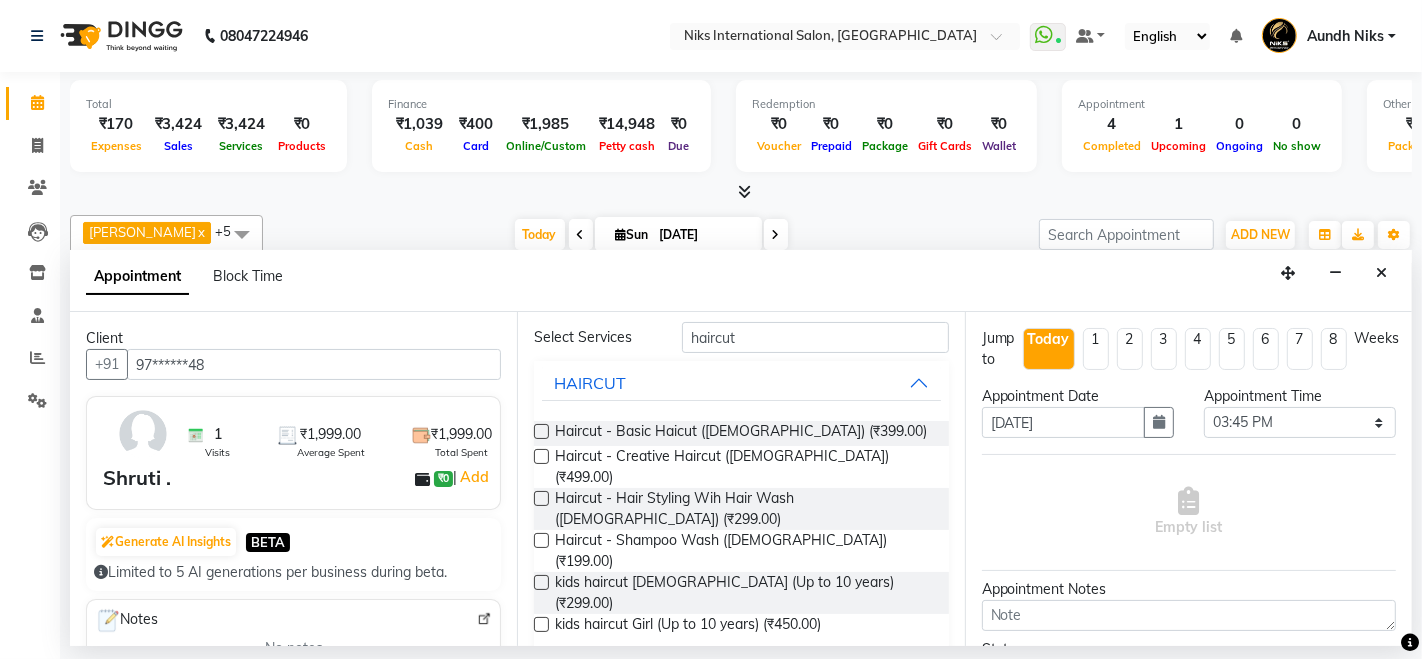 click on "Haircut" at bounding box center (581, 677) 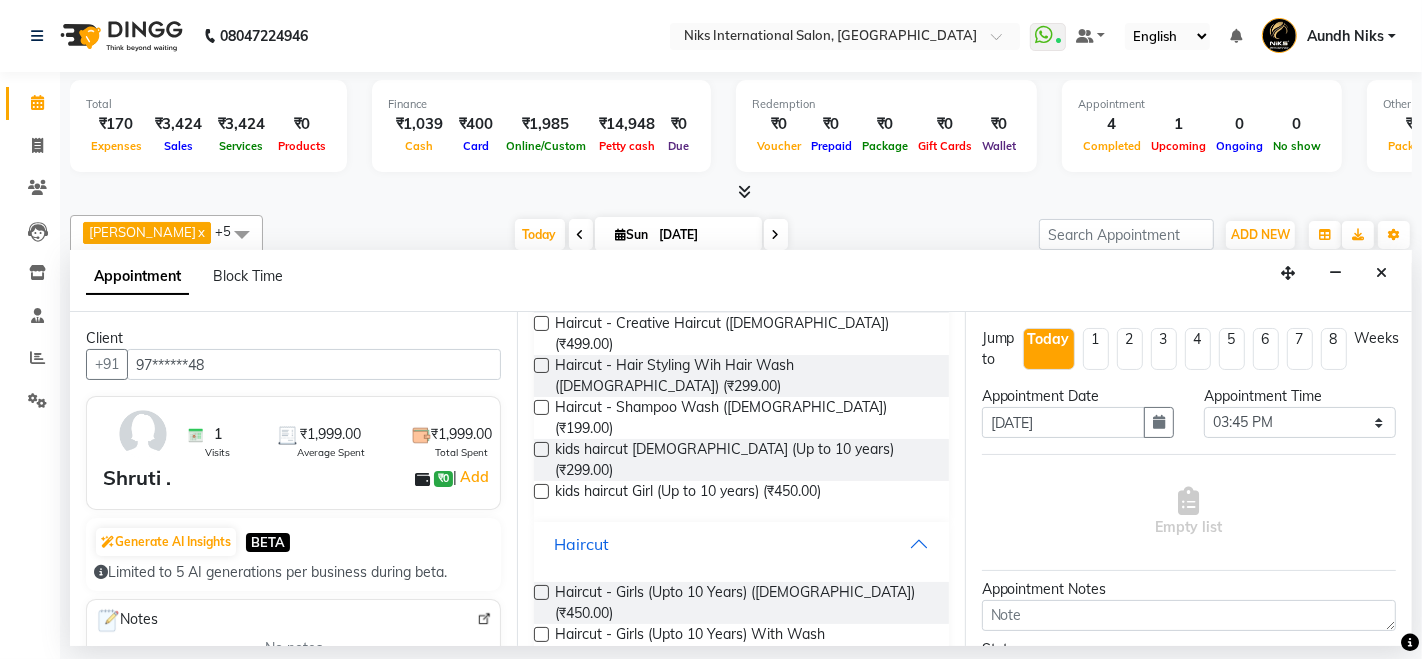 scroll, scrollTop: 208, scrollLeft: 0, axis: vertical 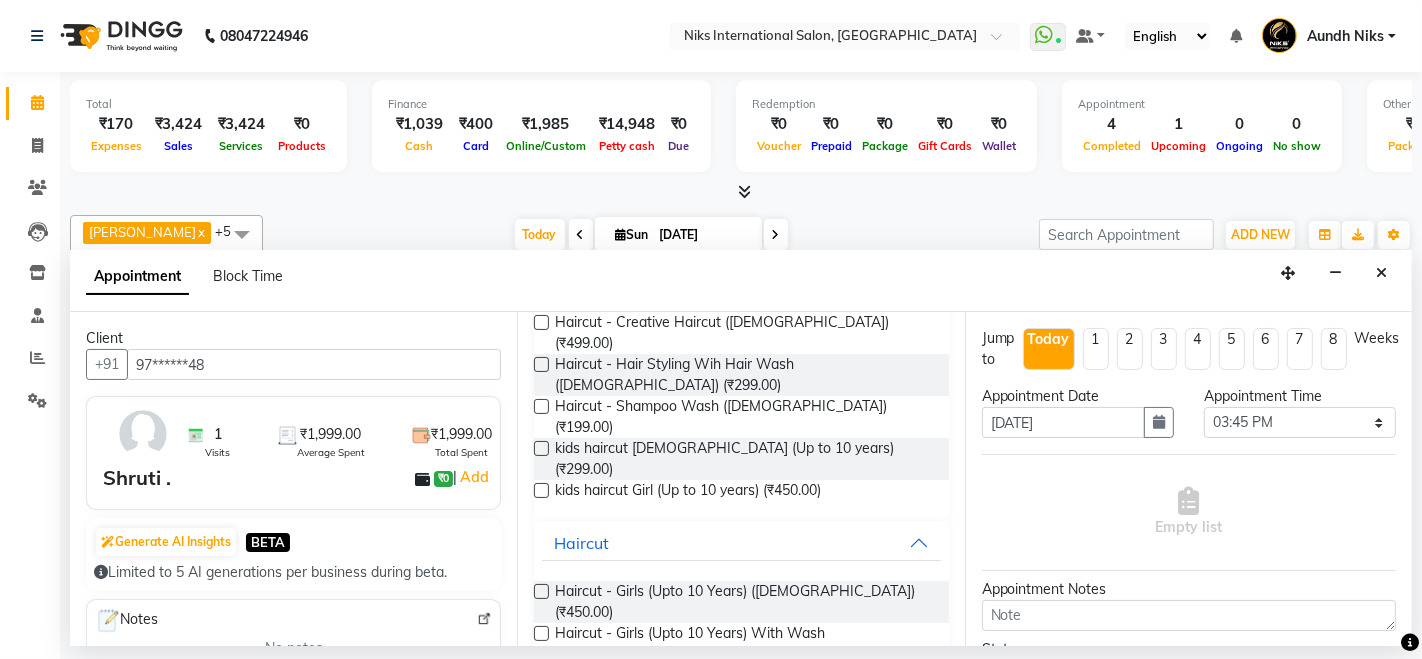 click at bounding box center [541, 675] 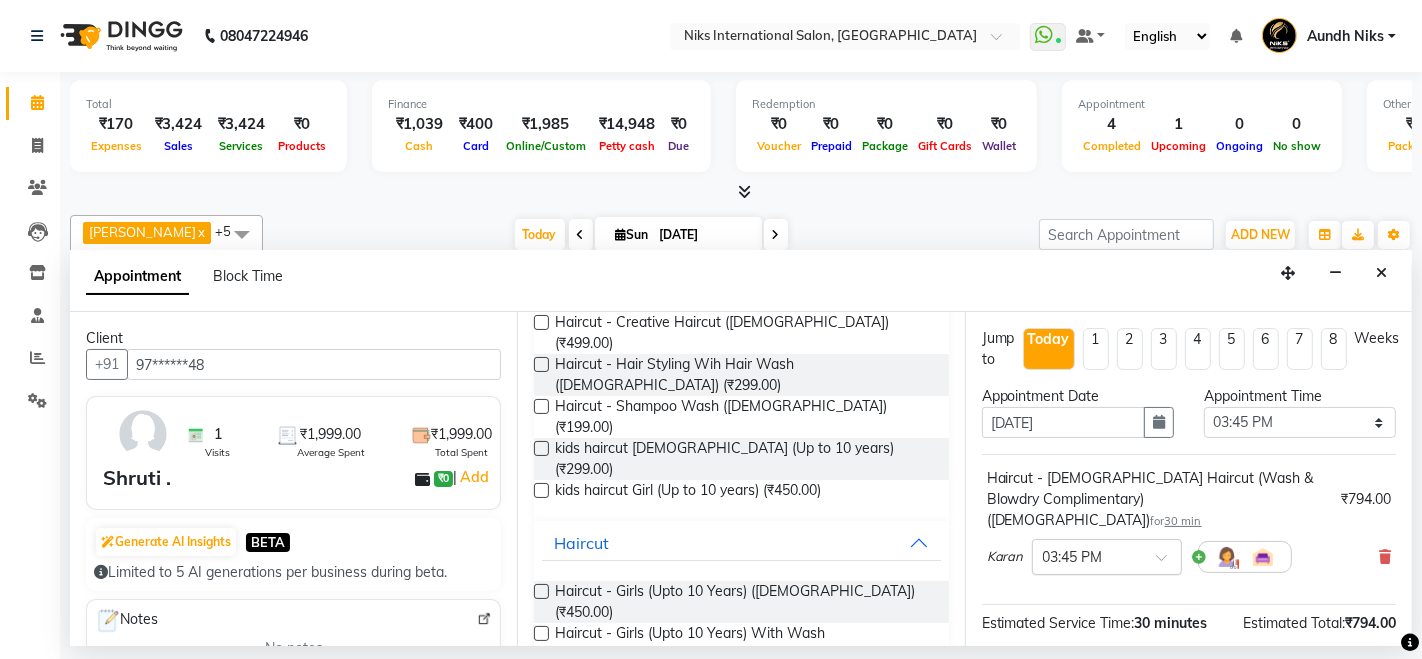 checkbox on "false" 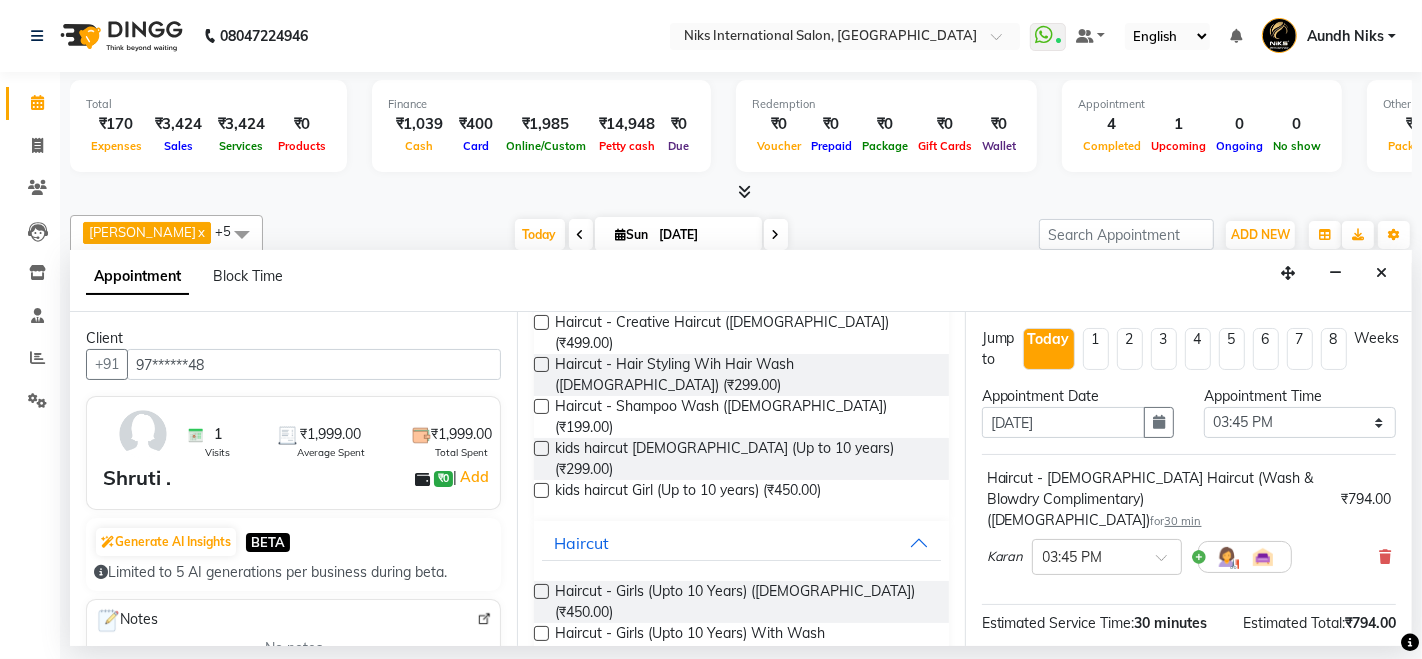 scroll, scrollTop: 212, scrollLeft: 0, axis: vertical 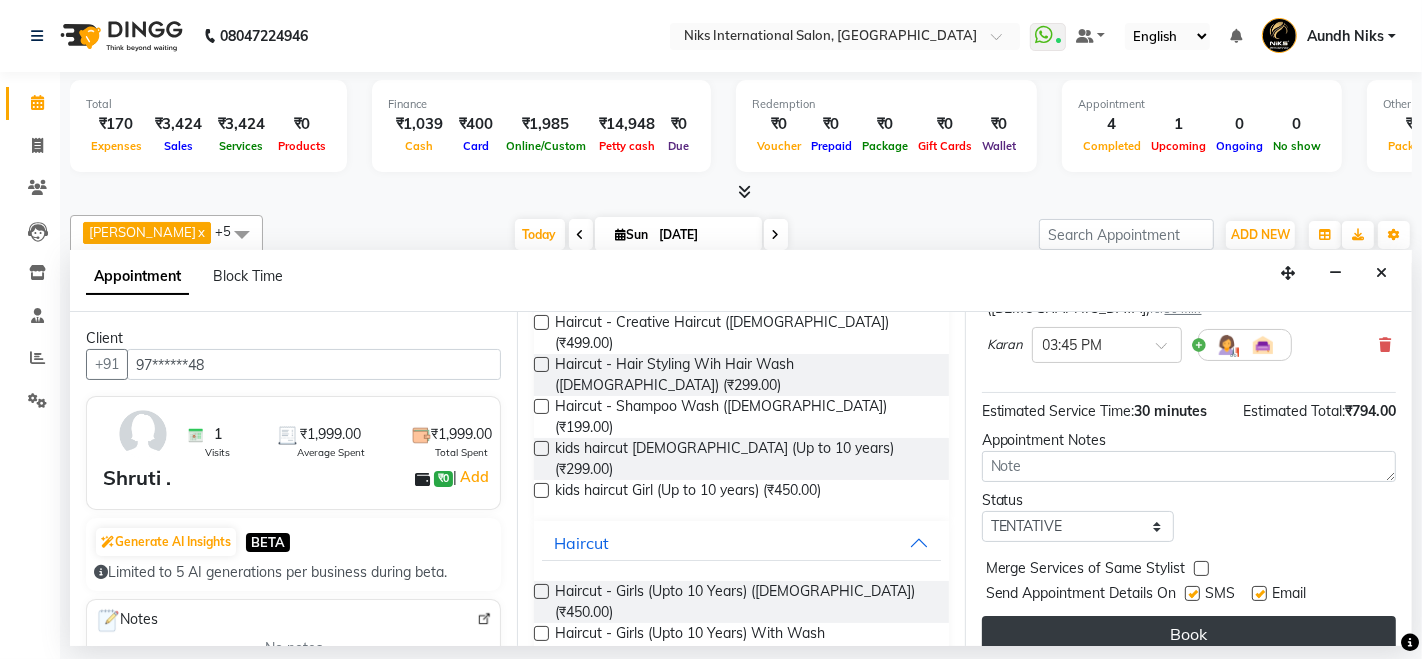 click on "Book" at bounding box center (1189, 634) 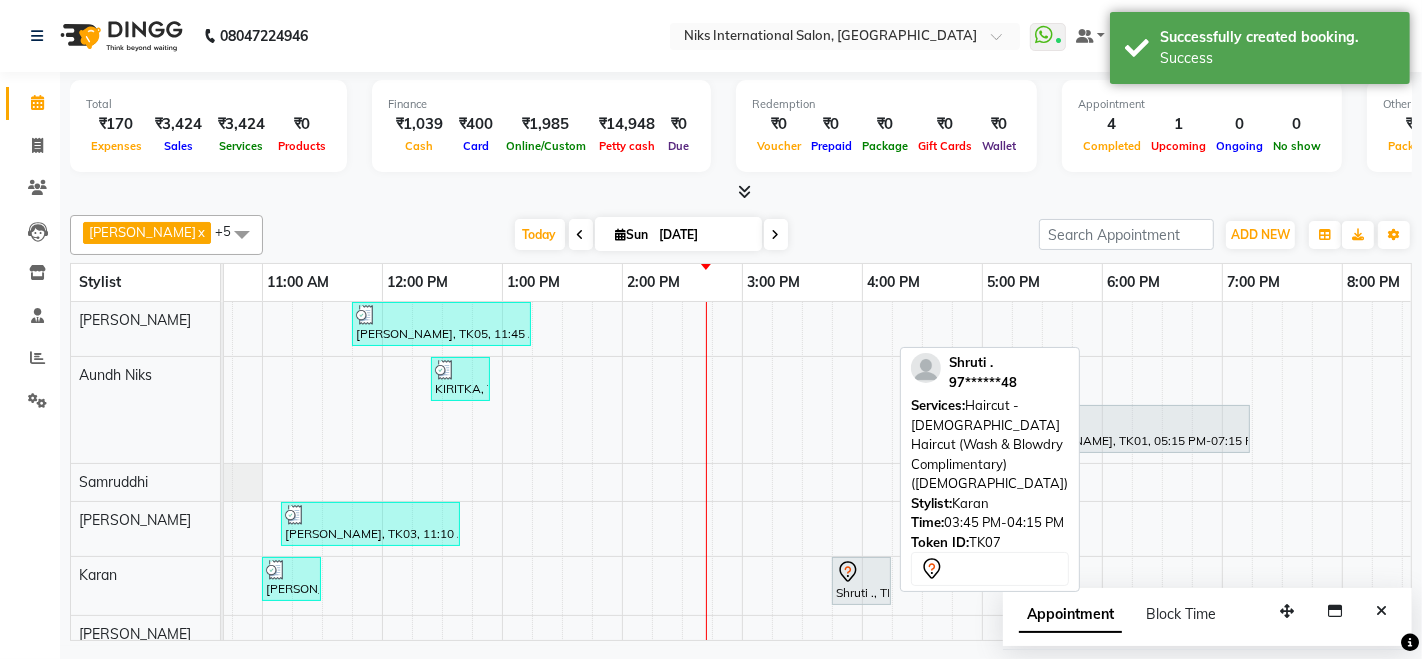 scroll, scrollTop: 13, scrollLeft: 322, axis: both 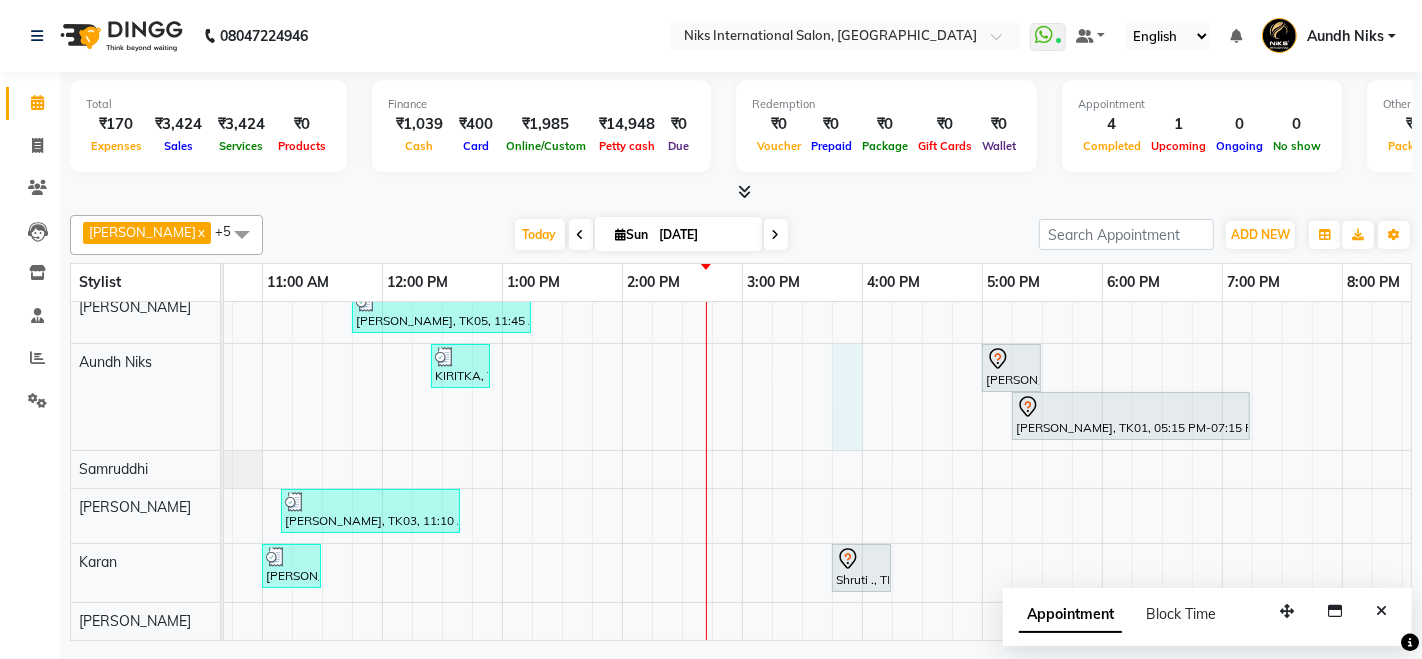 click on "[PERSON_NAME], TK05, 11:45 AM-01:15 PM, Styling  - Blow Dry With Wash  (Long) ([DEMOGRAPHIC_DATA]) (₹699),Head Massage  - Aroma Oil Dandruff/ Hair Fall Oil ([DEMOGRAPHIC_DATA]) (₹799)     KIRITKA, TK04, 12:25 PM-12:55 PM, Styling  - Blow Dry With Wash  (Short) ([DEMOGRAPHIC_DATA]) (₹499)             [PERSON_NAME], TK06, 05:00 PM-05:30 PM, Haircut - [DEMOGRAPHIC_DATA] Haircut (Wash & Blowdry Complimentary) ([DEMOGRAPHIC_DATA])             [PERSON_NAME], TK01, 05:15 PM-07:15 PM, [MEDICAL_DATA] Treatment - Short ([DEMOGRAPHIC_DATA])     [PERSON_NAME], TK03, 11:10 AM-12:40 PM, Threading  - Eyebrows ([DEMOGRAPHIC_DATA]) (₹100),Liposoluble Wax - Underarms ([DEMOGRAPHIC_DATA]) (₹150),Liposoluble Wax - Full Arms ([DEMOGRAPHIC_DATA]) (₹499),Liposoluble Wax - Full Legs ([DEMOGRAPHIC_DATA]) (₹740)     [PERSON_NAME], TK02, 11:00 AM-11:30 AM, Haircut - [DEMOGRAPHIC_DATA] Haircut (Wash & Blowdry Complimentary) ([DEMOGRAPHIC_DATA]) (₹794)             Shruti ., TK07, 03:45 PM-04:15 PM, Haircut - [DEMOGRAPHIC_DATA] Haircut (Wash & Blowdry Complimentary) ([DEMOGRAPHIC_DATA])" at bounding box center [802, 464] 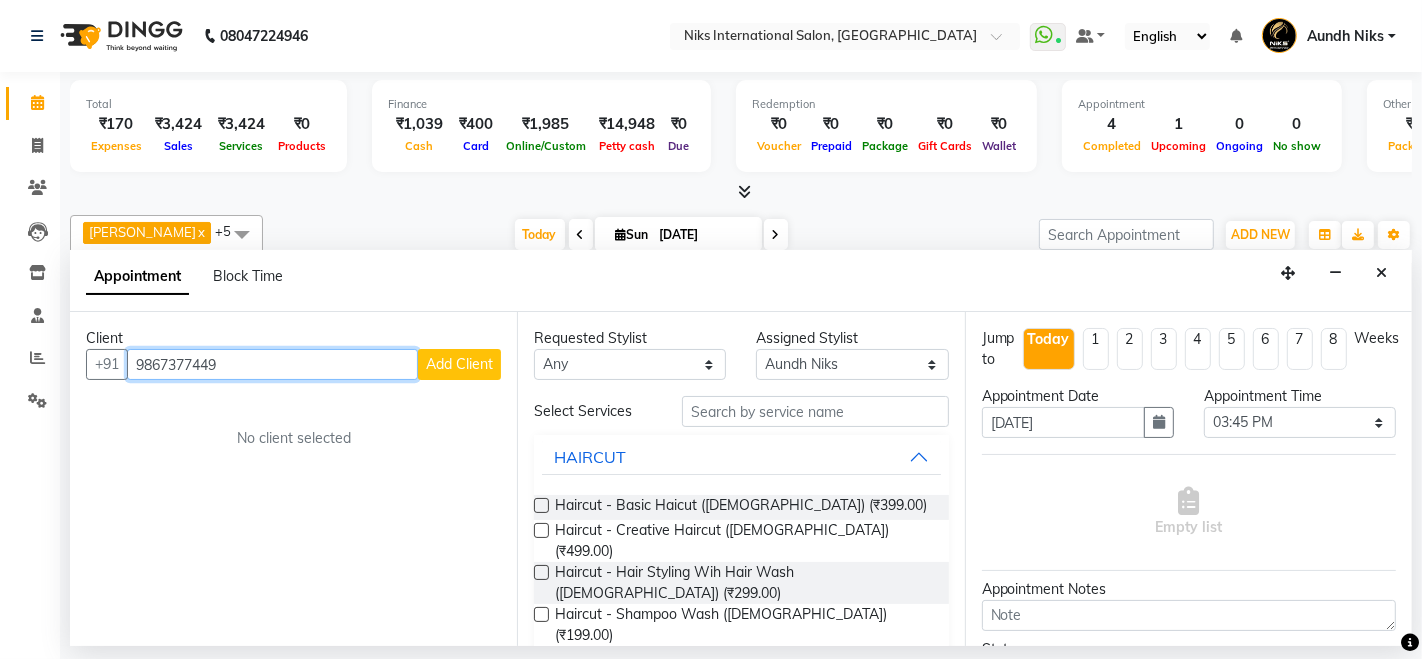 type on "9867377449" 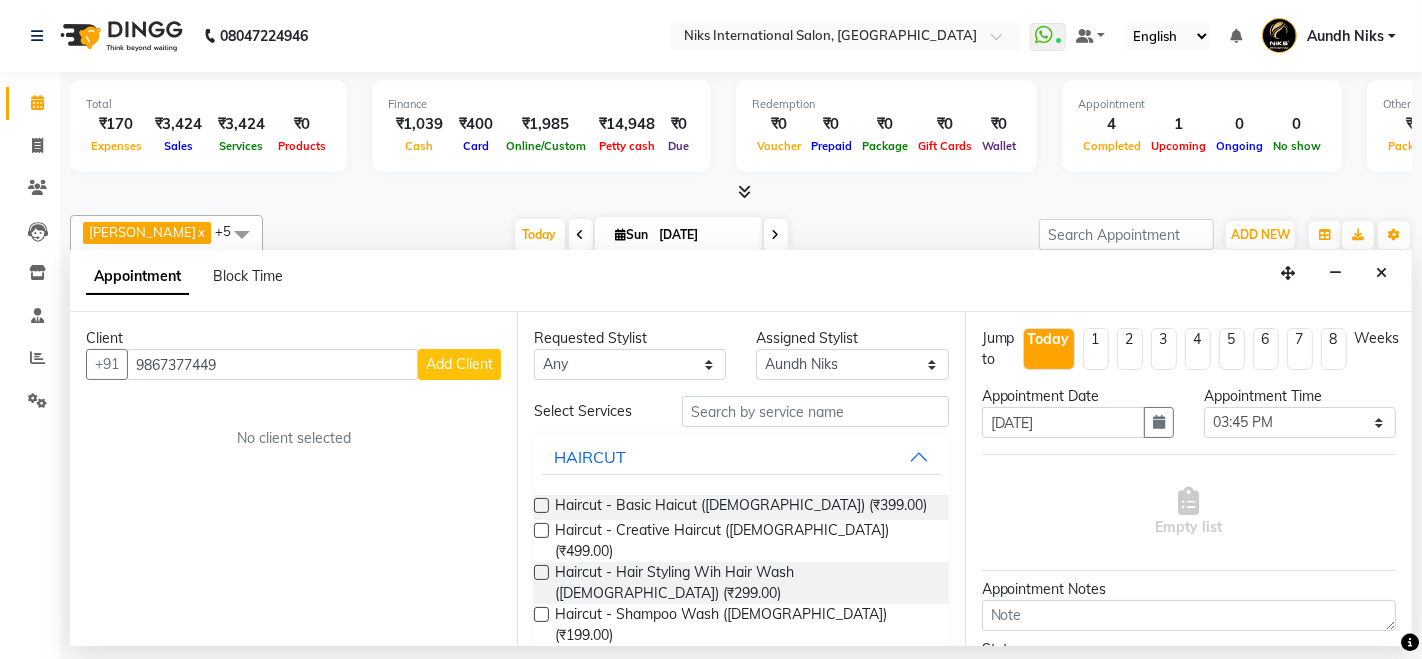 click on "Add Client" at bounding box center (459, 364) 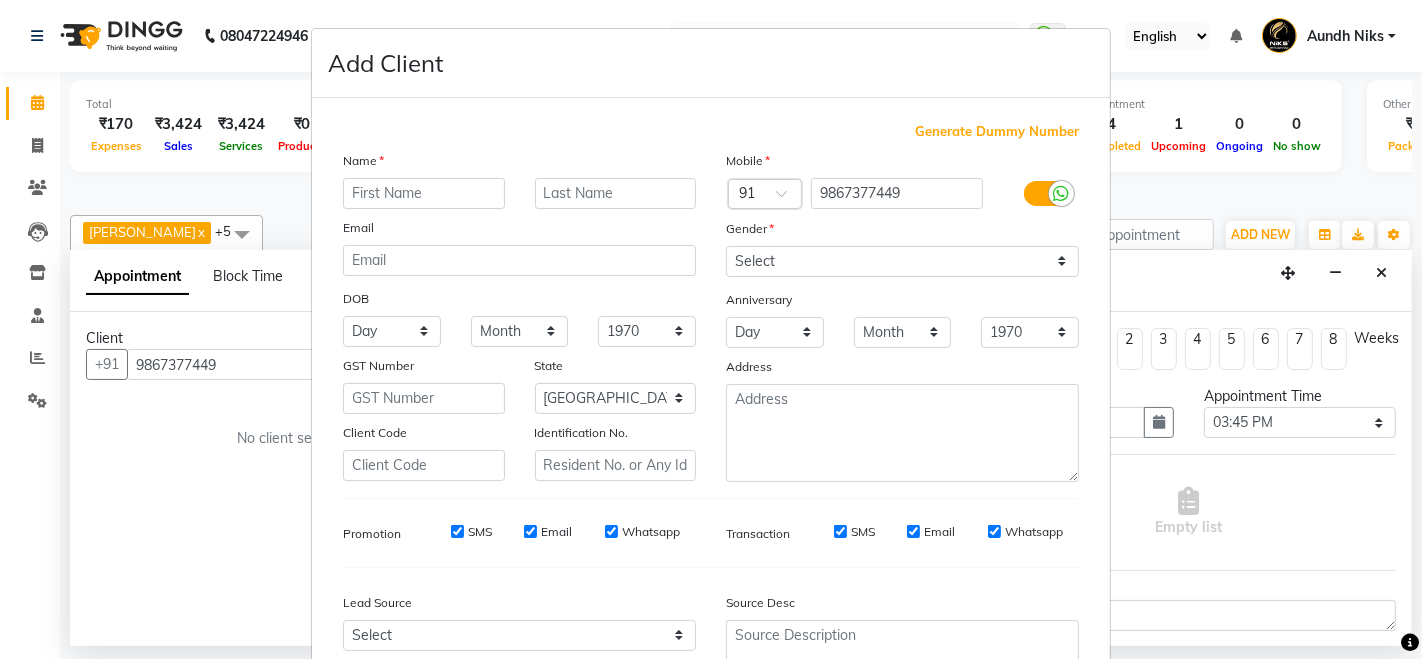 scroll, scrollTop: 188, scrollLeft: 0, axis: vertical 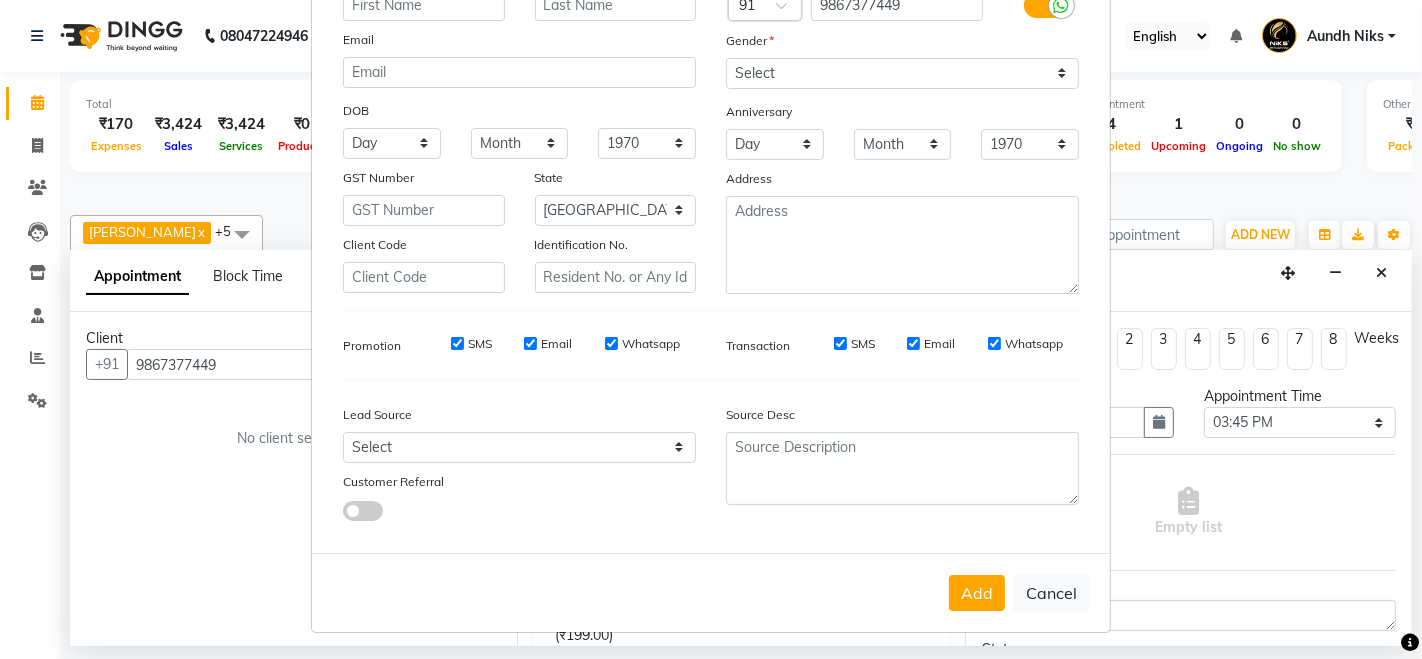 click on "Add Client Generate Dummy Number Name Email DOB Day 01 02 03 04 05 06 07 08 09 10 11 12 13 14 15 16 17 18 19 20 21 22 23 24 25 26 27 28 29 30 31 Month January February March April May June July August September October November [DATE] 1941 1942 1943 1944 1945 1946 1947 1948 1949 1950 1951 1952 1953 1954 1955 1956 1957 1958 1959 1960 1961 1962 1963 1964 1965 1966 1967 1968 1969 1970 1971 1972 1973 1974 1975 1976 1977 1978 1979 1980 1981 1982 1983 1984 1985 1986 1987 1988 1989 1990 1991 1992 1993 1994 1995 1996 1997 1998 1999 2000 2001 2002 2003 2004 2005 2006 2007 2008 2009 2010 2011 2012 2013 2014 2015 2016 2017 2018 2019 2020 2021 2022 2023 2024 GST Number State Select [GEOGRAPHIC_DATA] [GEOGRAPHIC_DATA] [GEOGRAPHIC_DATA] [GEOGRAPHIC_DATA] [GEOGRAPHIC_DATA] [GEOGRAPHIC_DATA] [GEOGRAPHIC_DATA] [GEOGRAPHIC_DATA] and [GEOGRAPHIC_DATA] [GEOGRAPHIC_DATA] [GEOGRAPHIC_DATA] [GEOGRAPHIC_DATA] [GEOGRAPHIC_DATA] [GEOGRAPHIC_DATA] [GEOGRAPHIC_DATA] [GEOGRAPHIC_DATA] [GEOGRAPHIC_DATA] [GEOGRAPHIC_DATA] [GEOGRAPHIC_DATA] [GEOGRAPHIC_DATA] [GEOGRAPHIC_DATA] [GEOGRAPHIC_DATA] [GEOGRAPHIC_DATA] [GEOGRAPHIC_DATA] [GEOGRAPHIC_DATA] [GEOGRAPHIC_DATA] [GEOGRAPHIC_DATA] [GEOGRAPHIC_DATA] [GEOGRAPHIC_DATA] [GEOGRAPHIC_DATA] [GEOGRAPHIC_DATA]" at bounding box center (711, 329) 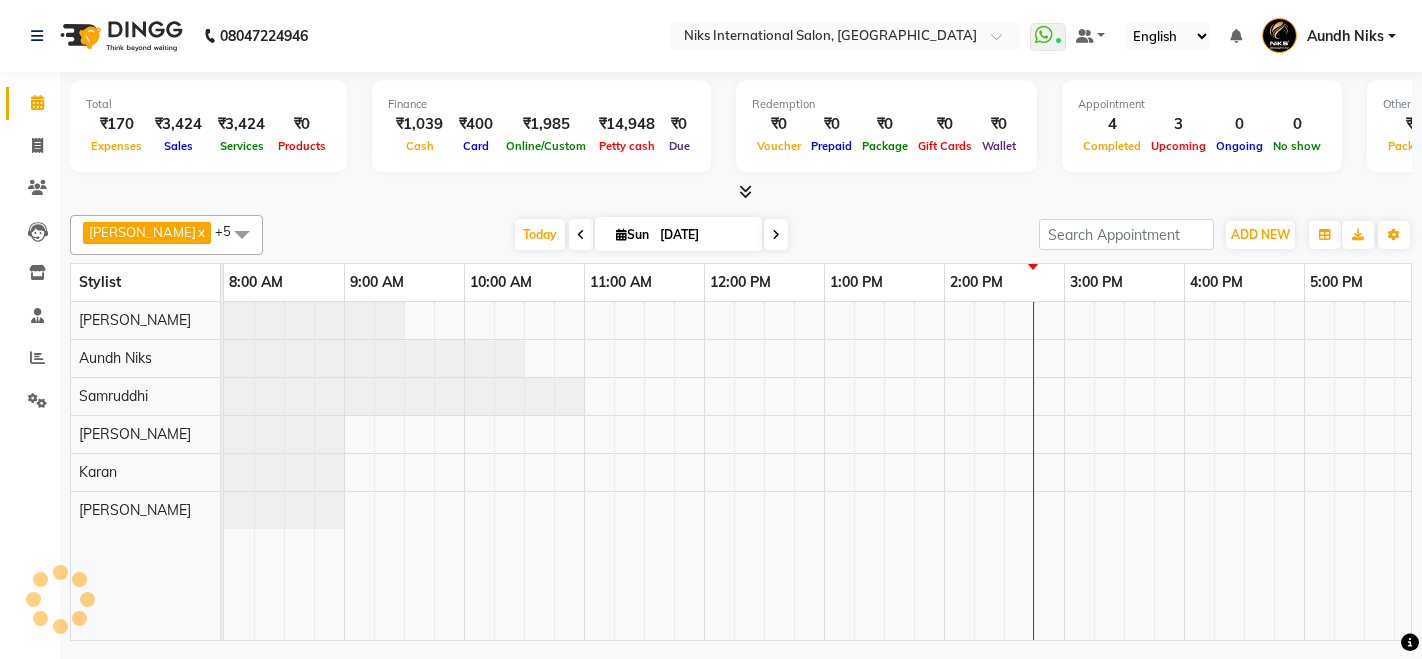 scroll, scrollTop: 0, scrollLeft: 0, axis: both 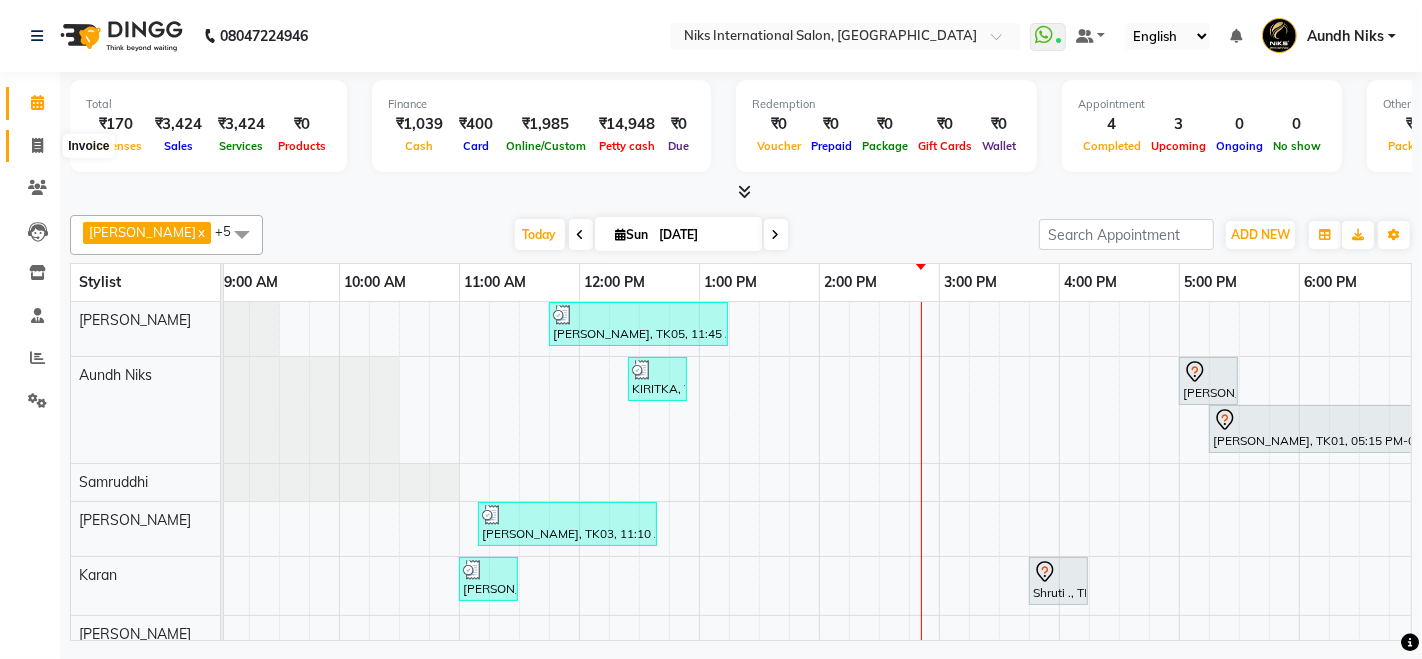 click 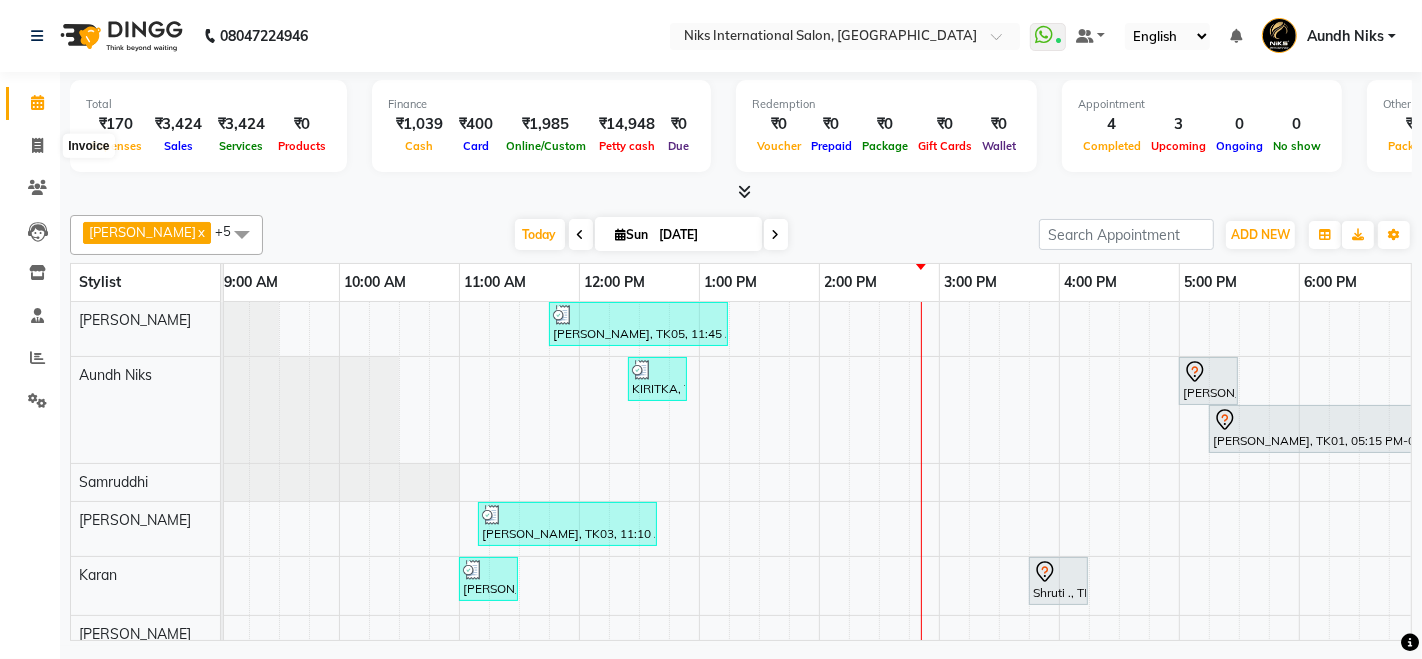 select on "6" 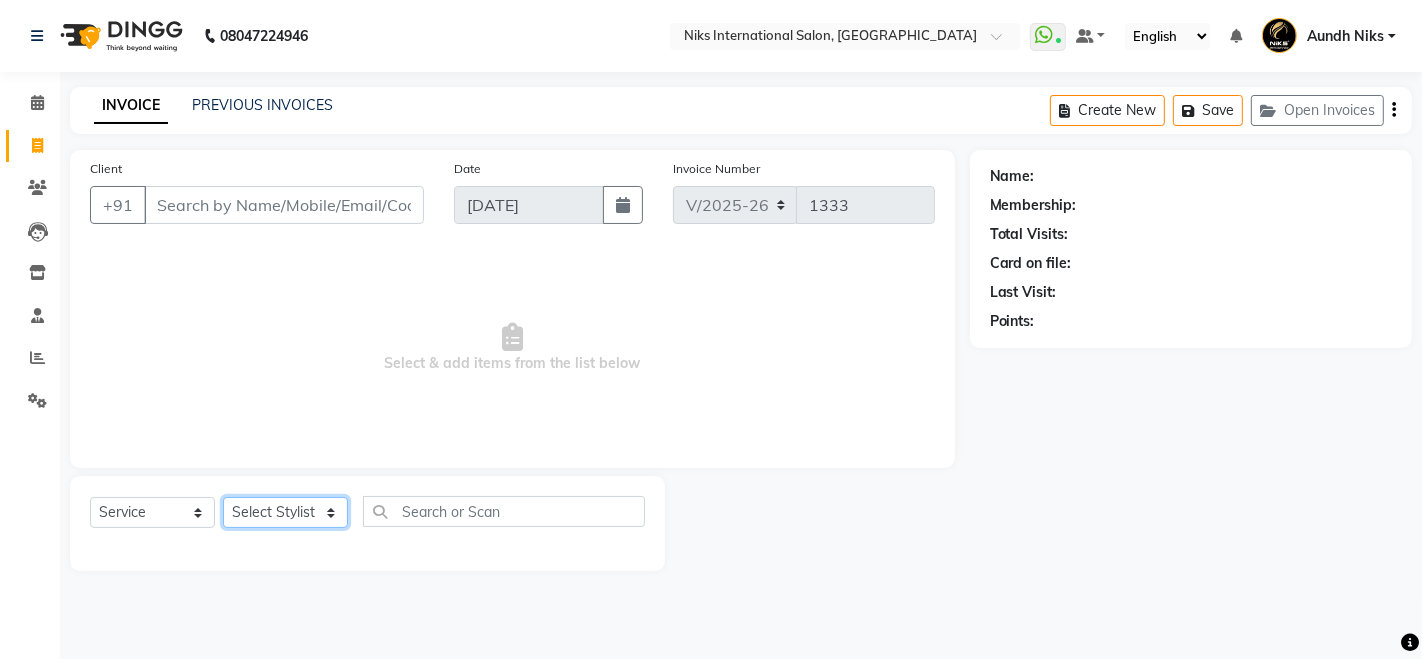 click on "Select Stylist Amruta Aundh Niks Ishika Jiya Karan Komal Mahhi Rajesh Samruddhi Siddharth Soham" 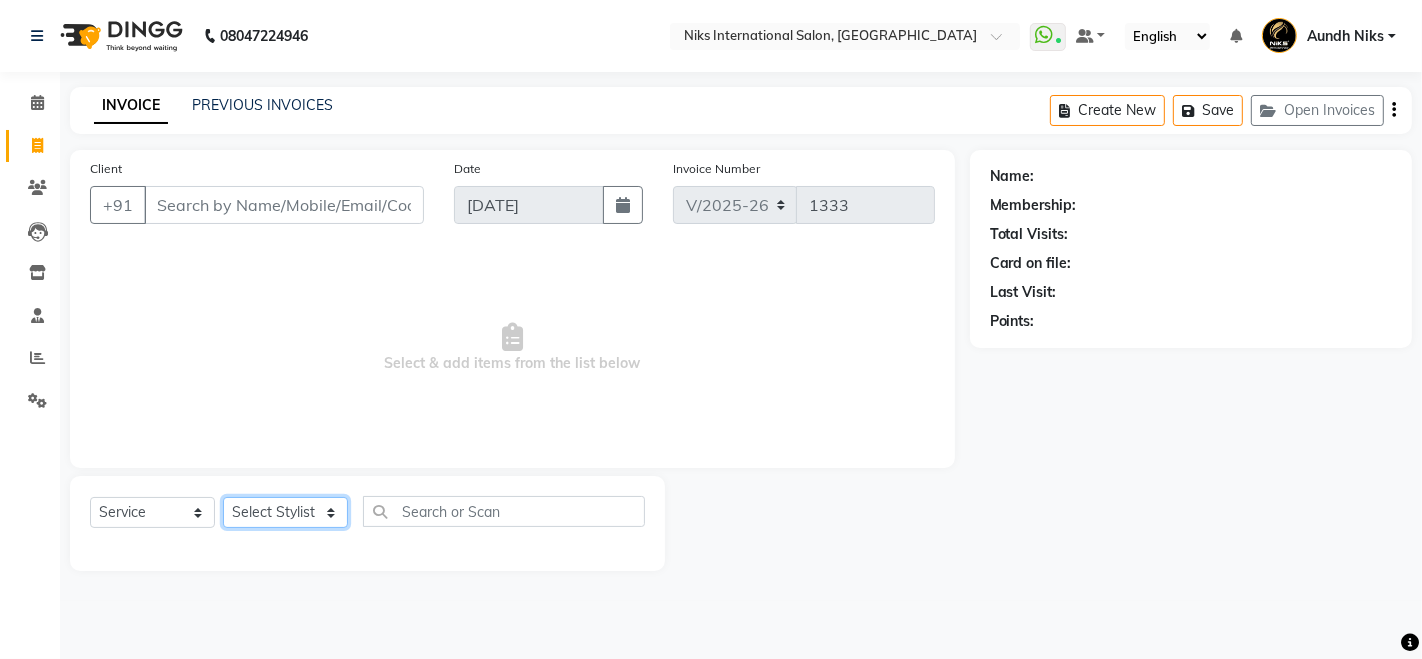select on "22944" 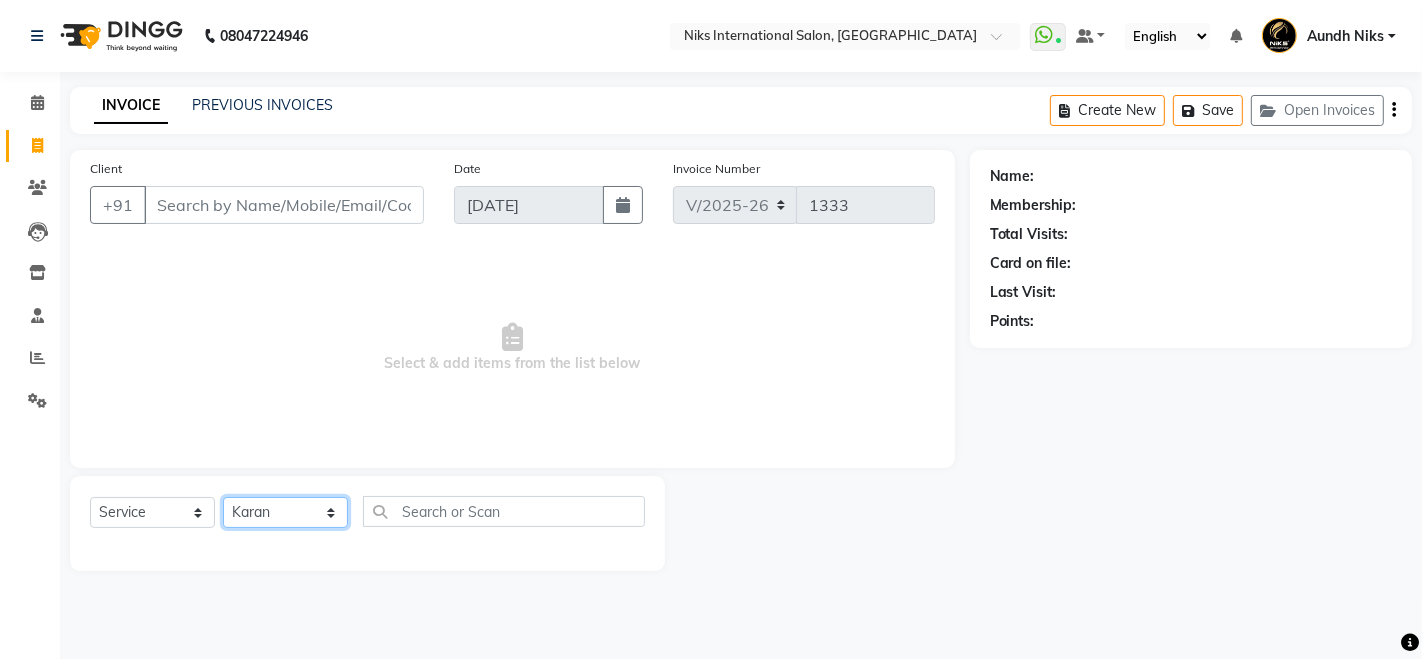 click on "Select Stylist Amruta Aundh Niks Ishika Jiya Karan Komal Mahhi Rajesh Samruddhi Siddharth Soham" 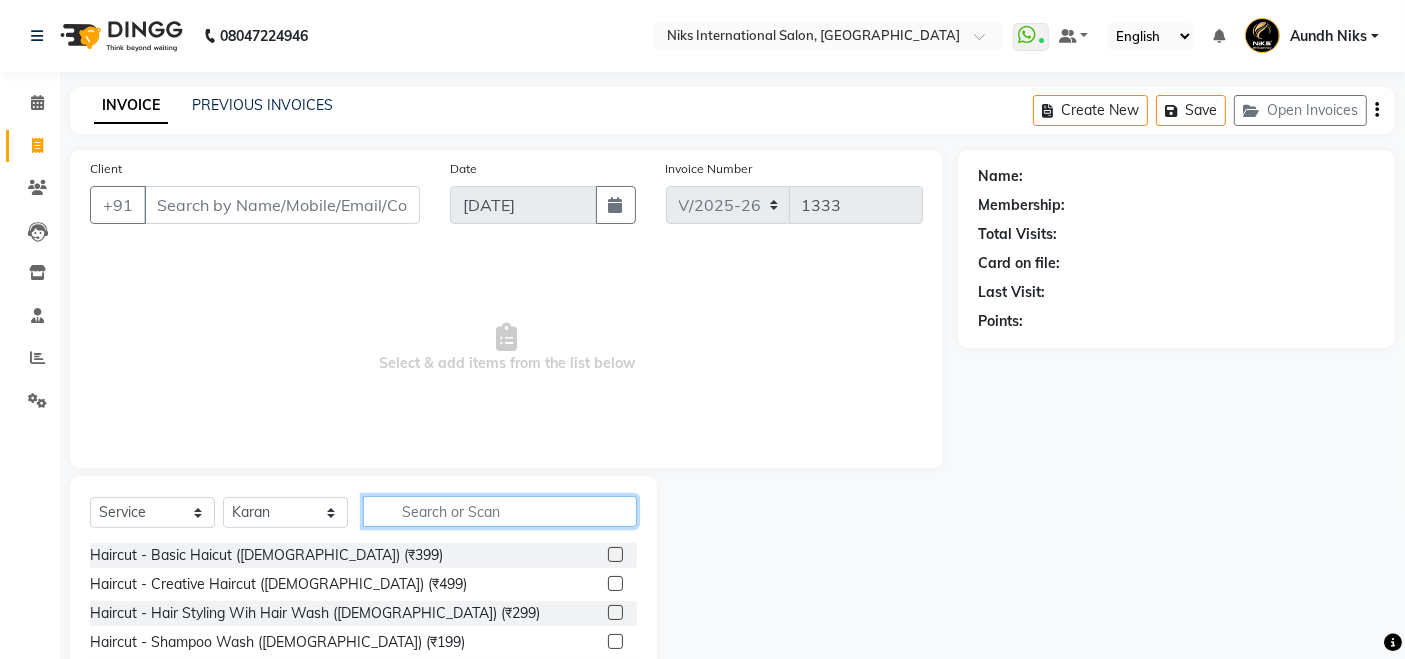 click 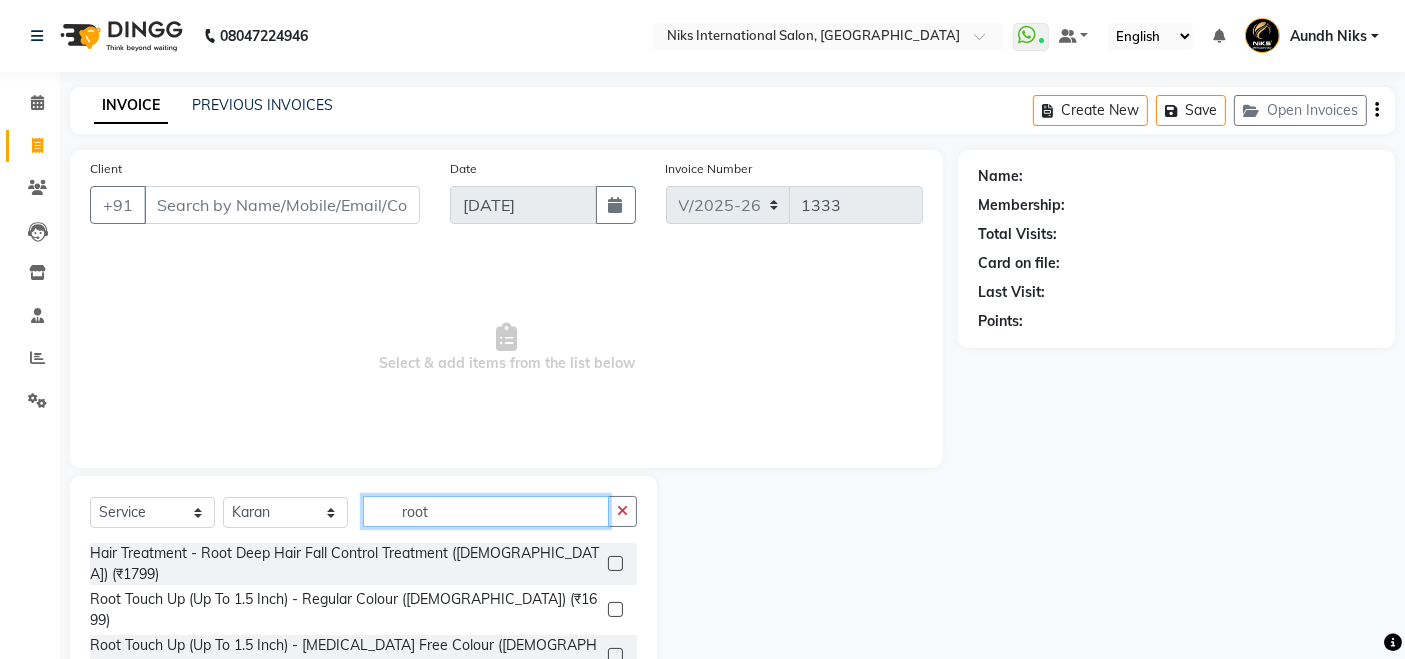 type on "root" 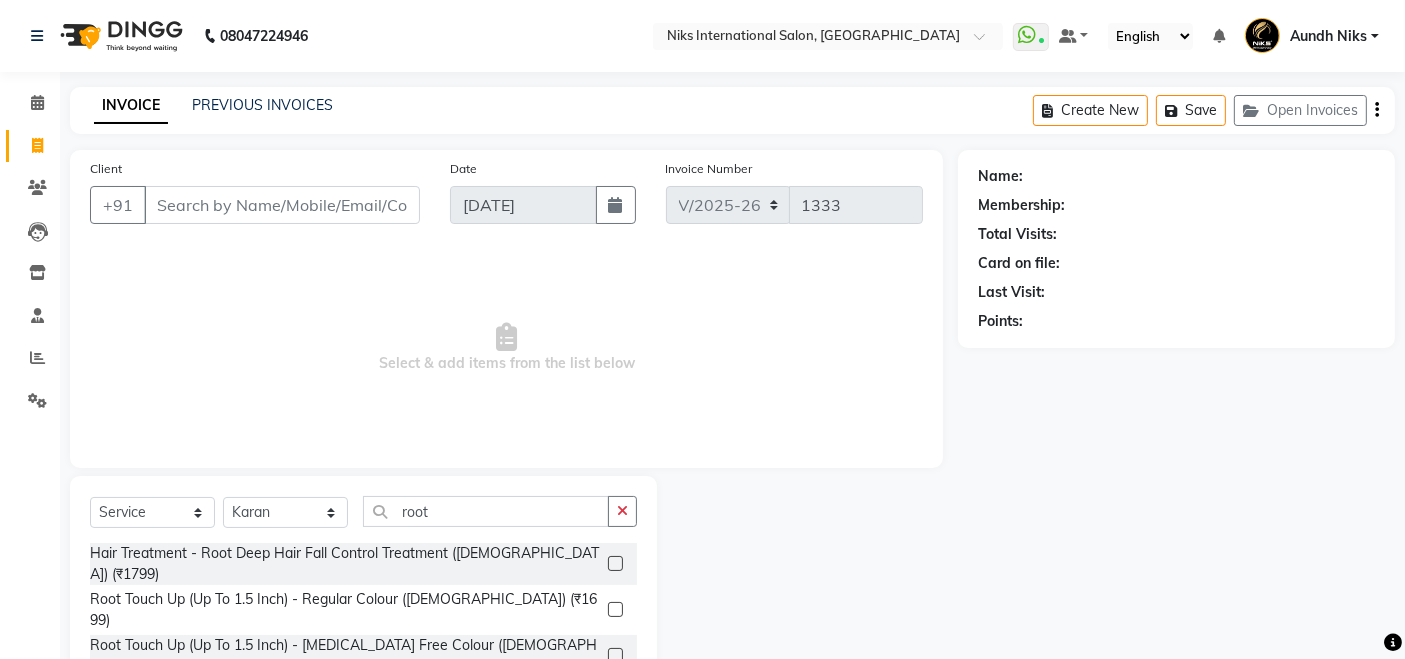 click 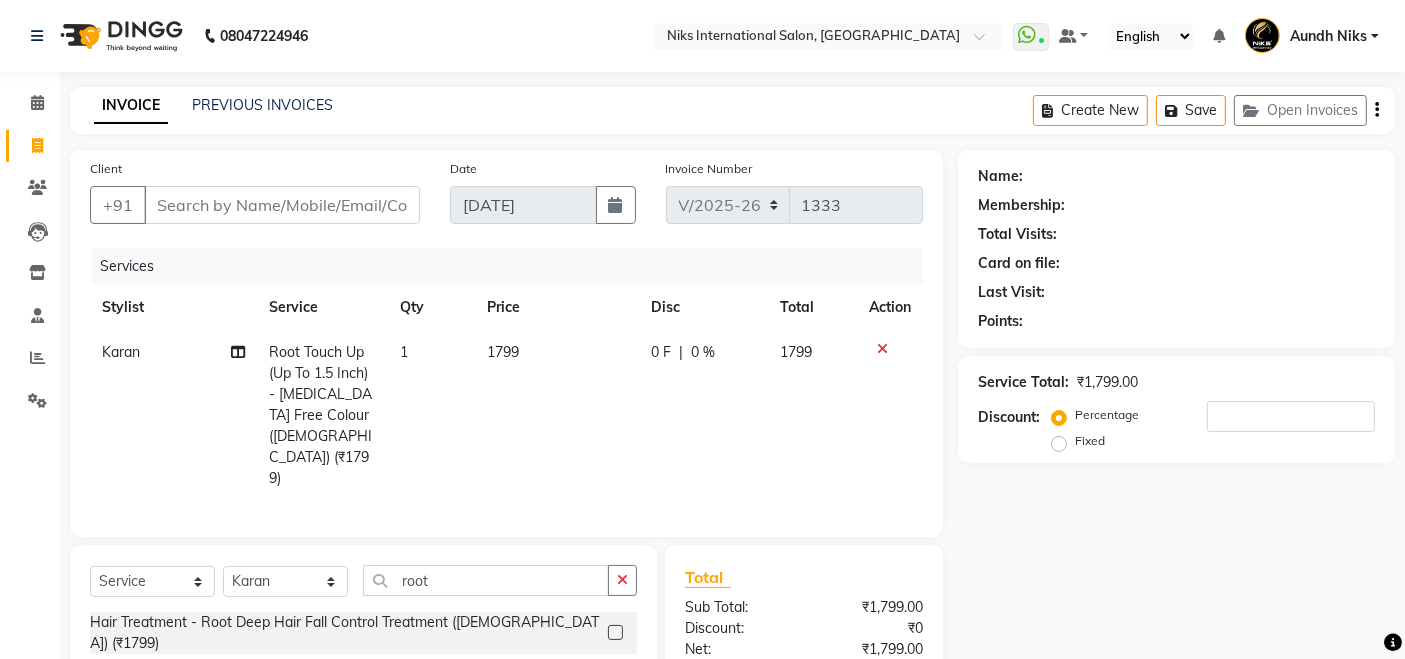 checkbox on "false" 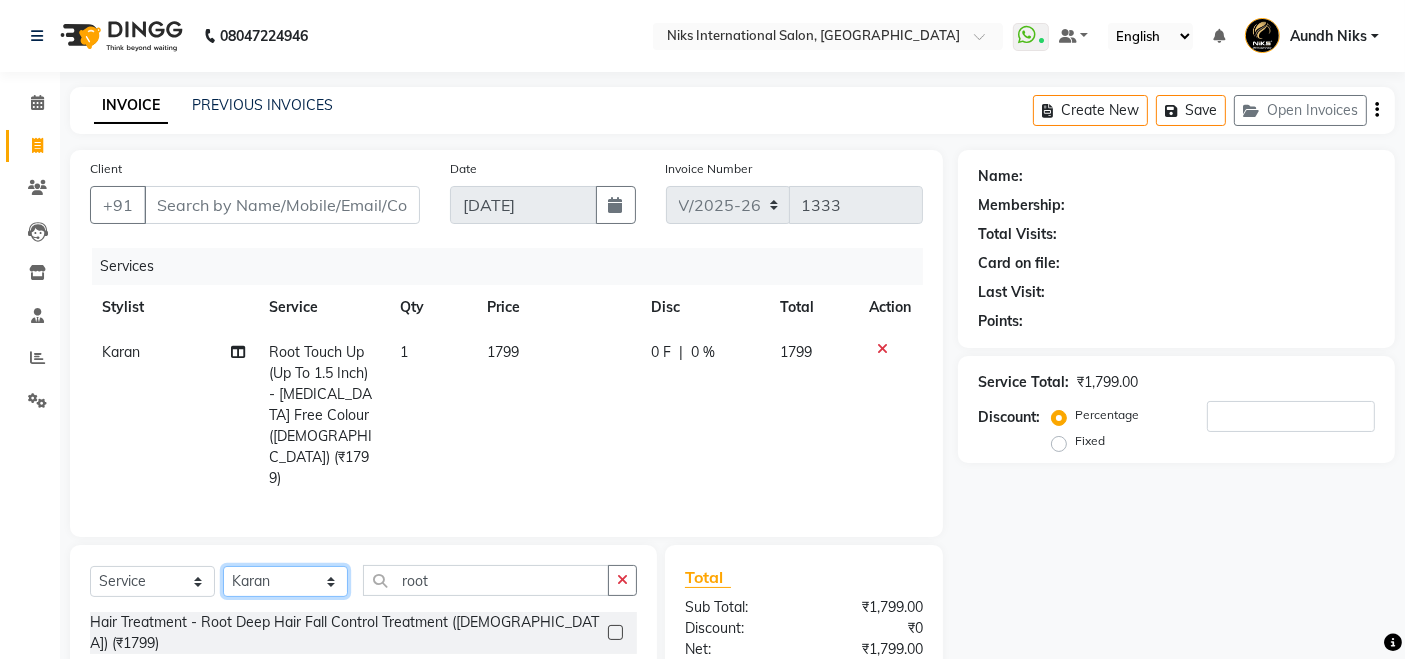 click on "Select Stylist Amruta Aundh Niks Ishika Jiya Karan Komal Mahhi Rajesh Samruddhi Siddharth Soham" 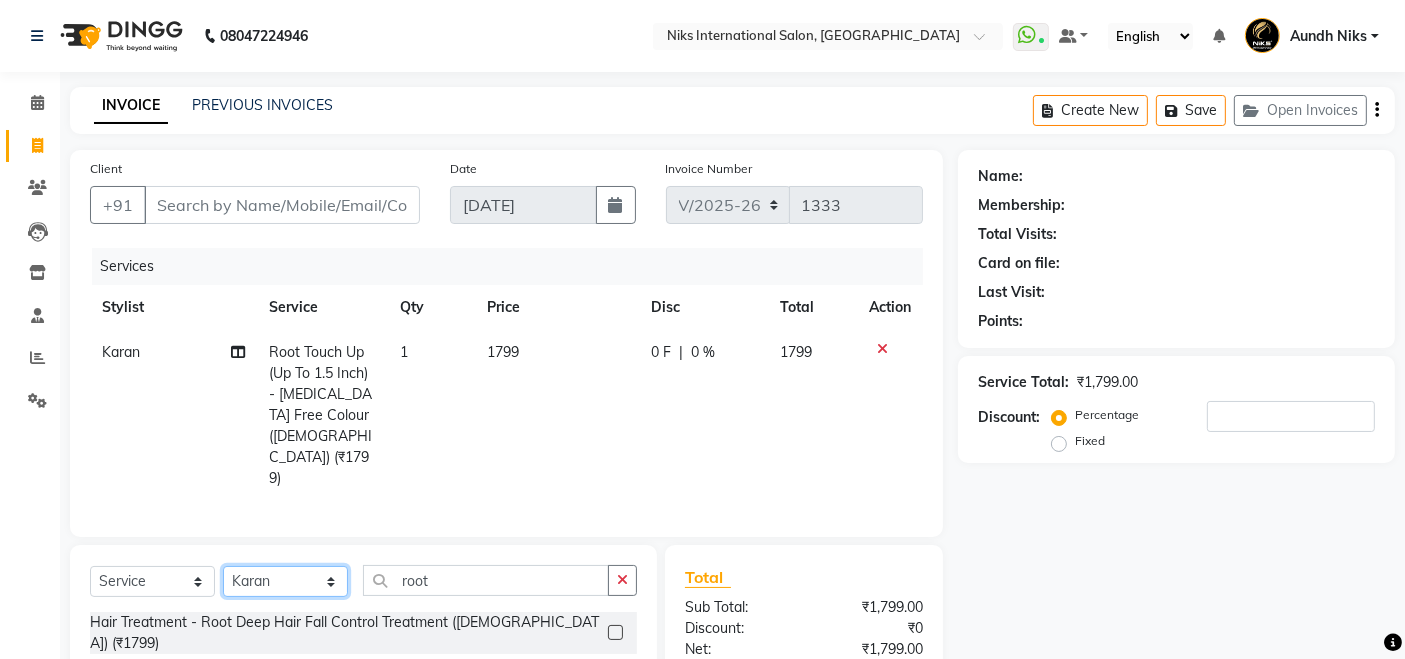 select on "17526" 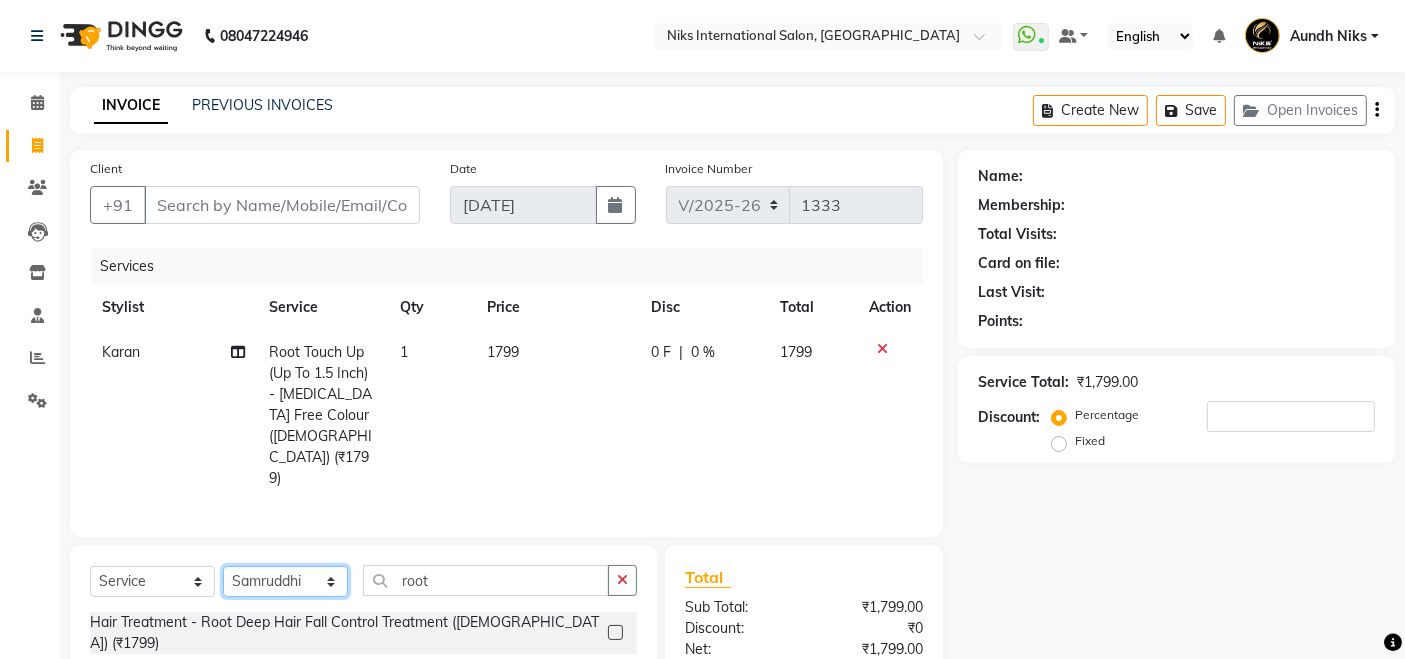 click on "Select Stylist Amruta Aundh Niks Ishika Jiya Karan Komal Mahhi Rajesh Samruddhi Siddharth Soham" 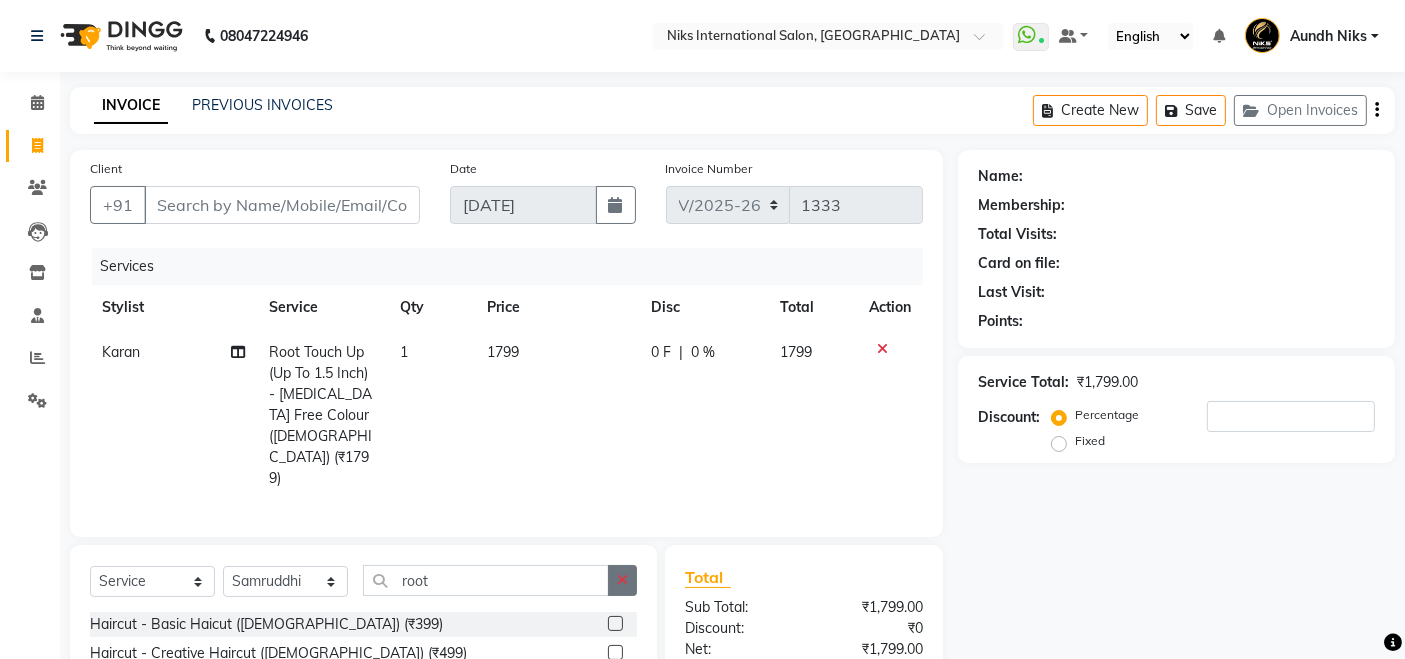 click 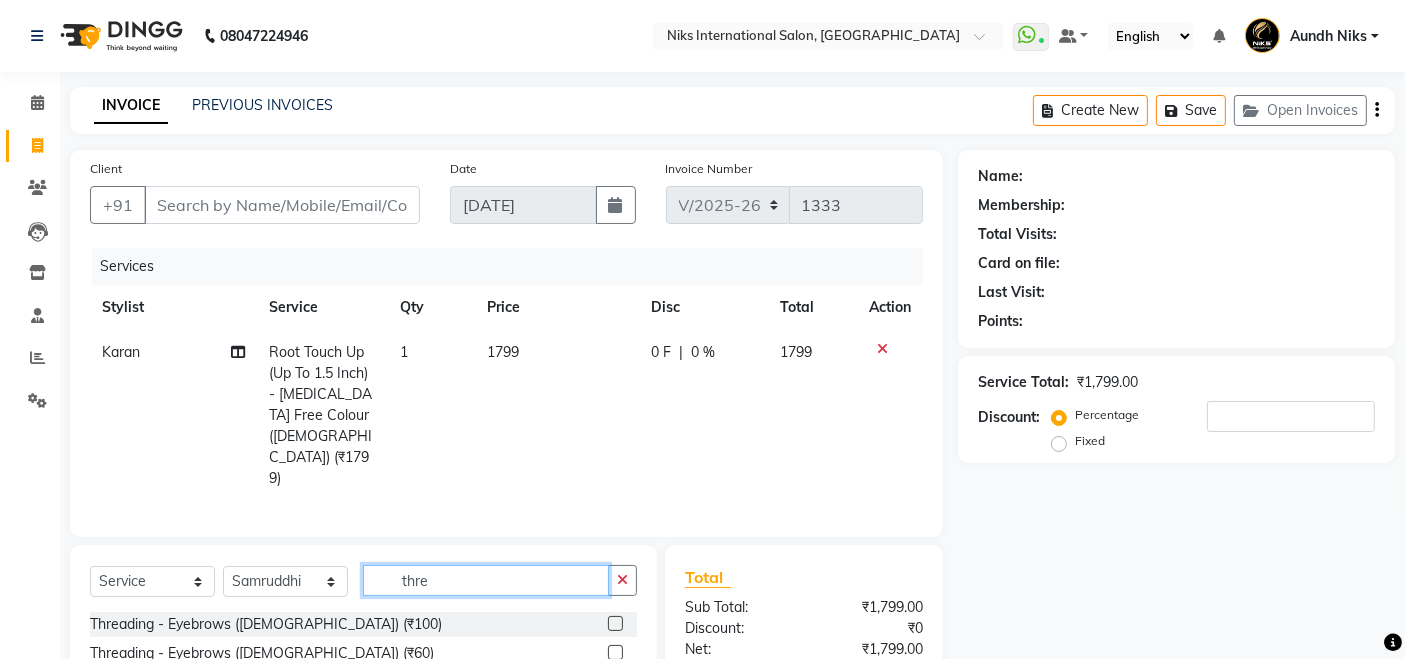type on "thre" 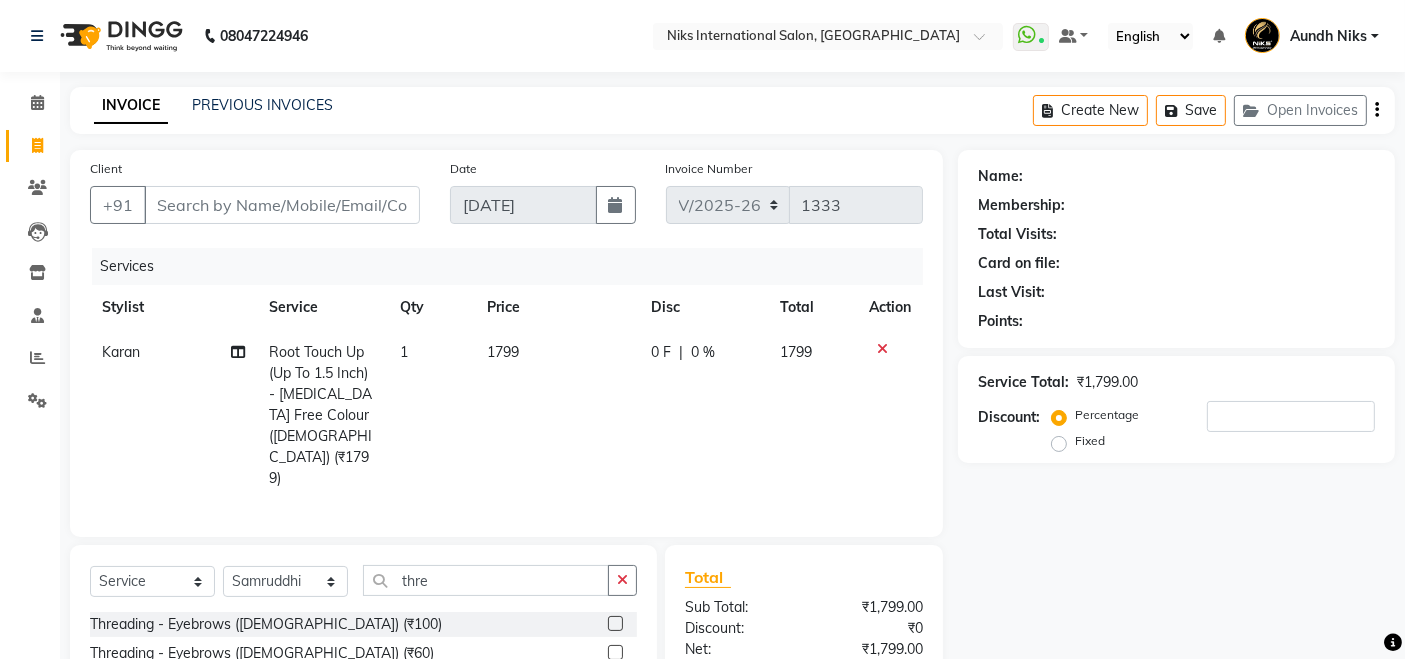 click 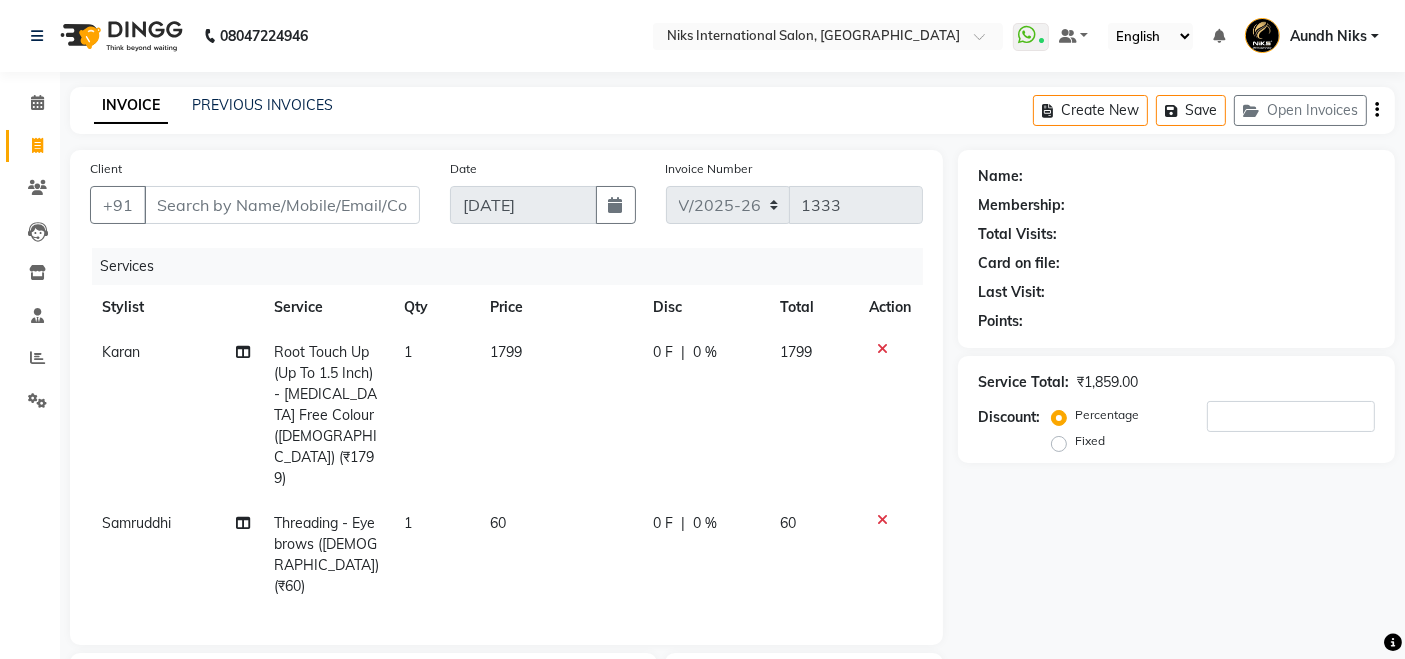 checkbox on "false" 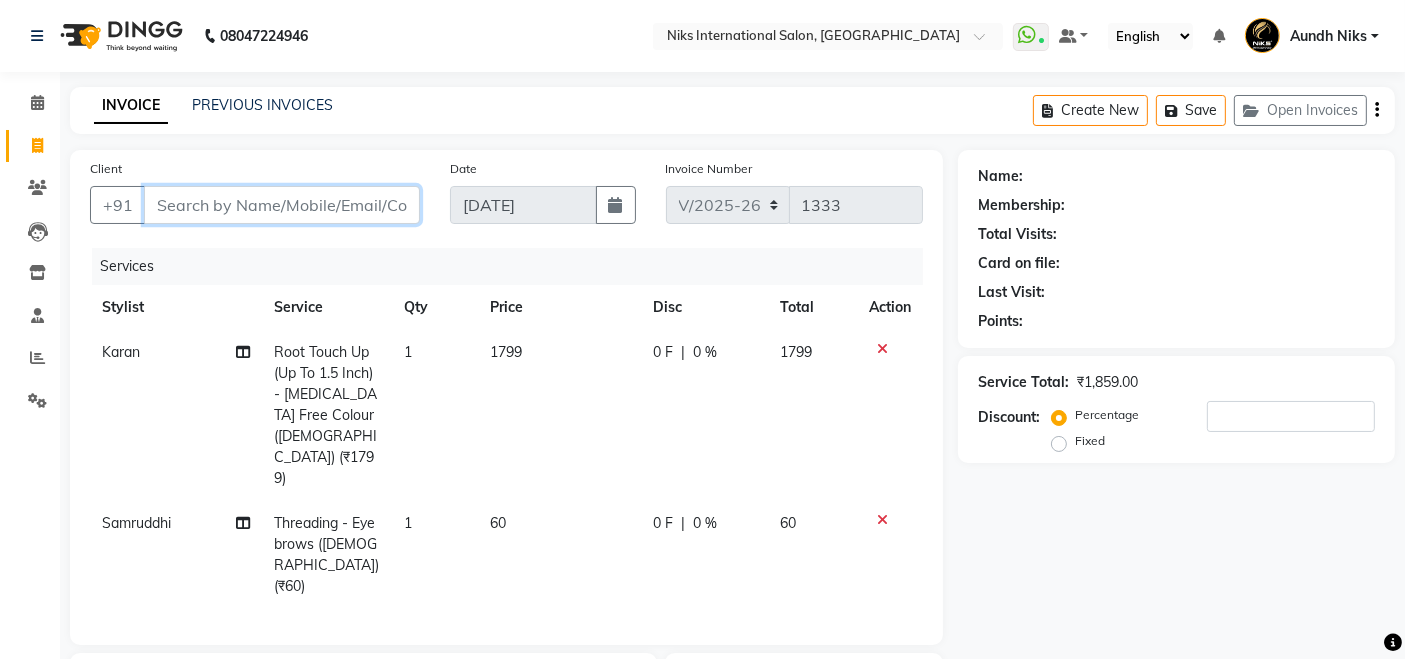 click on "Client" at bounding box center (282, 205) 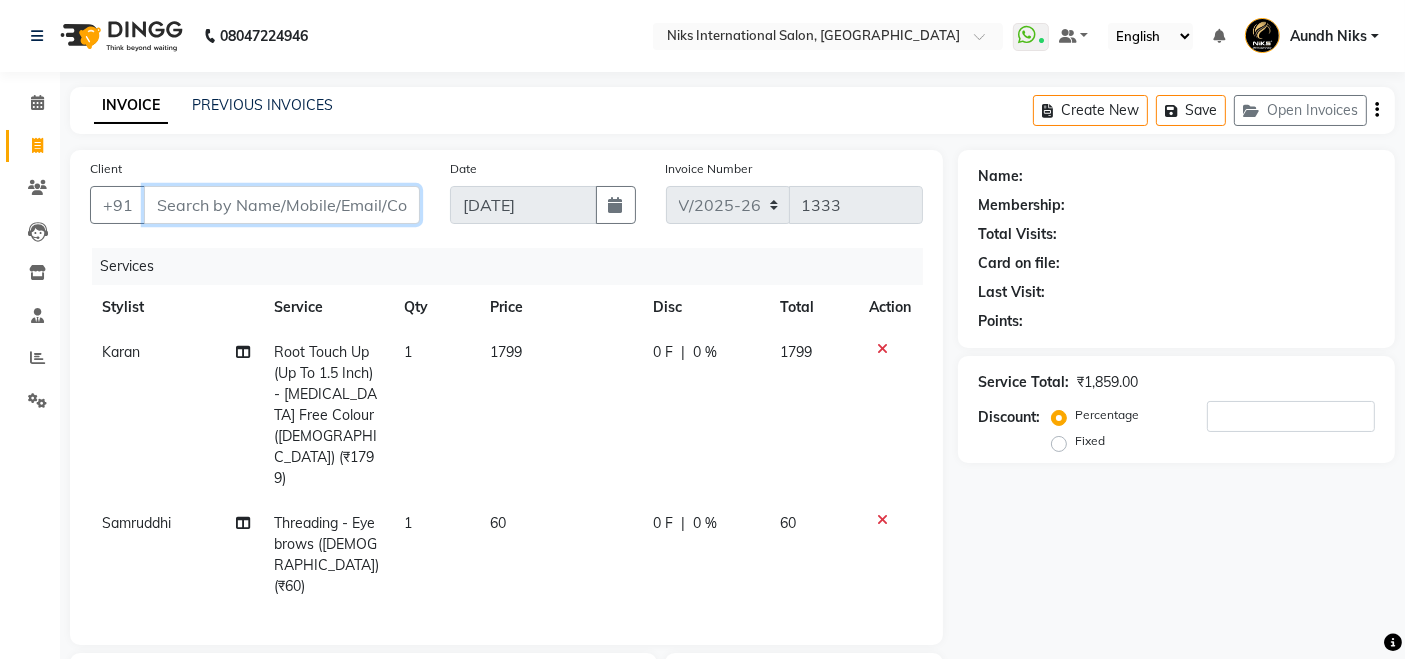 type on "9" 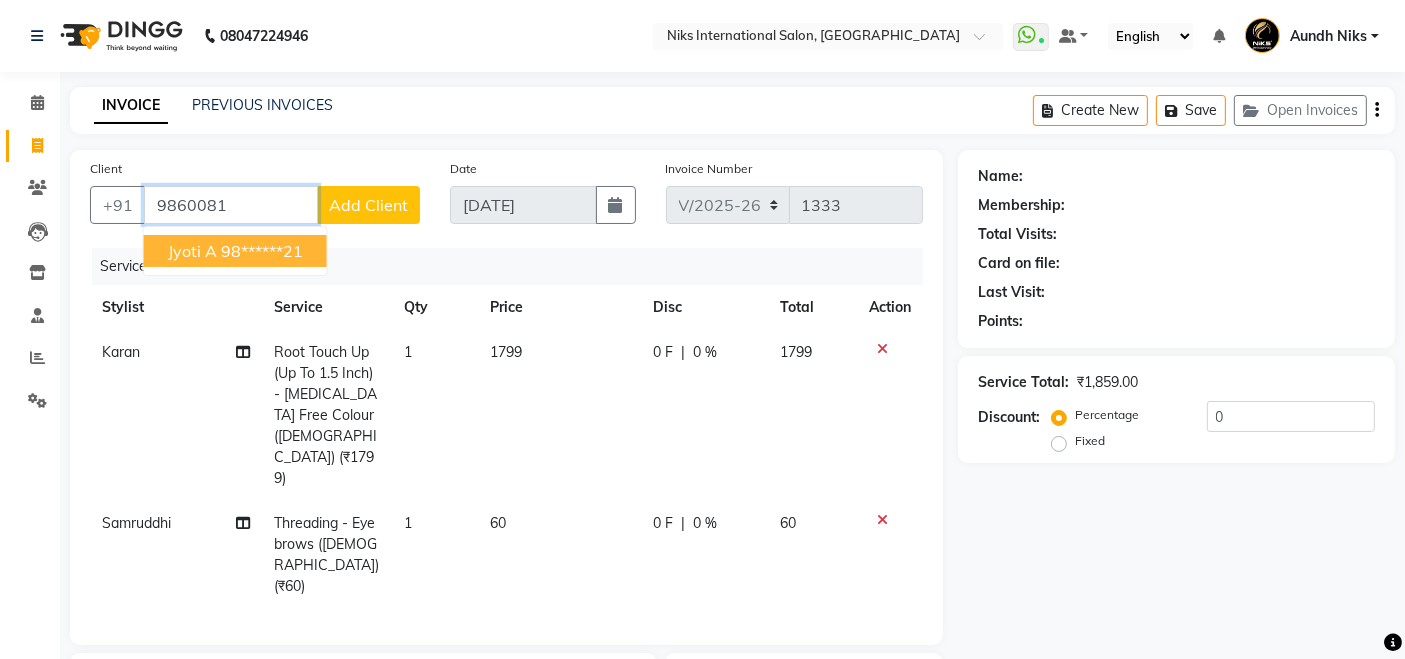 click on "98******21" at bounding box center (262, 251) 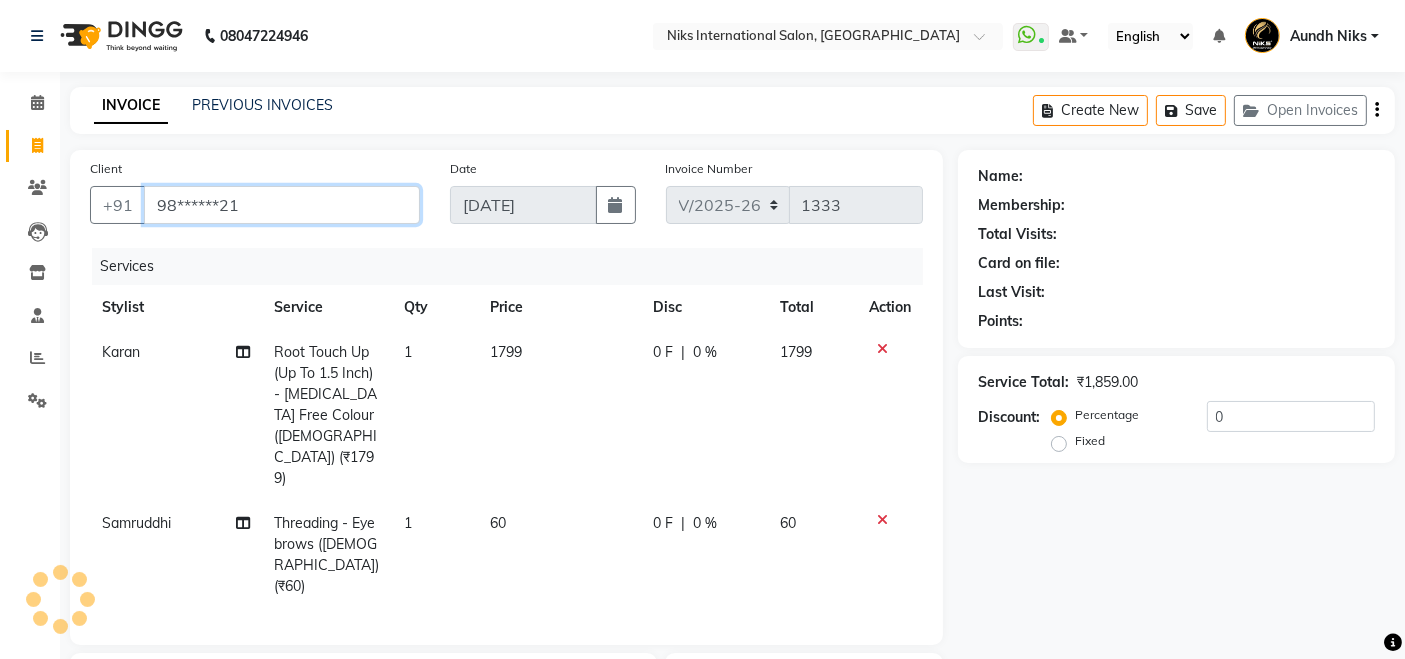 type on "98******21" 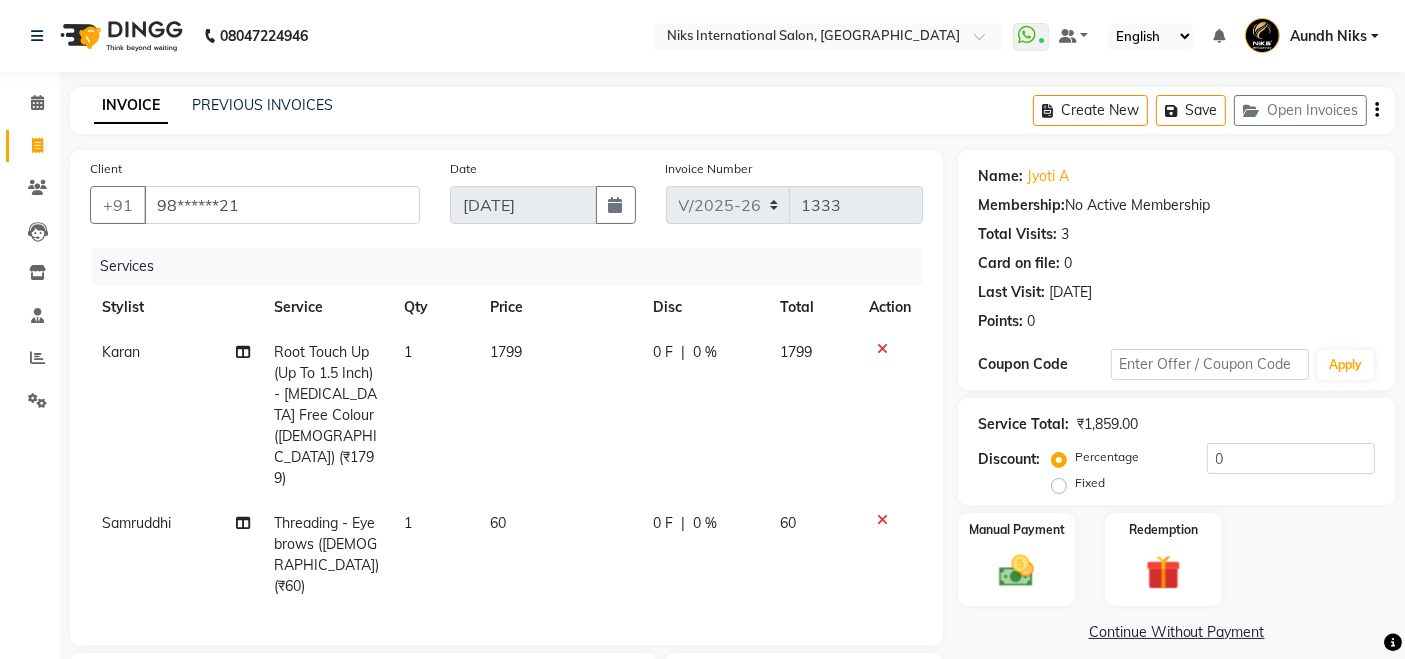 scroll, scrollTop: 246, scrollLeft: 0, axis: vertical 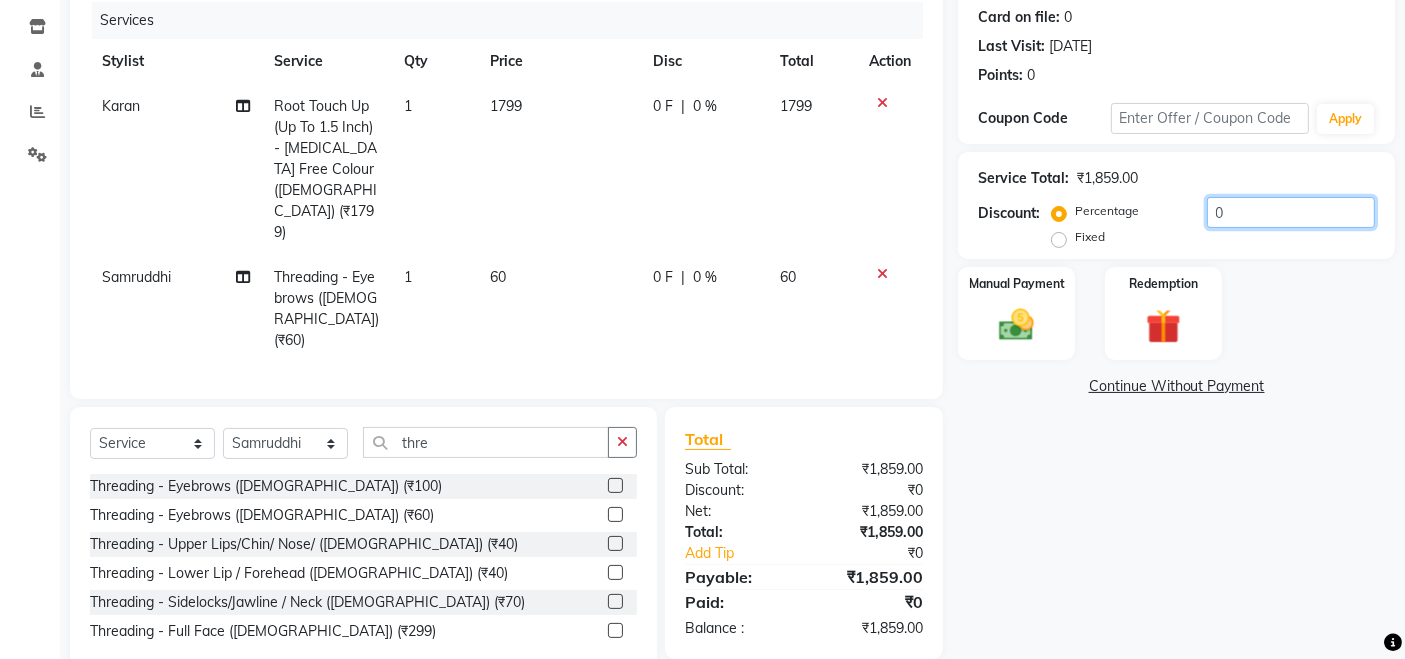 click on "0" 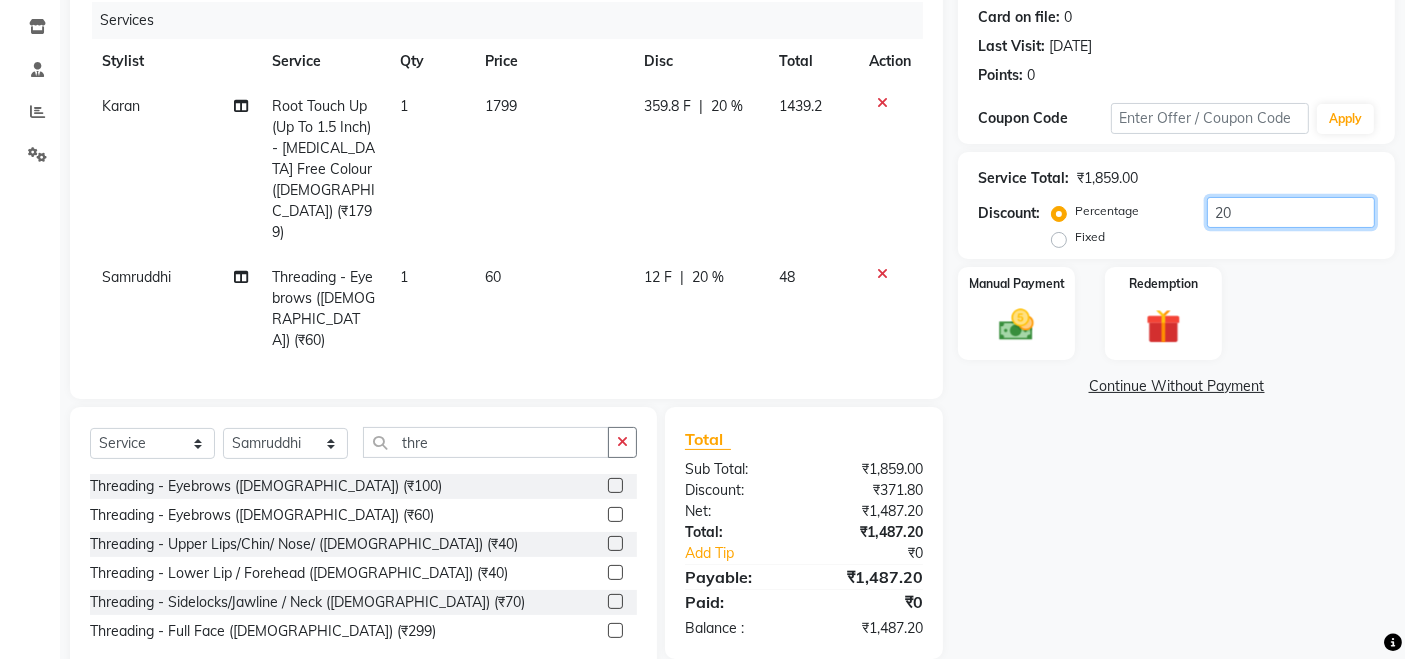 type on "20" 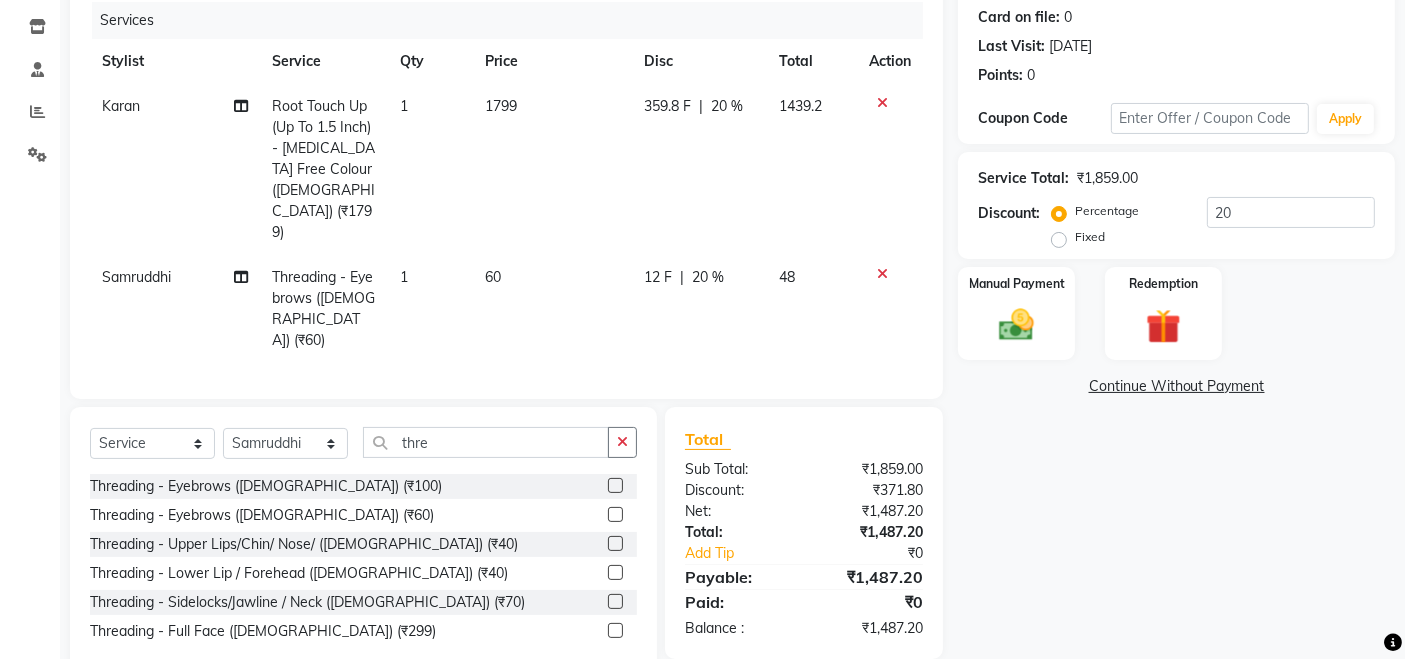 click on "20 %" 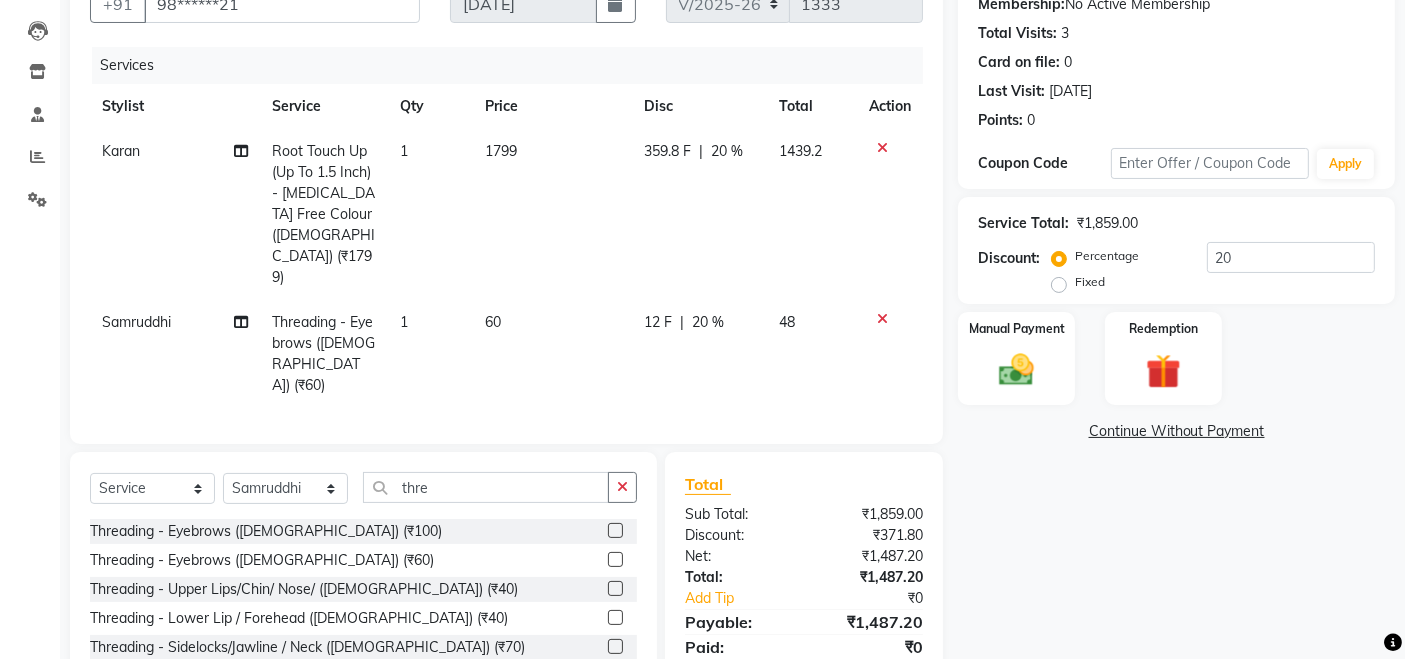select on "17526" 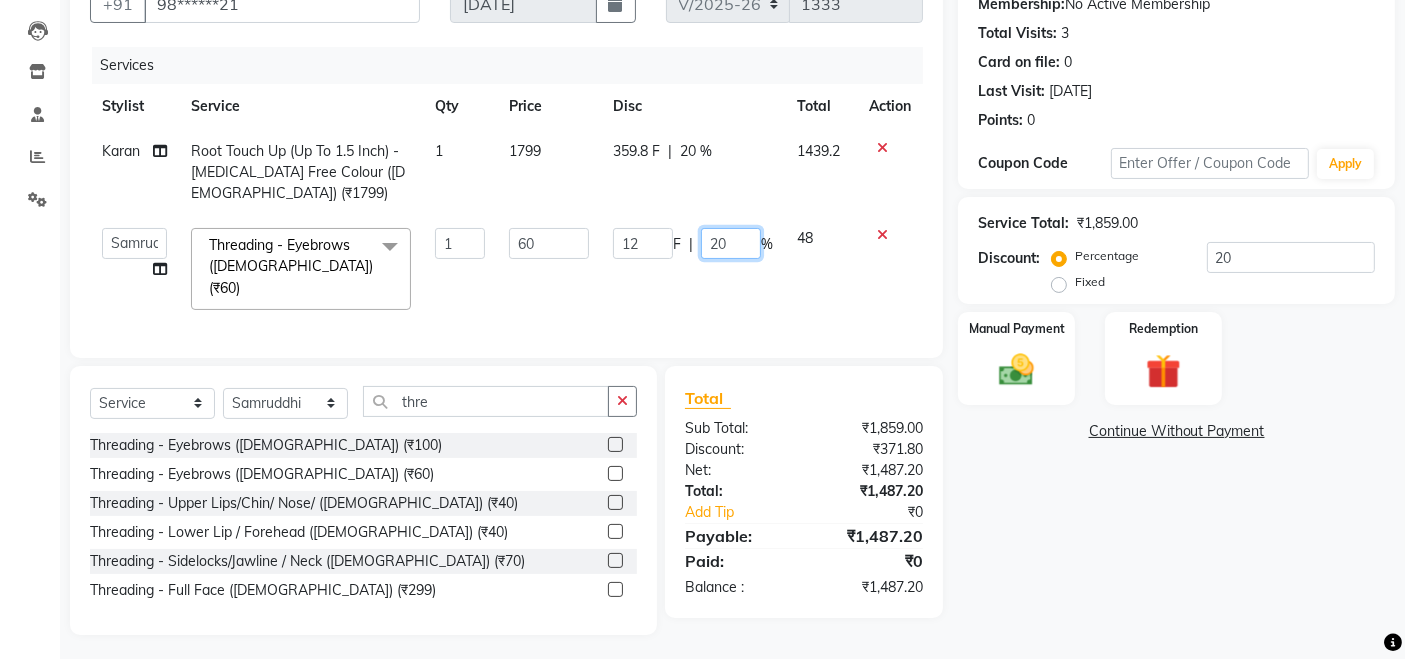 click on "20" 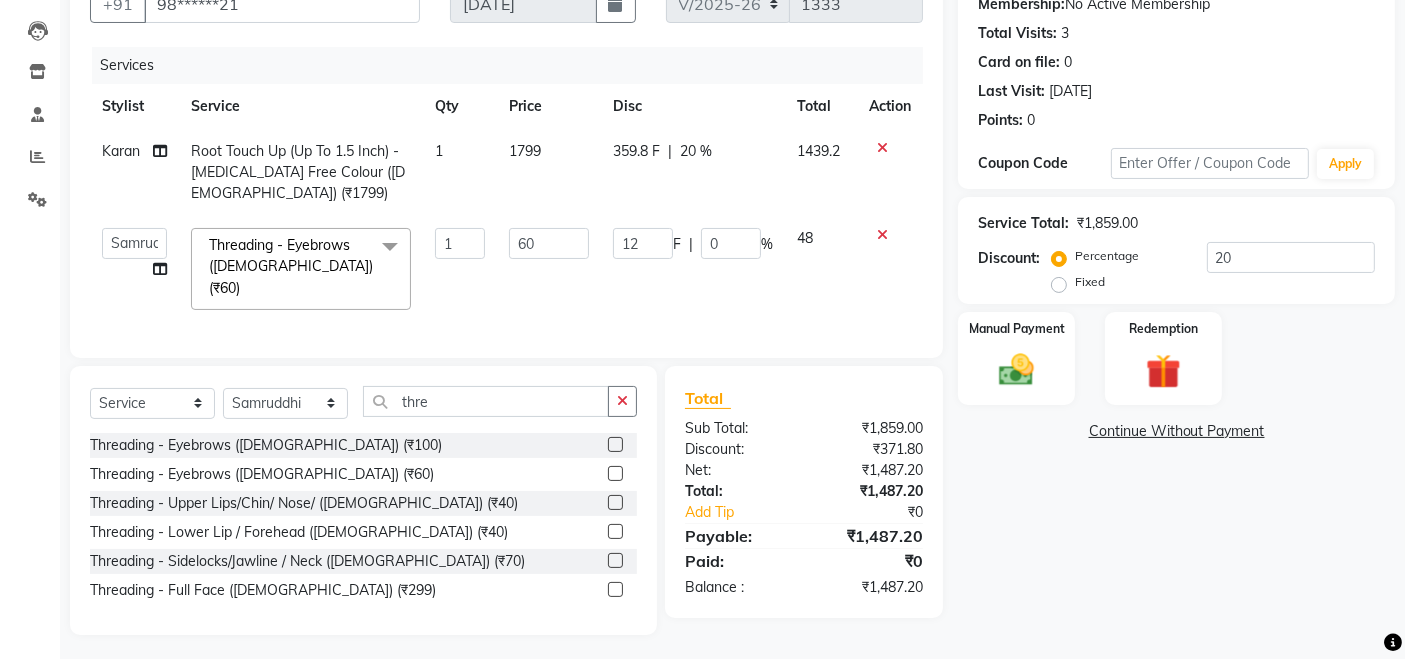 click on "Name: Jyoti A Membership:  No Active Membership  Total Visits:  3 Card on file:  0 Last Visit:   31-05-2025 Points:   0  Coupon Code Apply Service Total:  ₹1,859.00  Discount:  Percentage   Fixed  20 Manual Payment Redemption  Continue Without Payment" 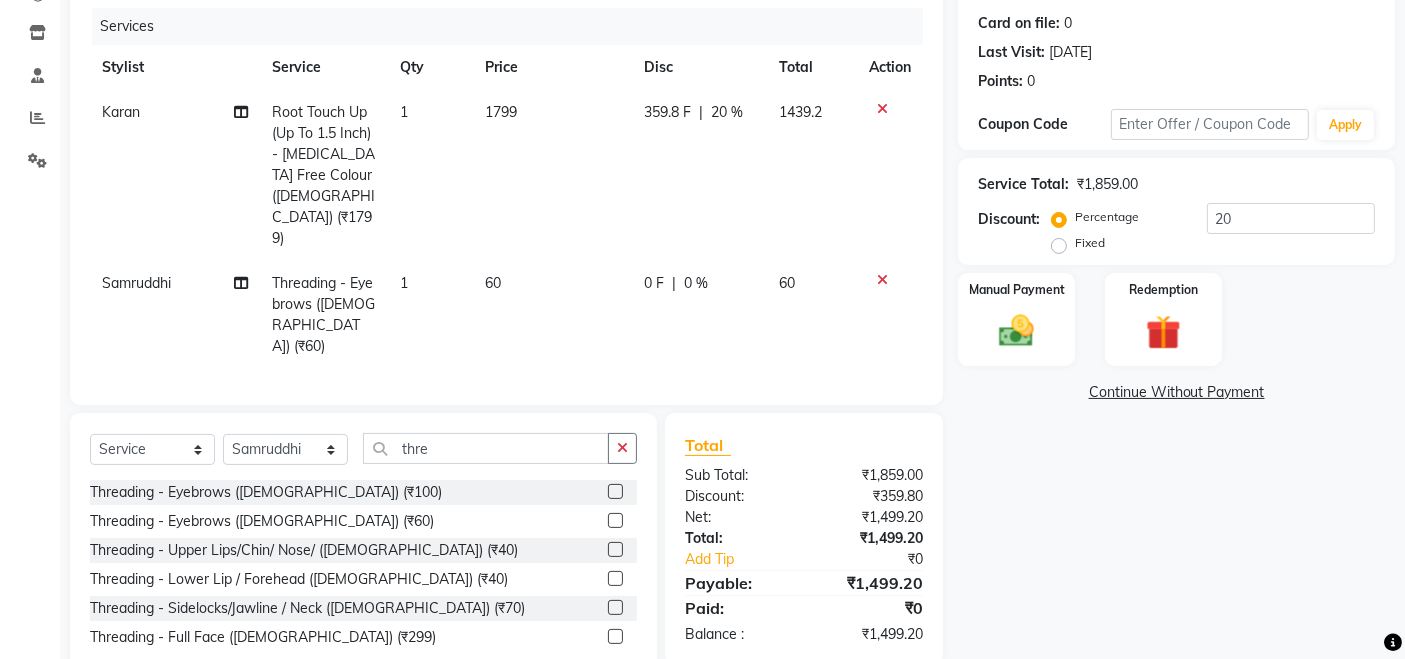 scroll, scrollTop: 246, scrollLeft: 0, axis: vertical 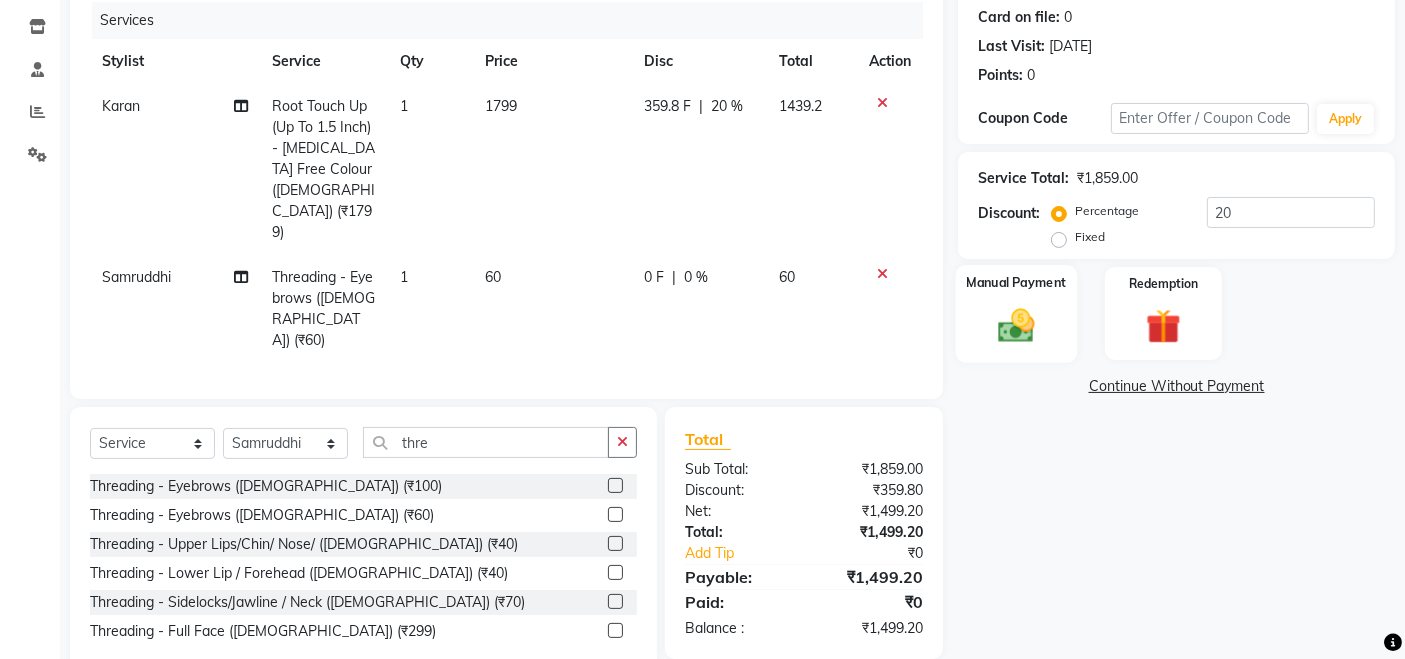click 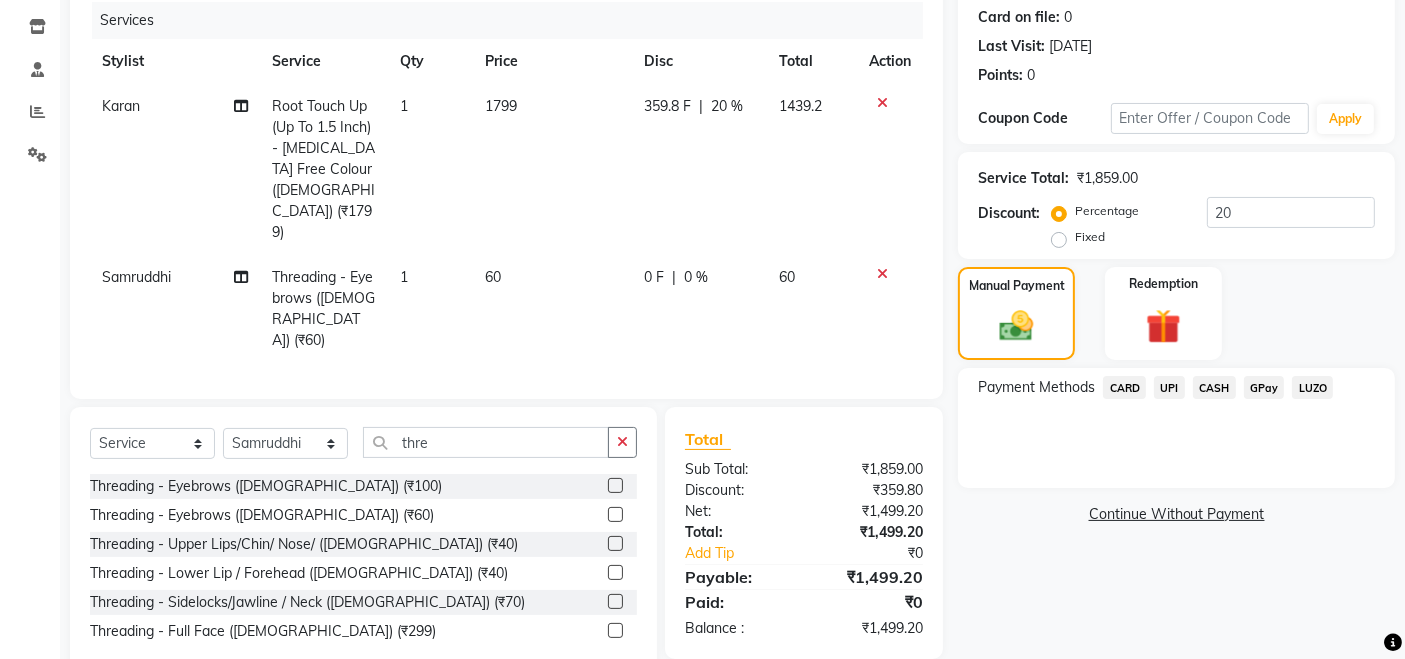 click on "CARD" 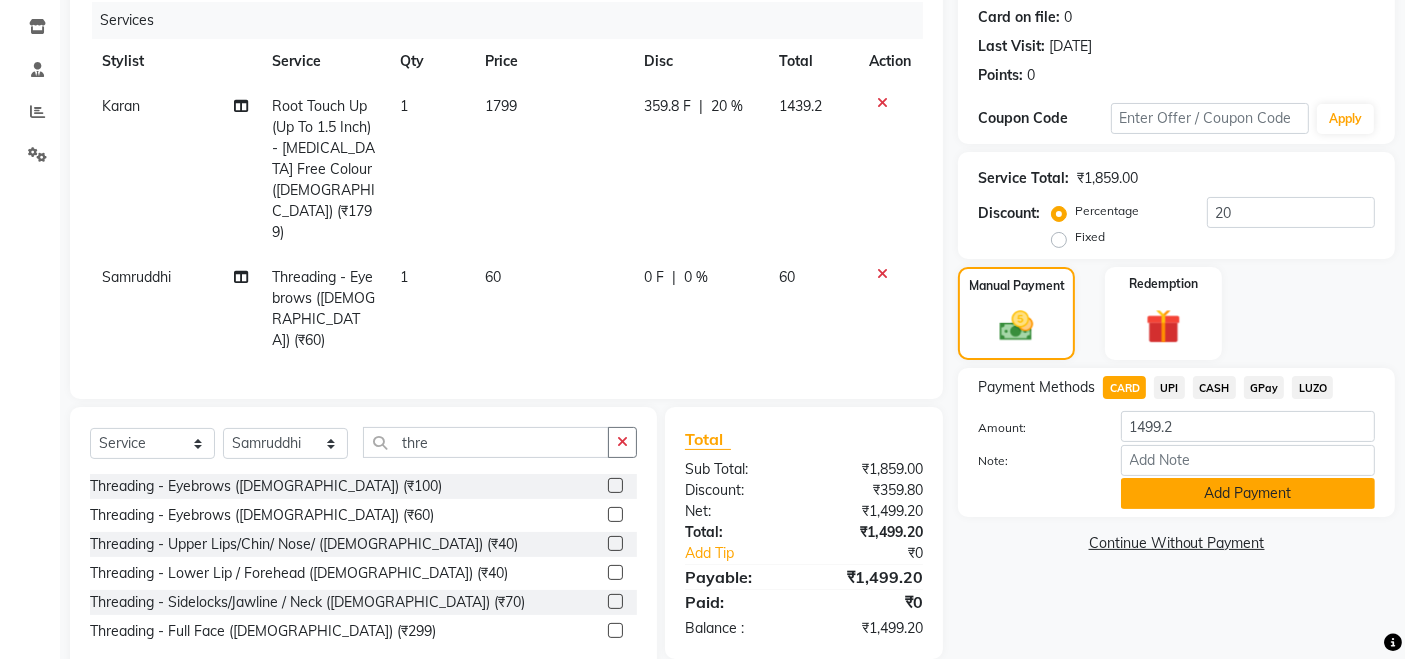 click on "Add Payment" 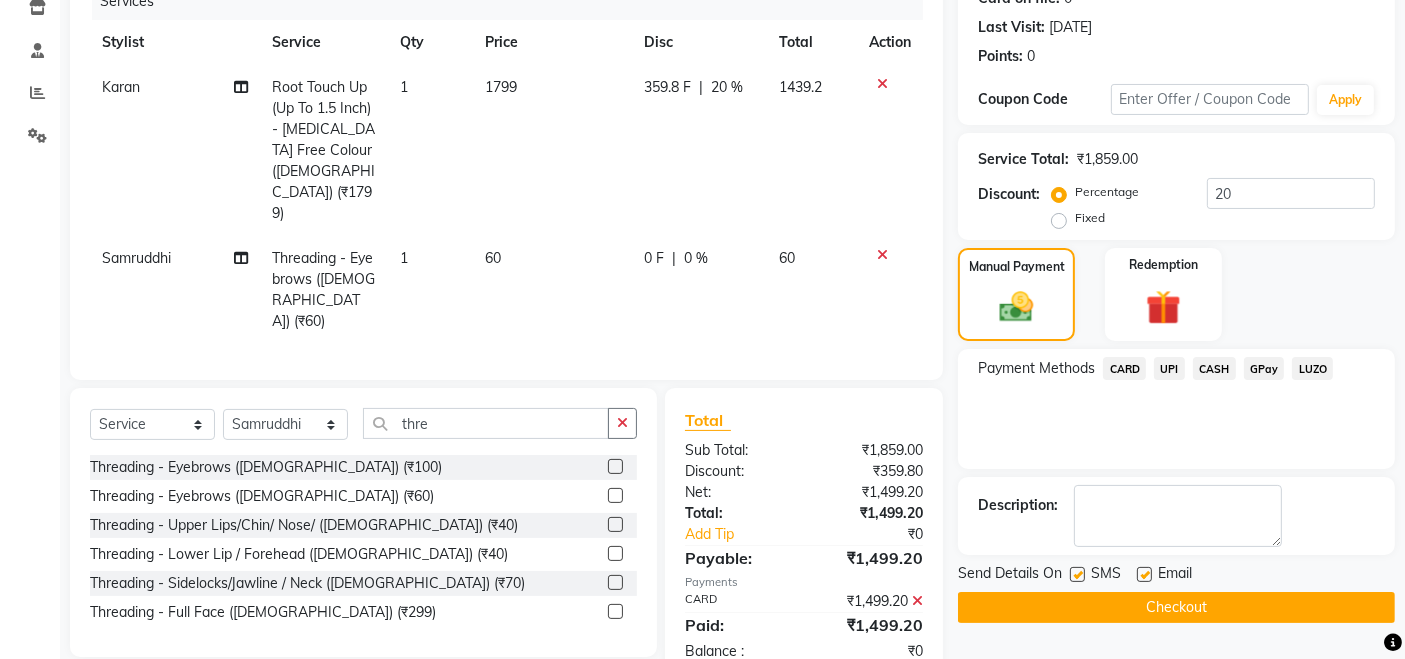 scroll, scrollTop: 270, scrollLeft: 0, axis: vertical 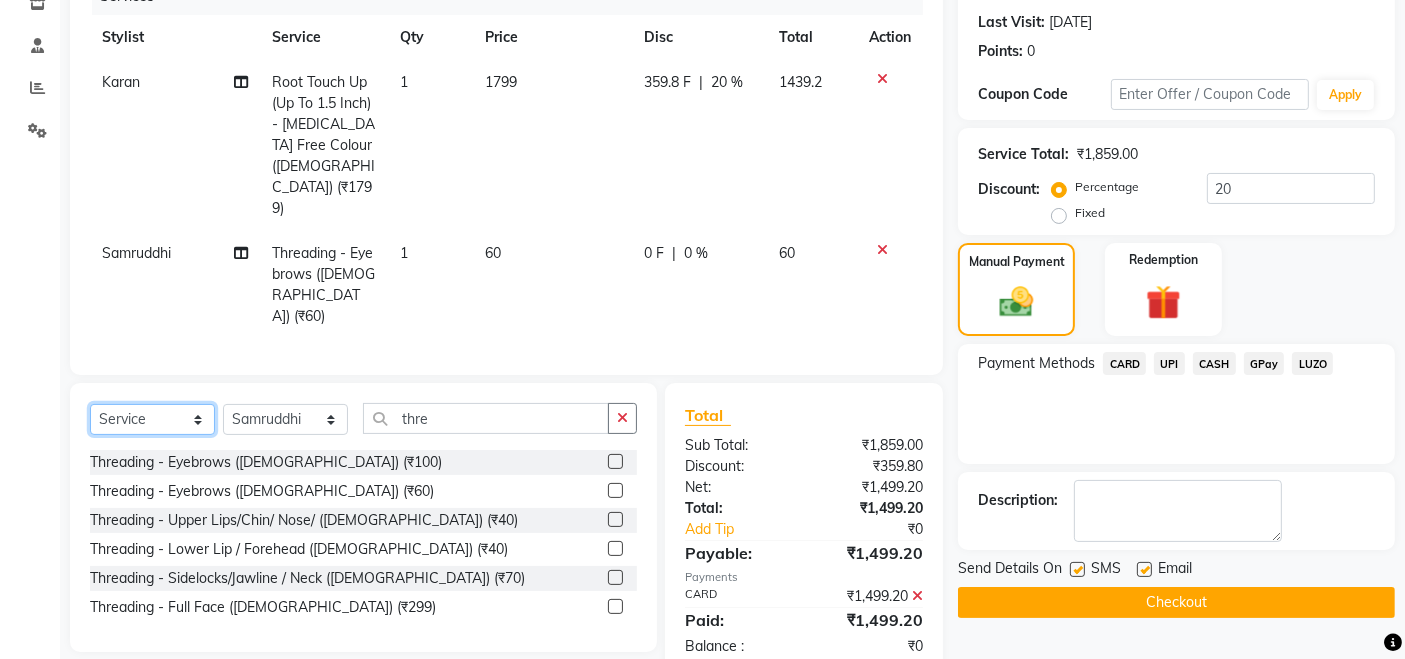 click on "Select  Service  Product  Membership  Package Voucher Prepaid Gift Card" 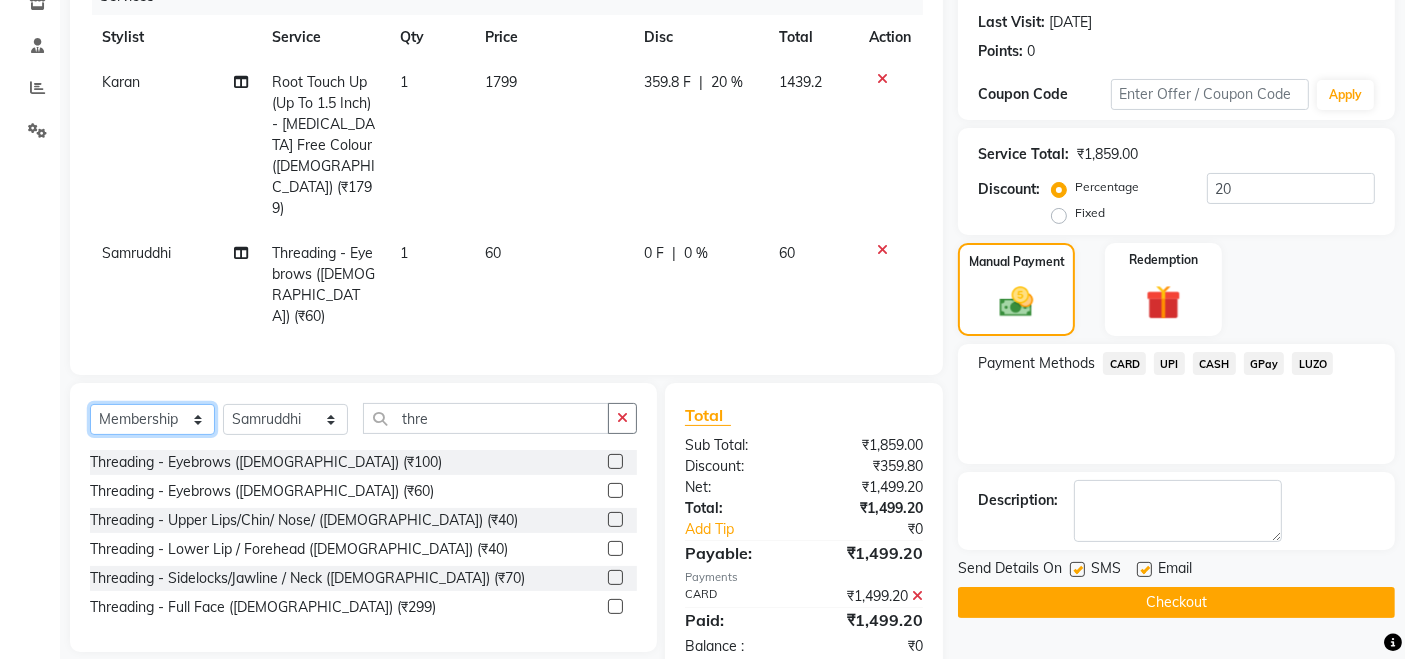 click on "Select  Service  Product  Membership  Package Voucher Prepaid Gift Card" 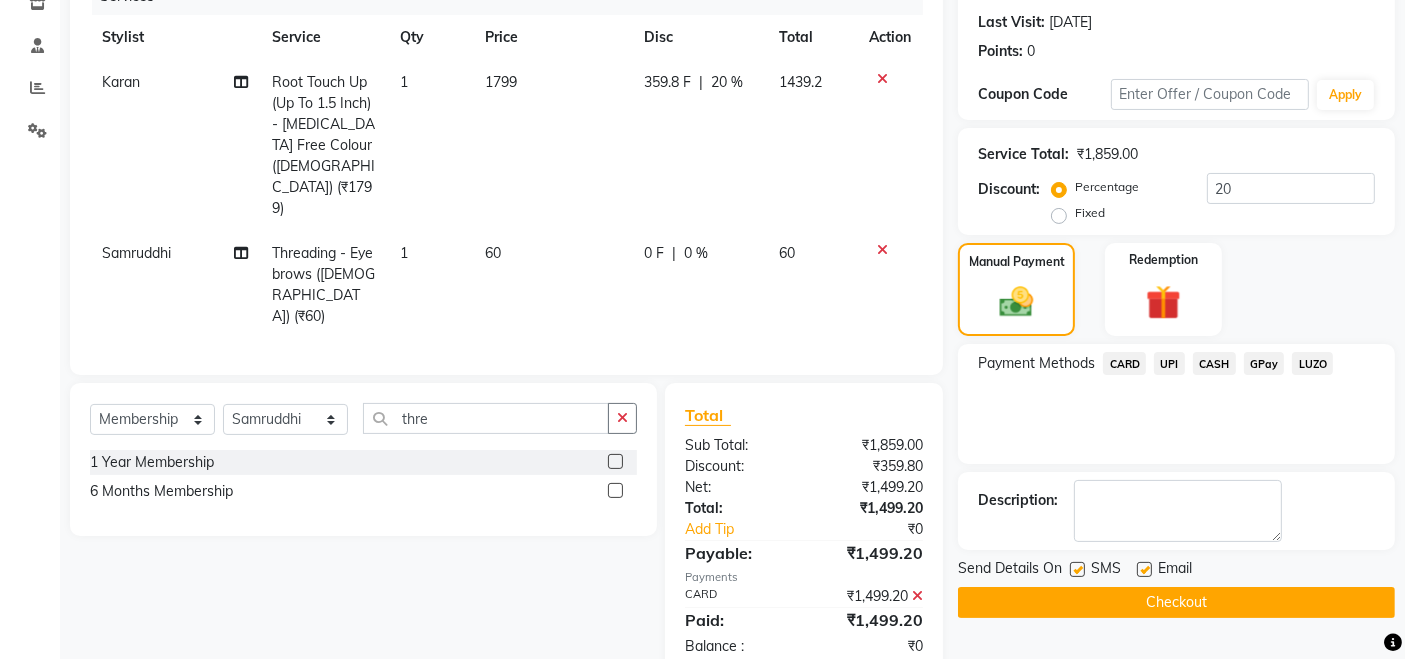 click 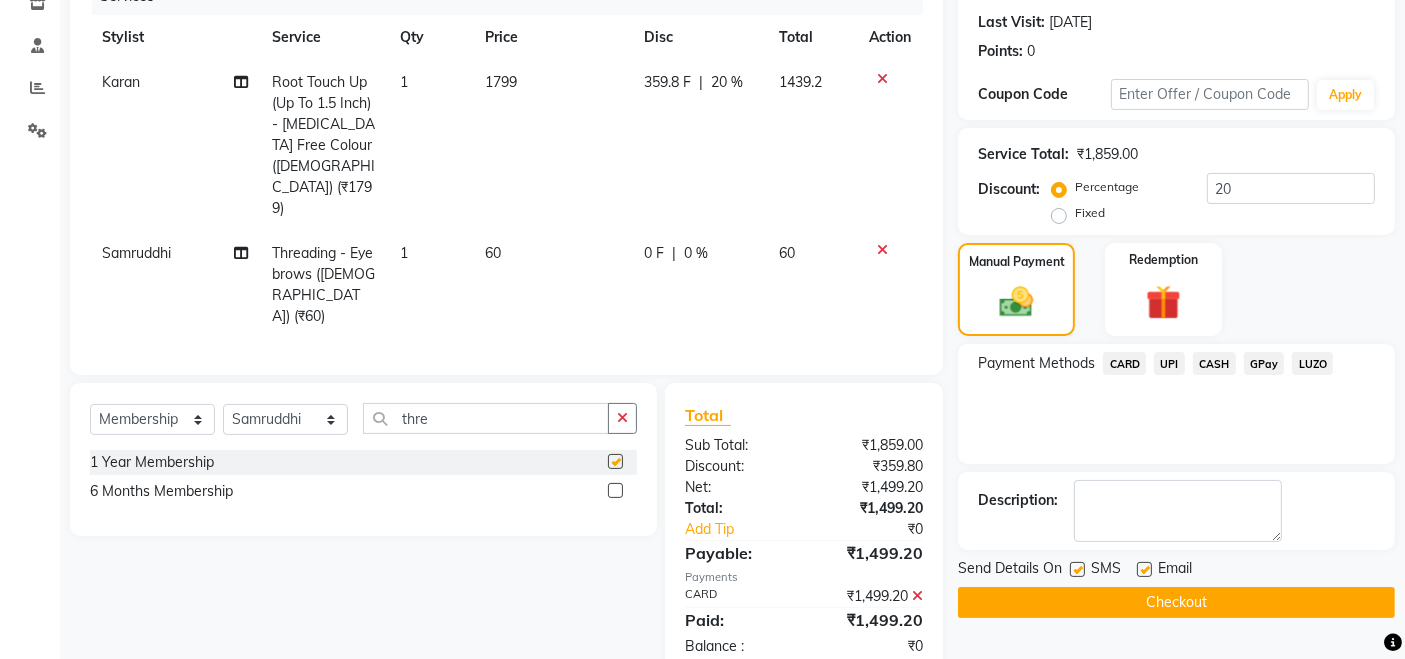 select on "select" 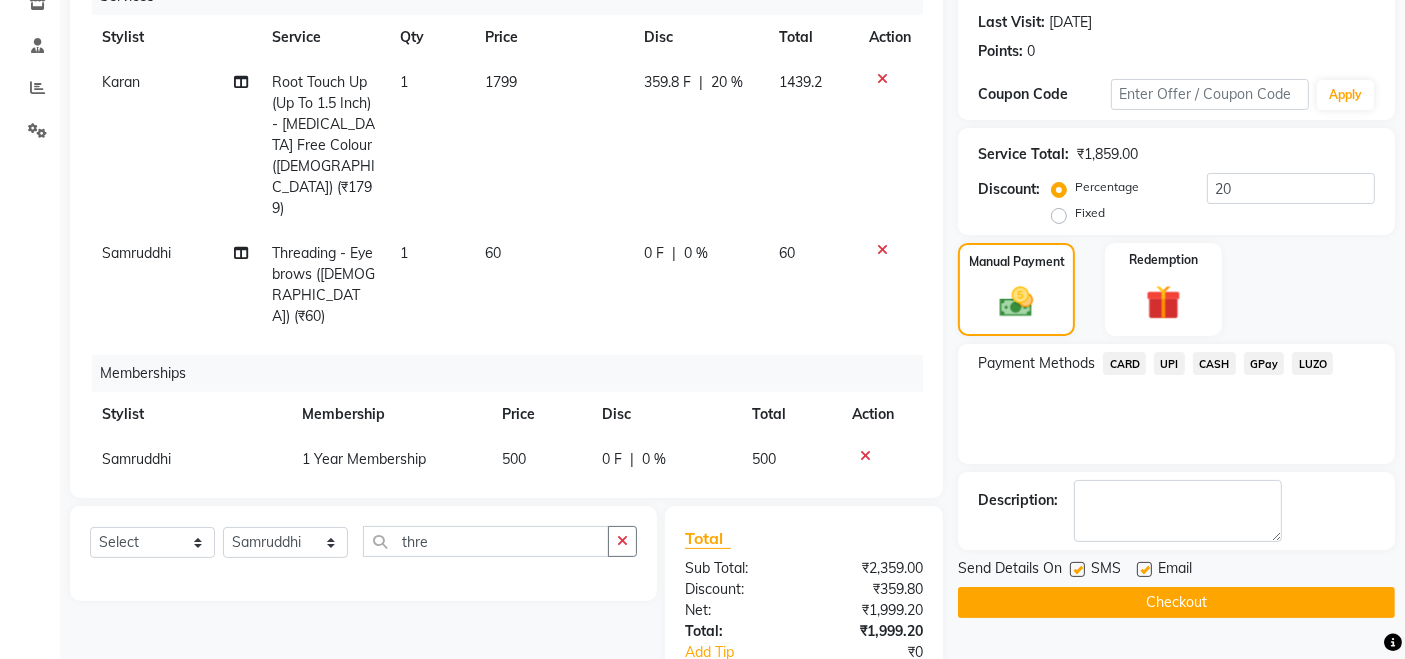 click on "500" 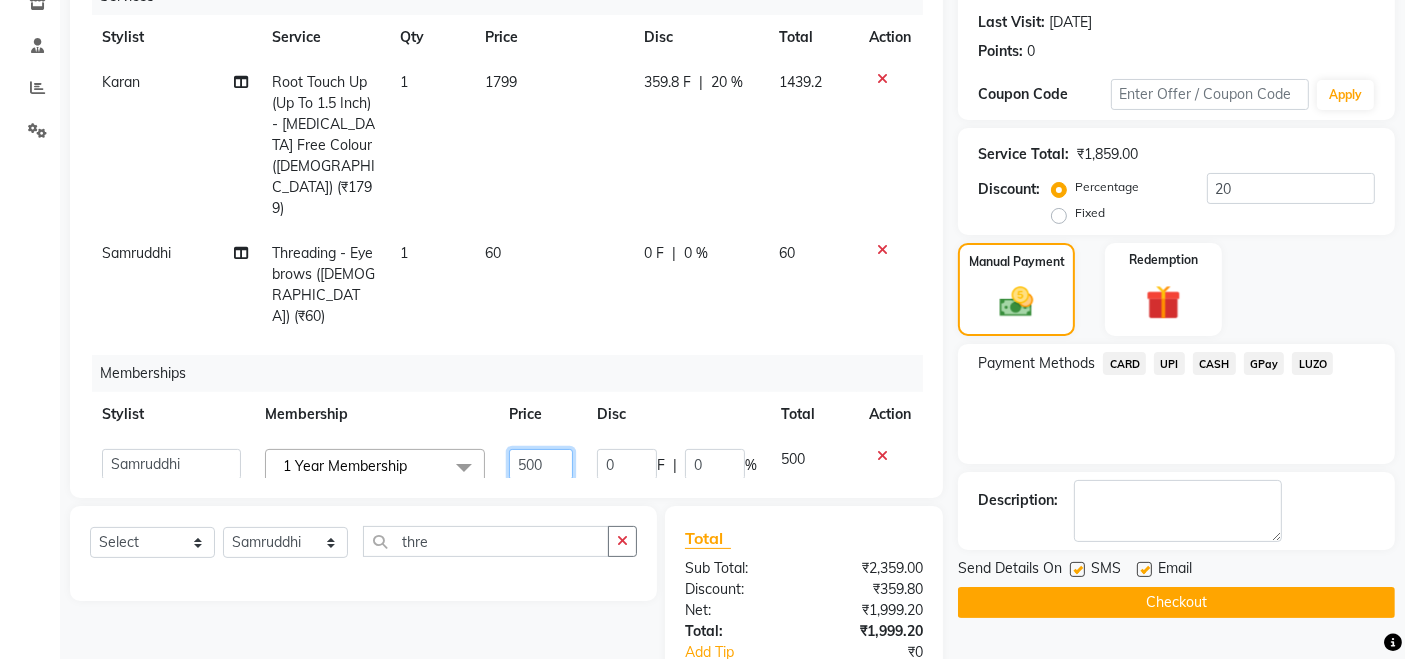 click on "500" 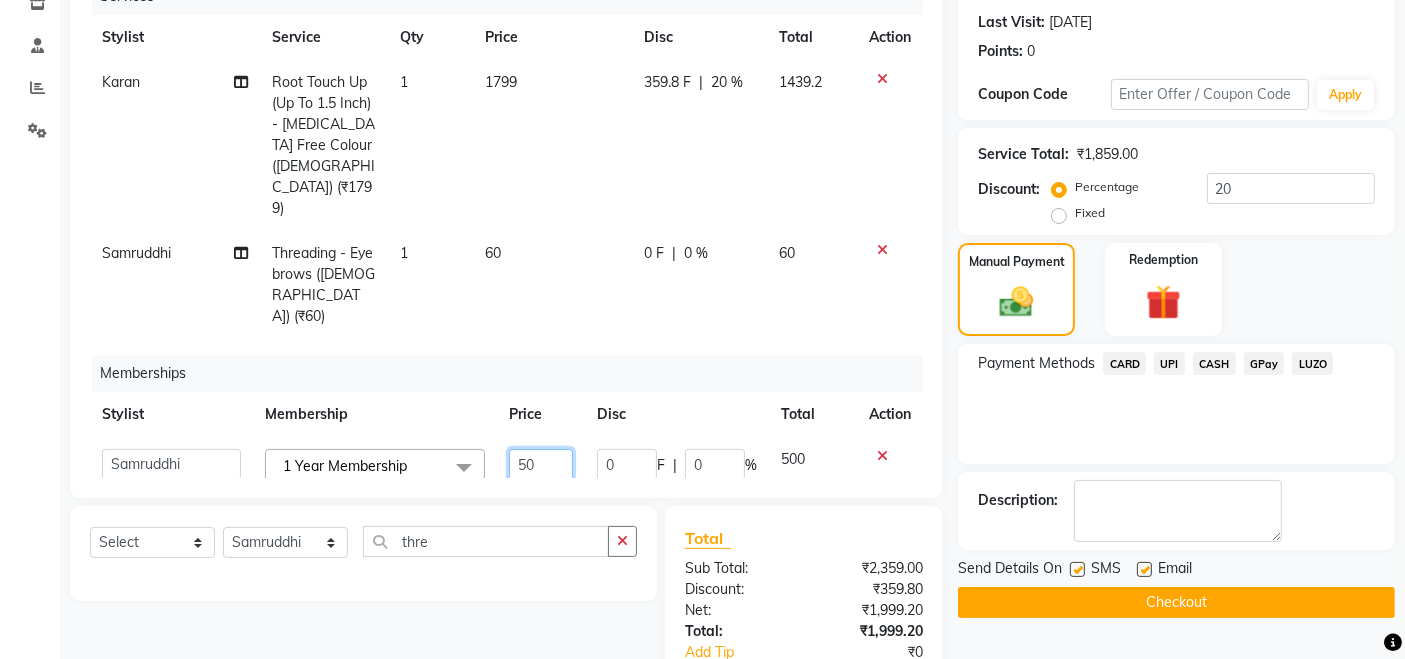 type on "5" 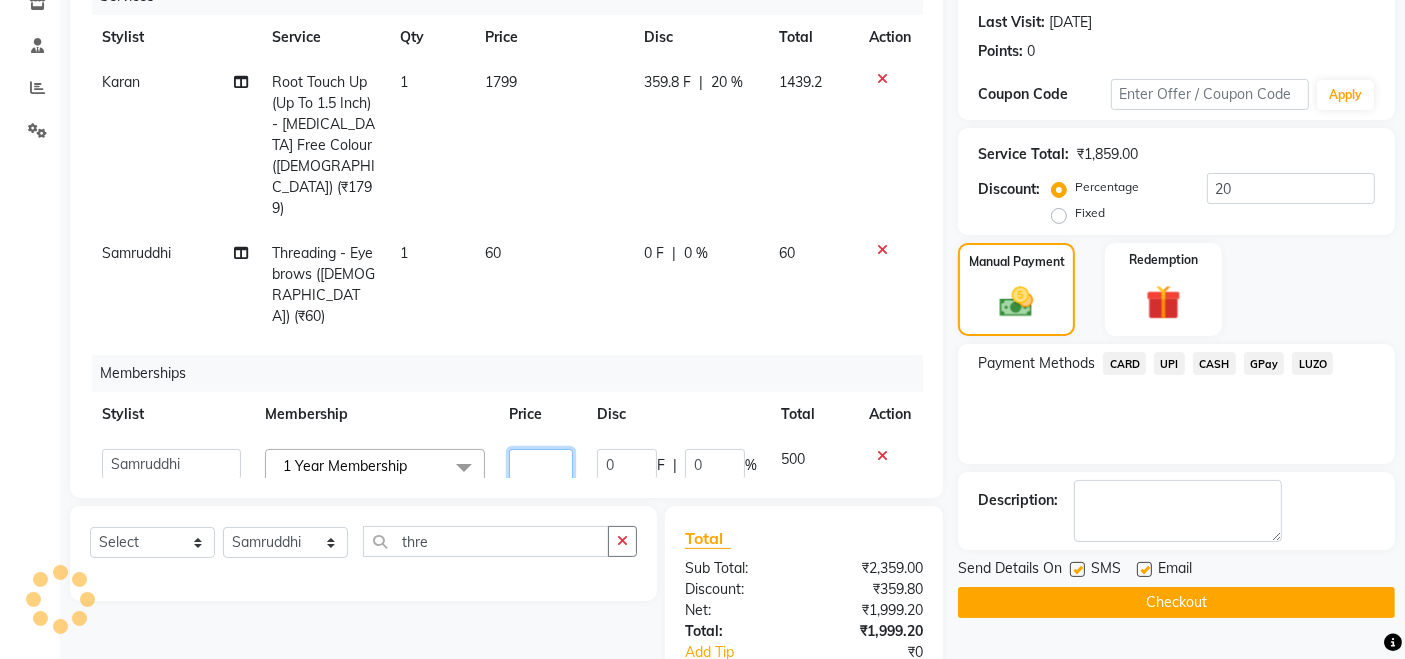 type on "1" 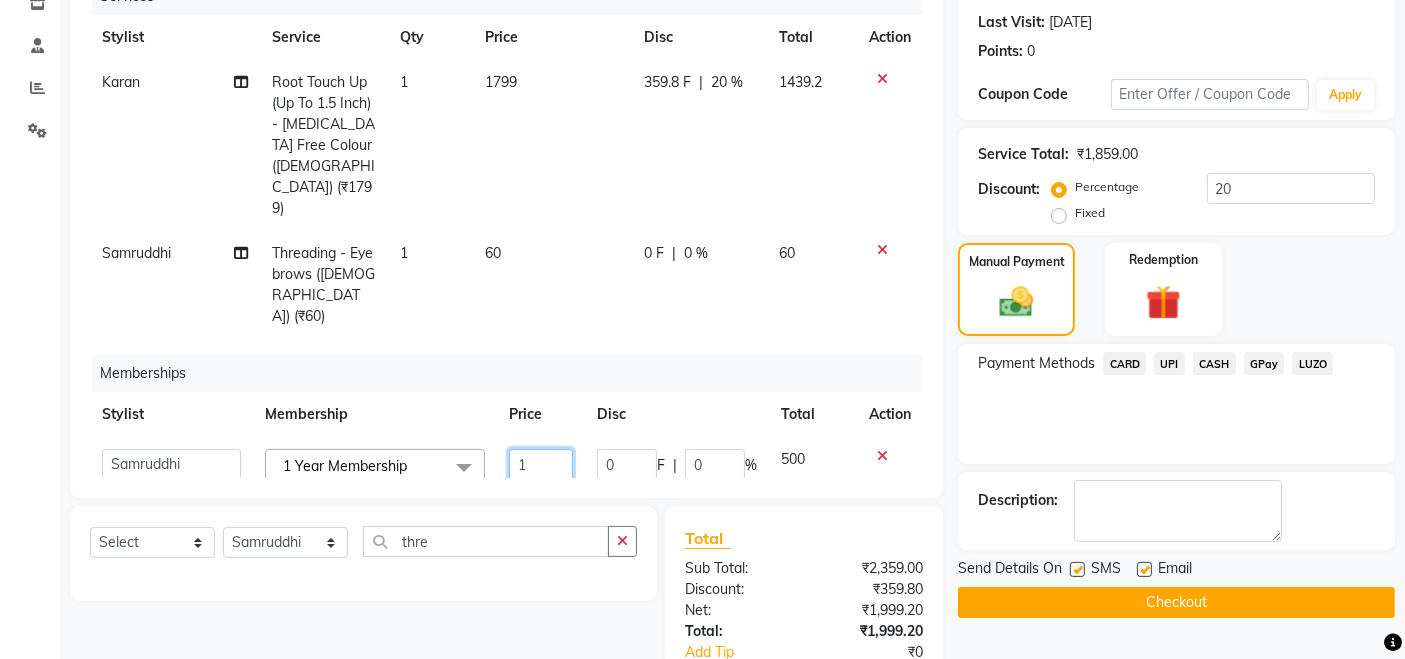 scroll, scrollTop: 431, scrollLeft: 0, axis: vertical 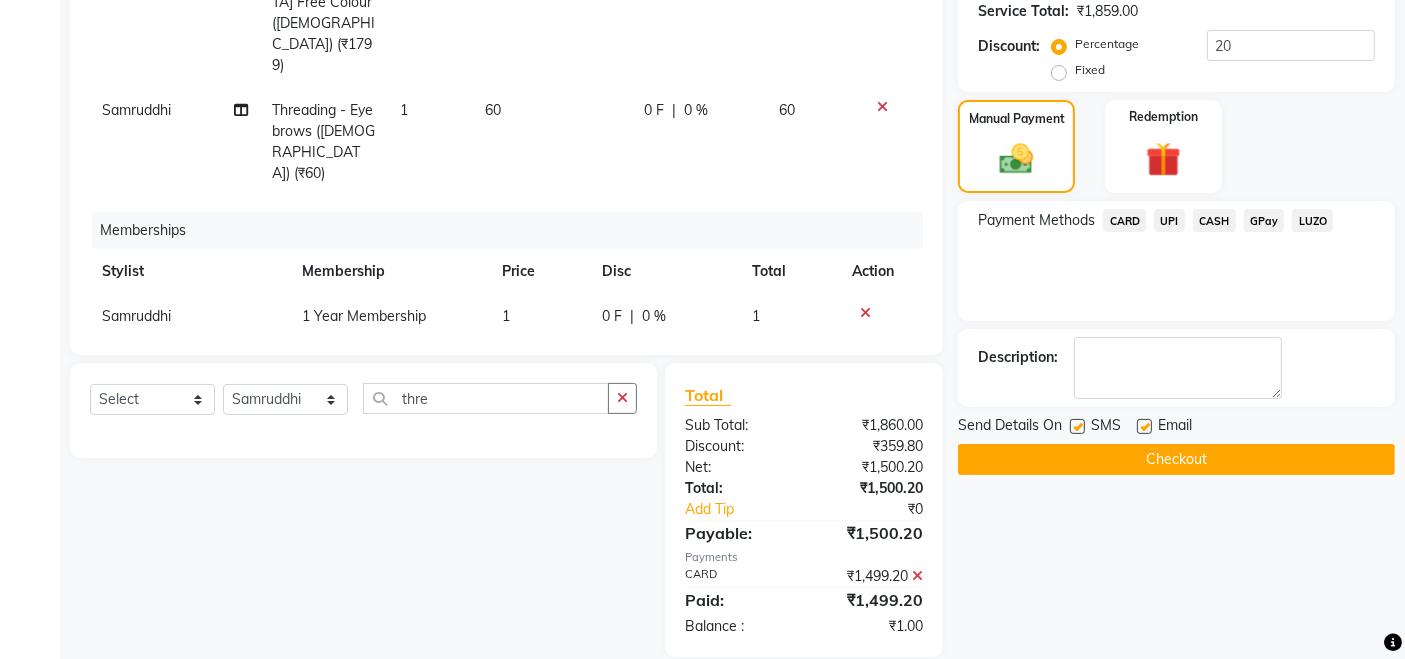 click on "Send Details On SMS Email  Checkout" 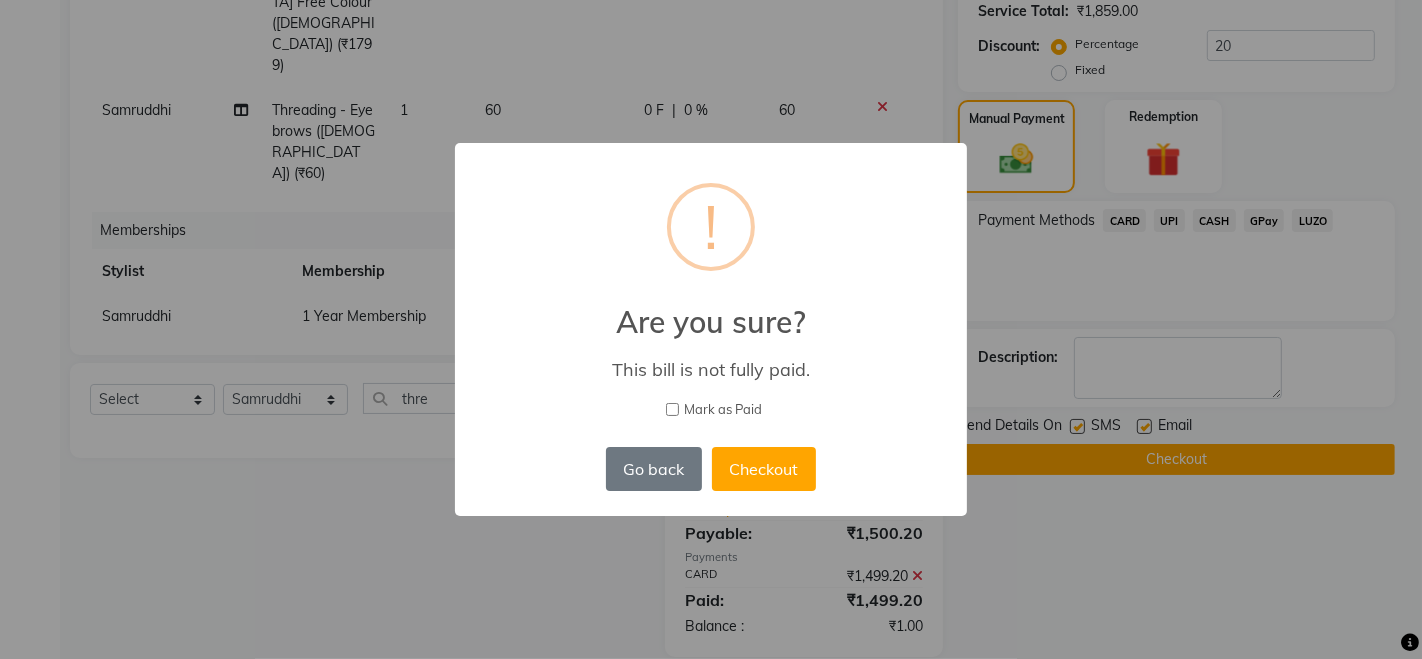 click on "× ! Are you sure? This bill is not fully paid. Mark as Paid Go back No Checkout" at bounding box center (711, 329) 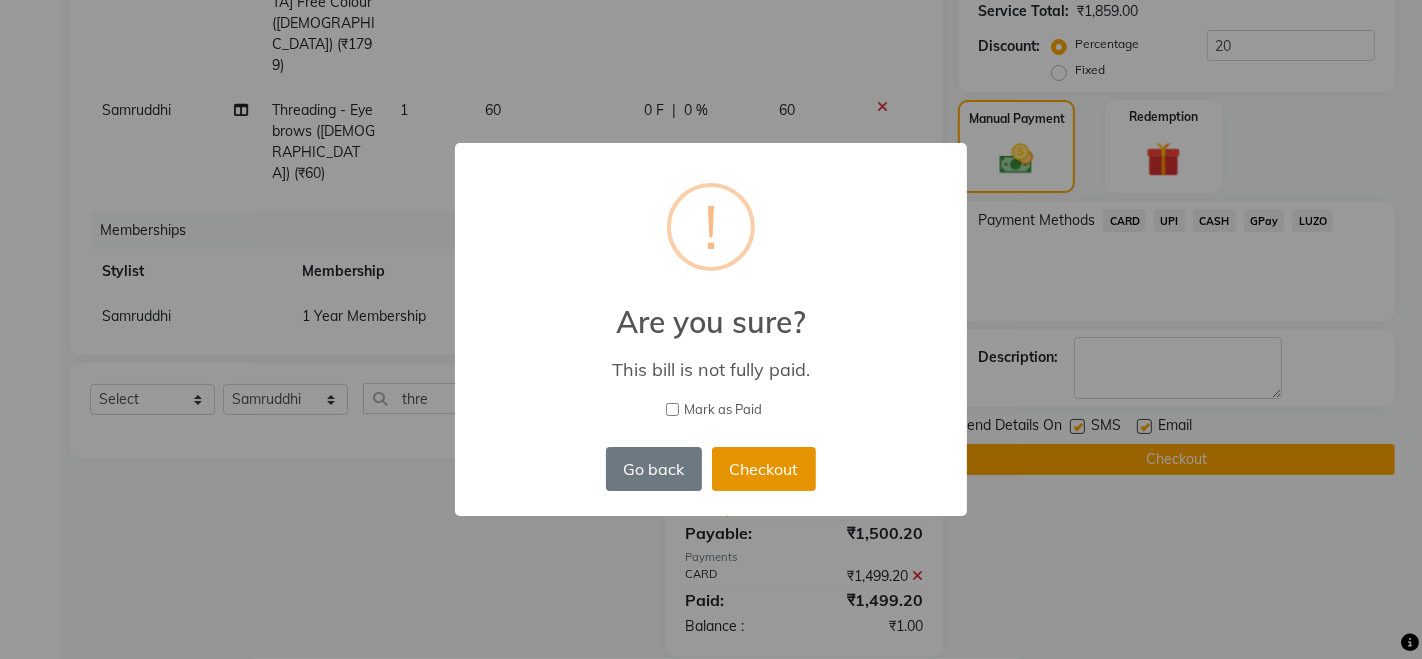 click on "Checkout" at bounding box center [764, 469] 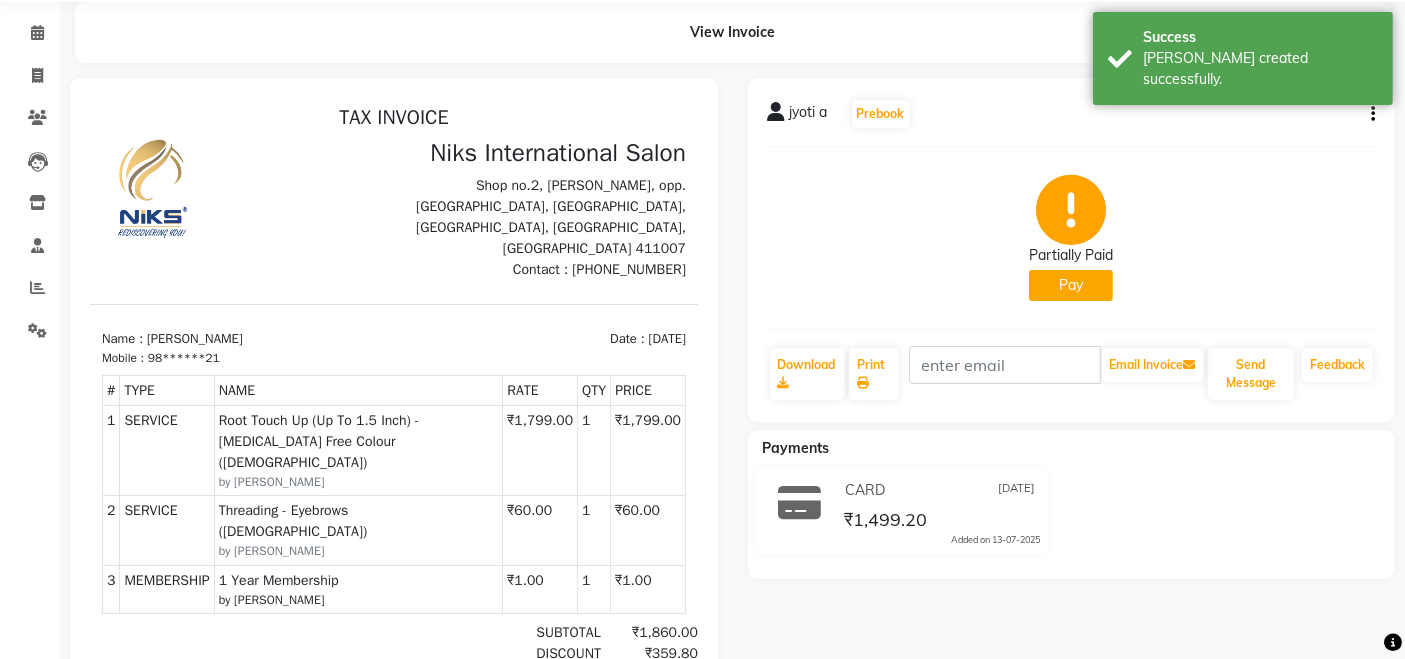 scroll, scrollTop: 0, scrollLeft: 0, axis: both 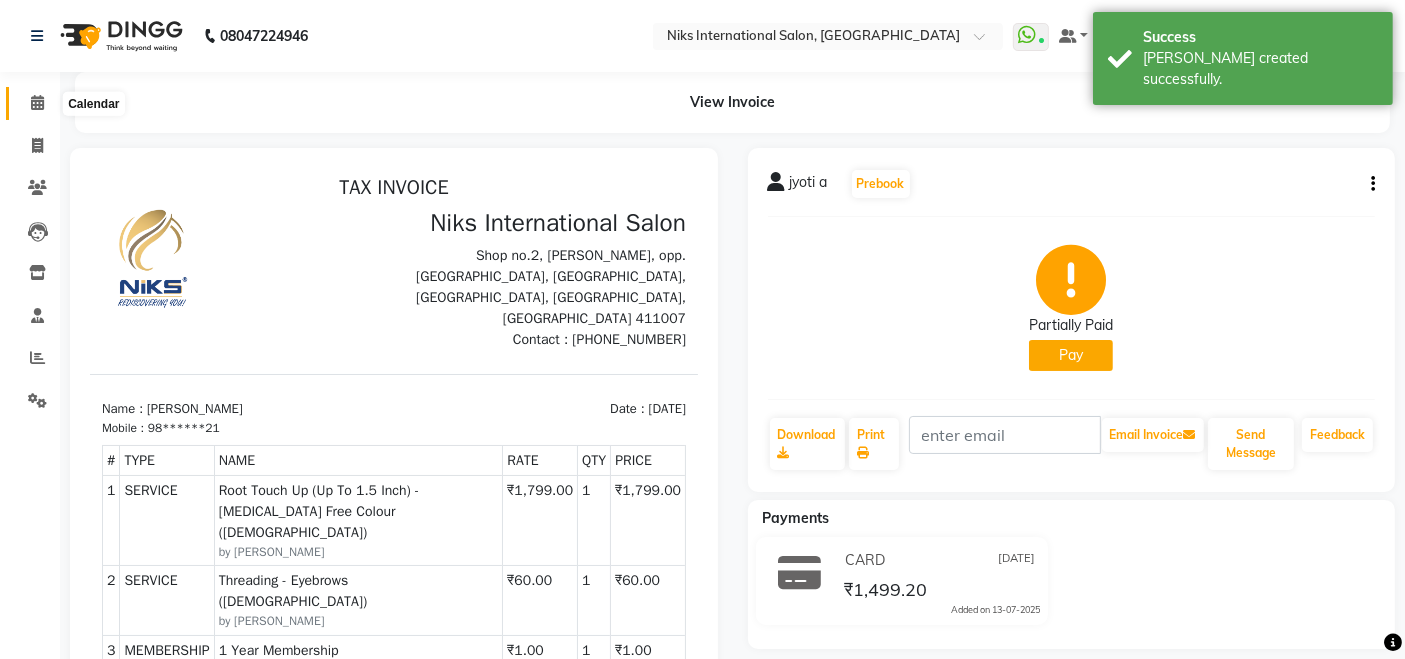 click 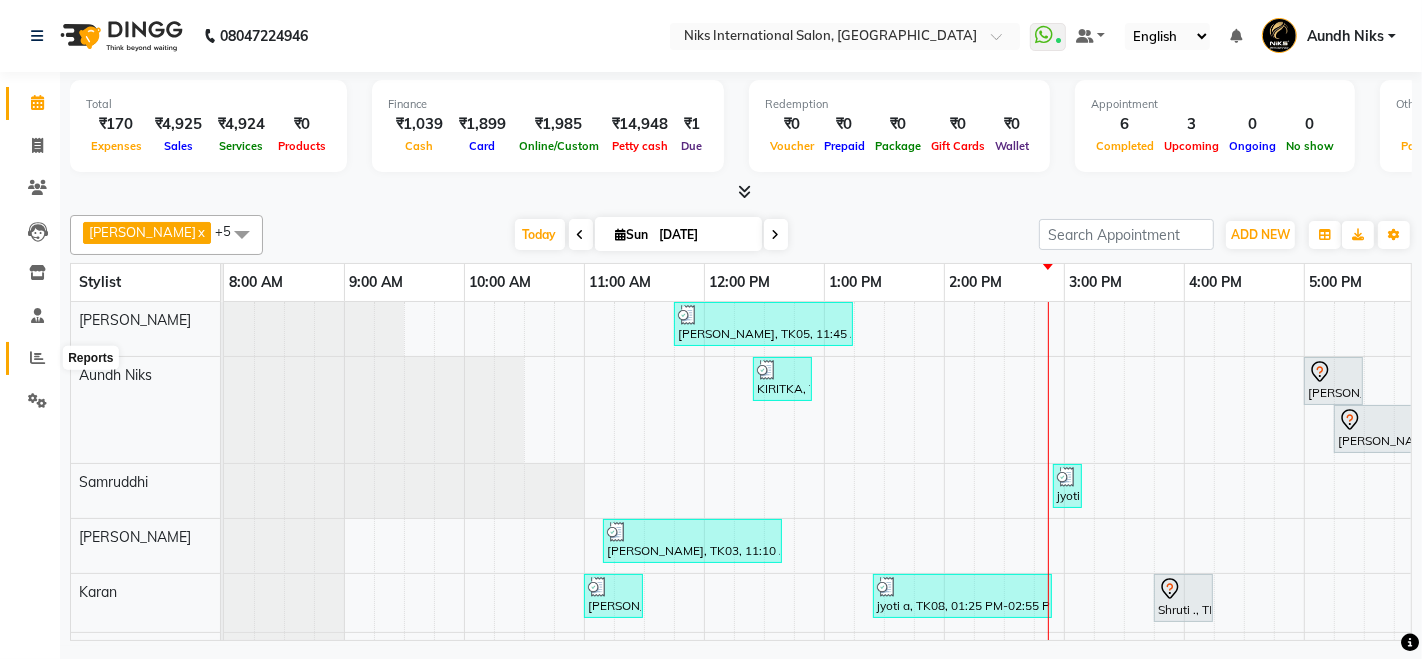 click 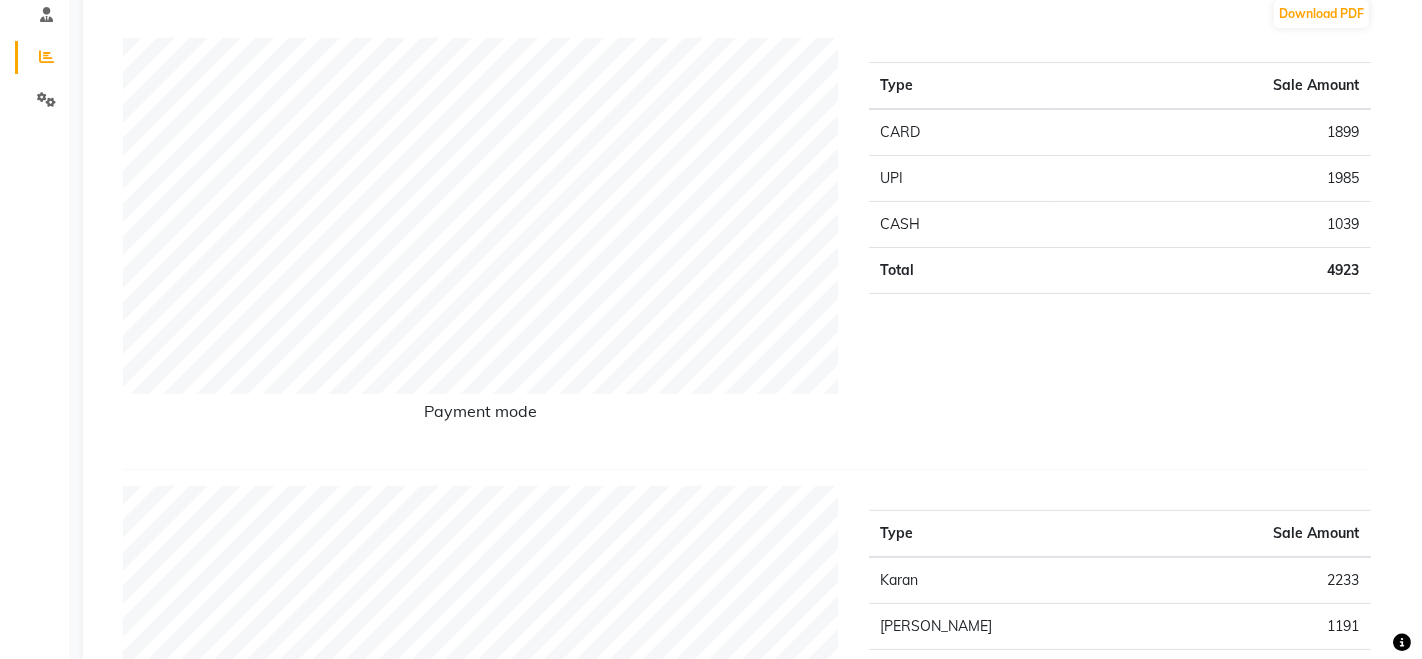 scroll, scrollTop: 0, scrollLeft: 0, axis: both 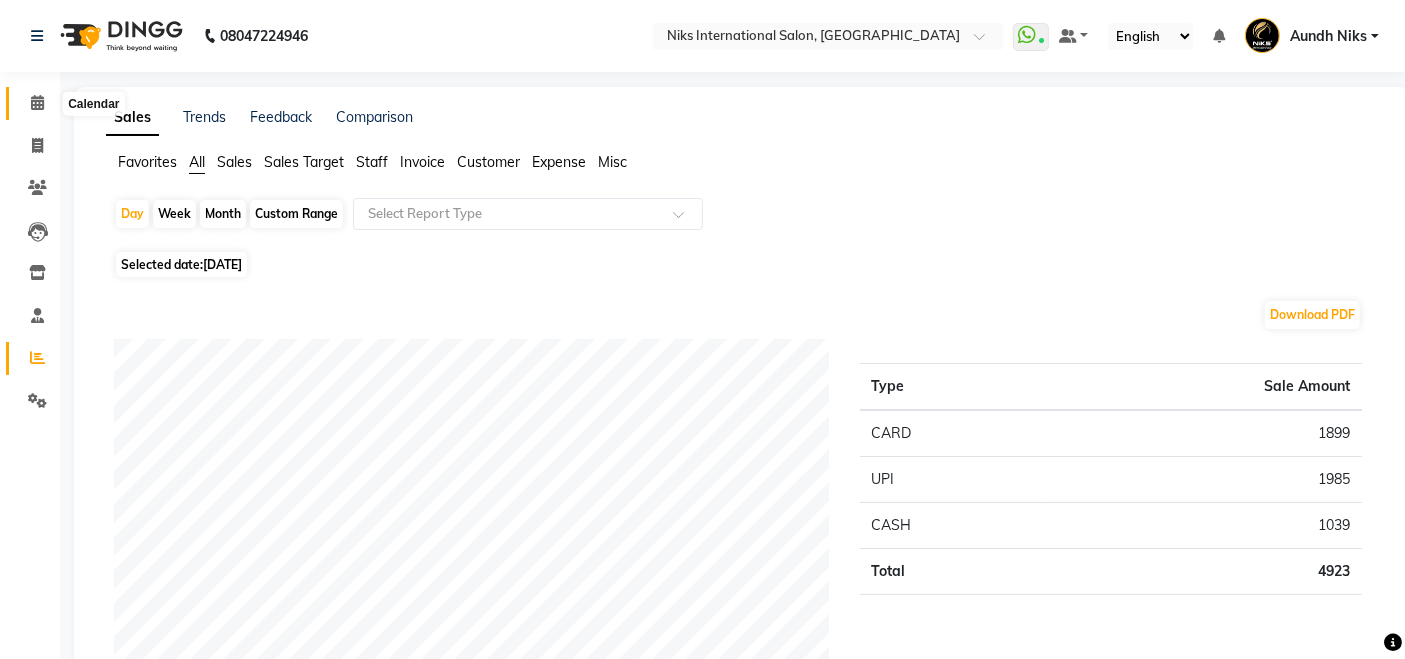 click 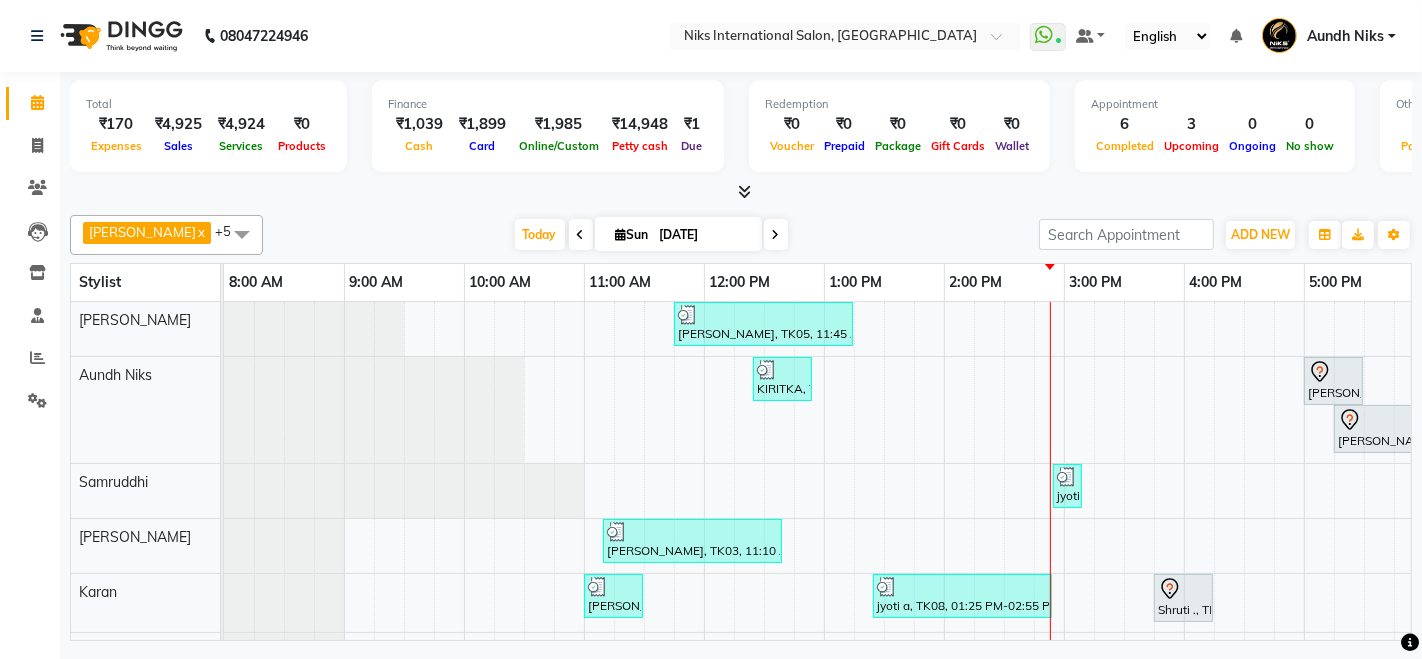 scroll, scrollTop: 0, scrollLeft: 205, axis: horizontal 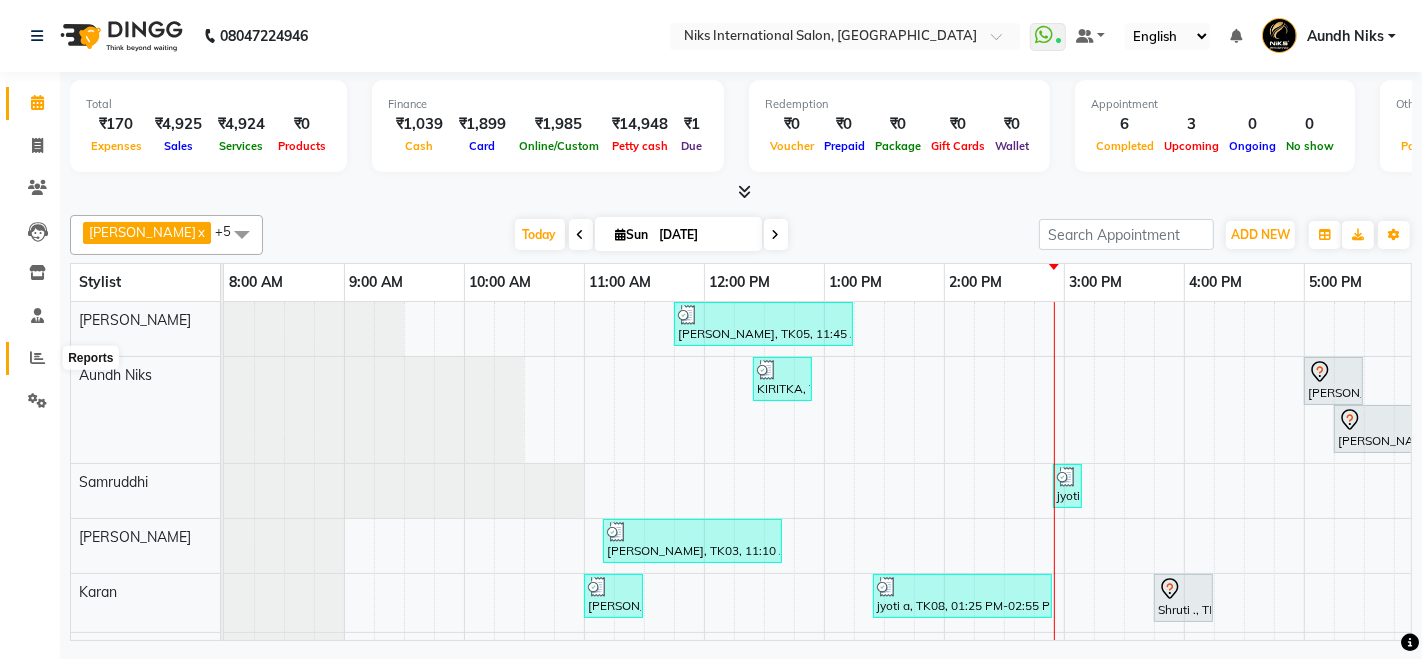 click 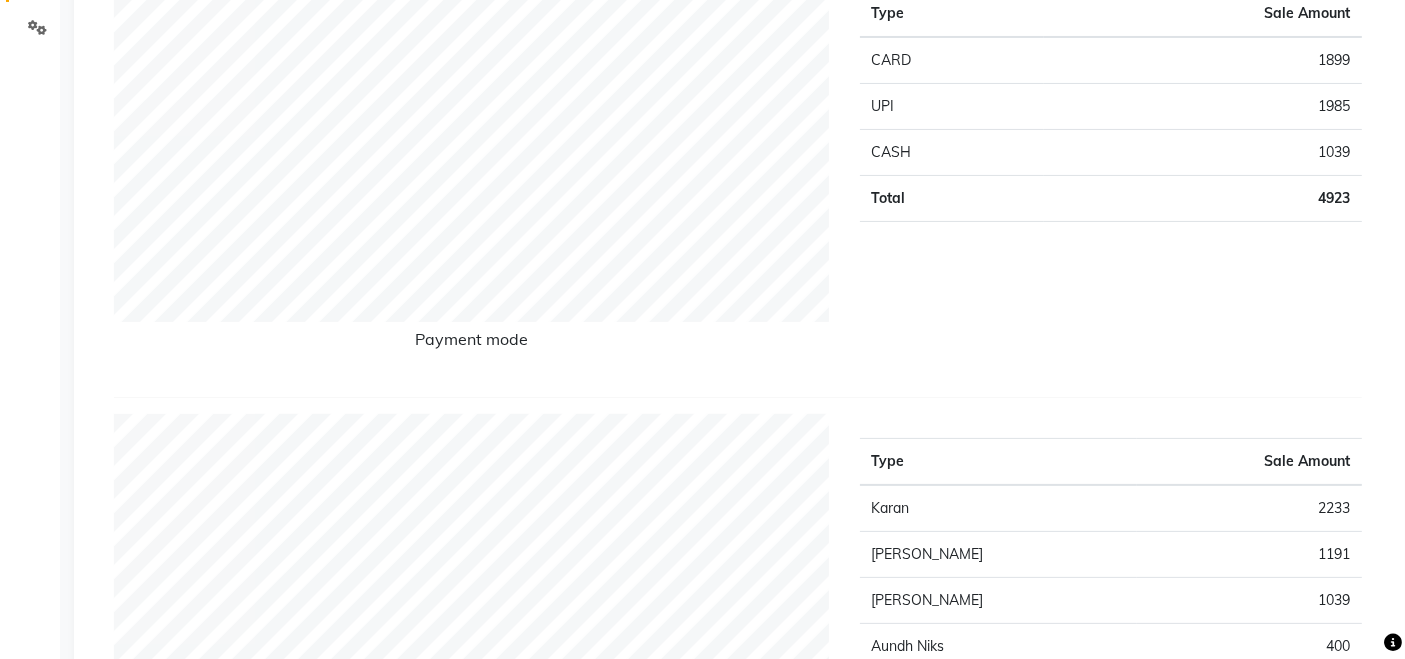 scroll, scrollTop: 0, scrollLeft: 0, axis: both 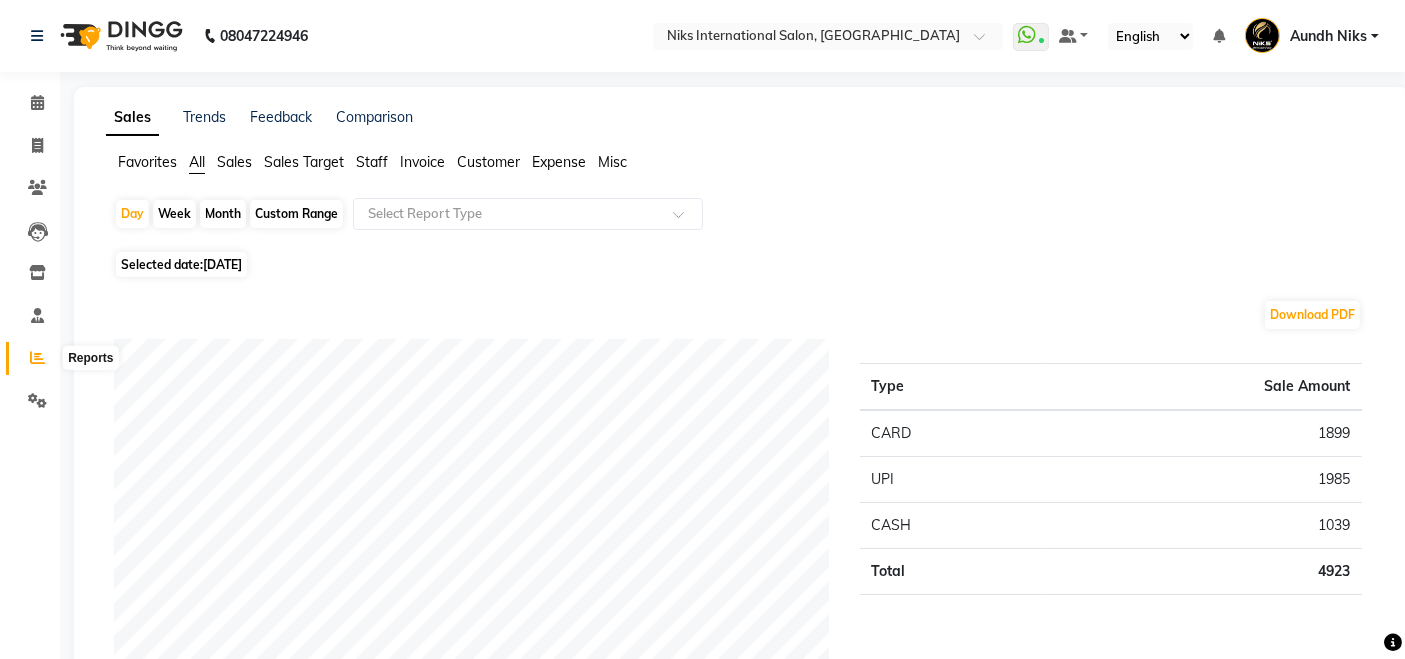 click 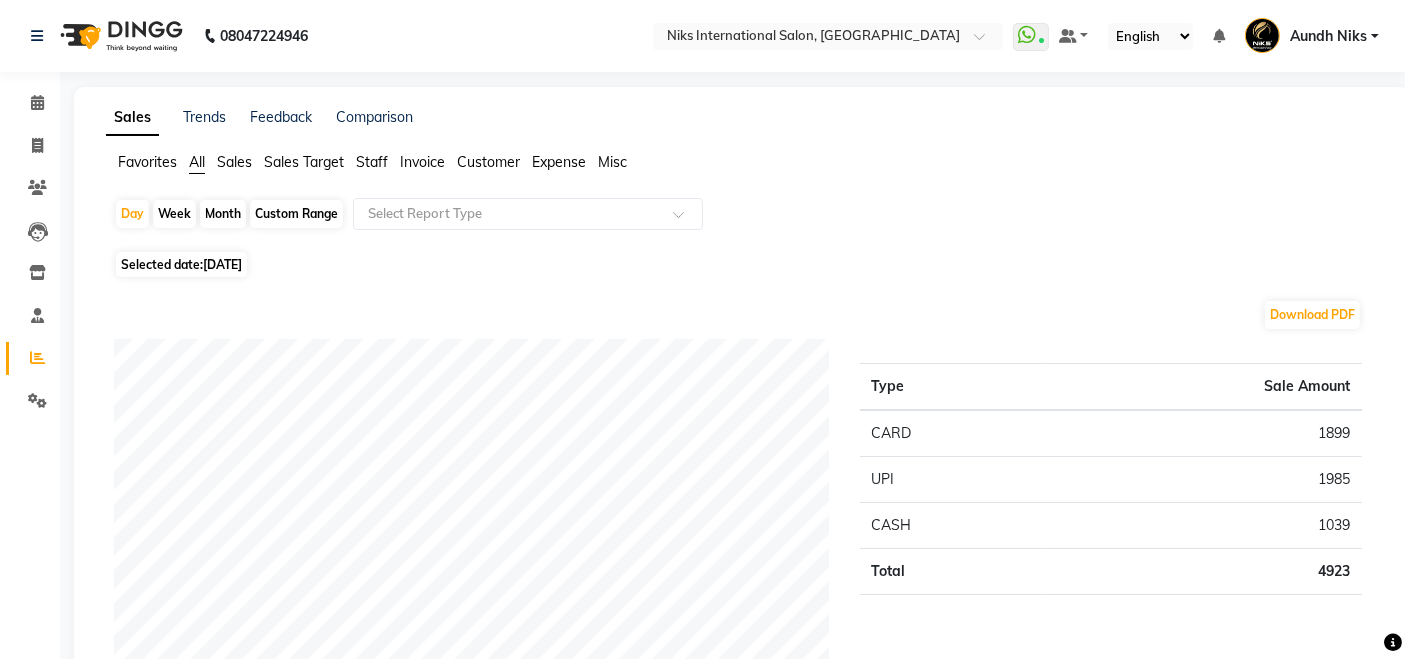 click on "Month" 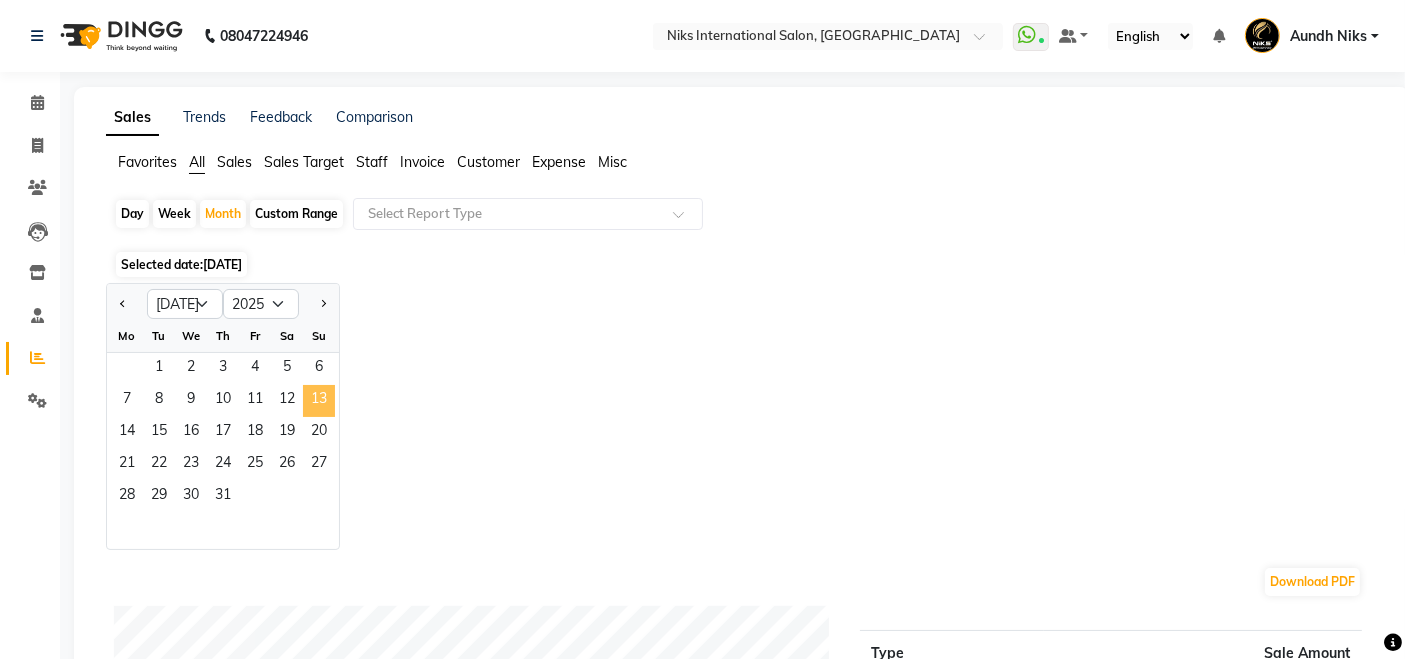 click on "13" 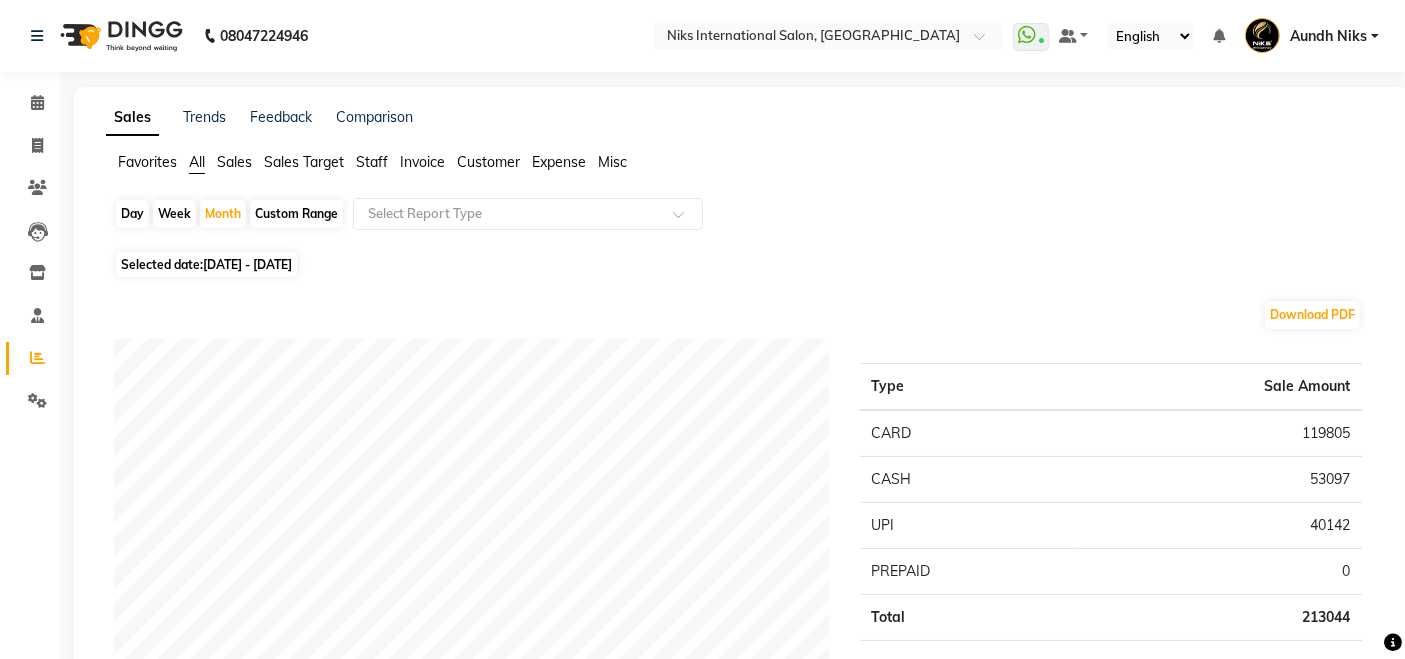 click on "Staff" 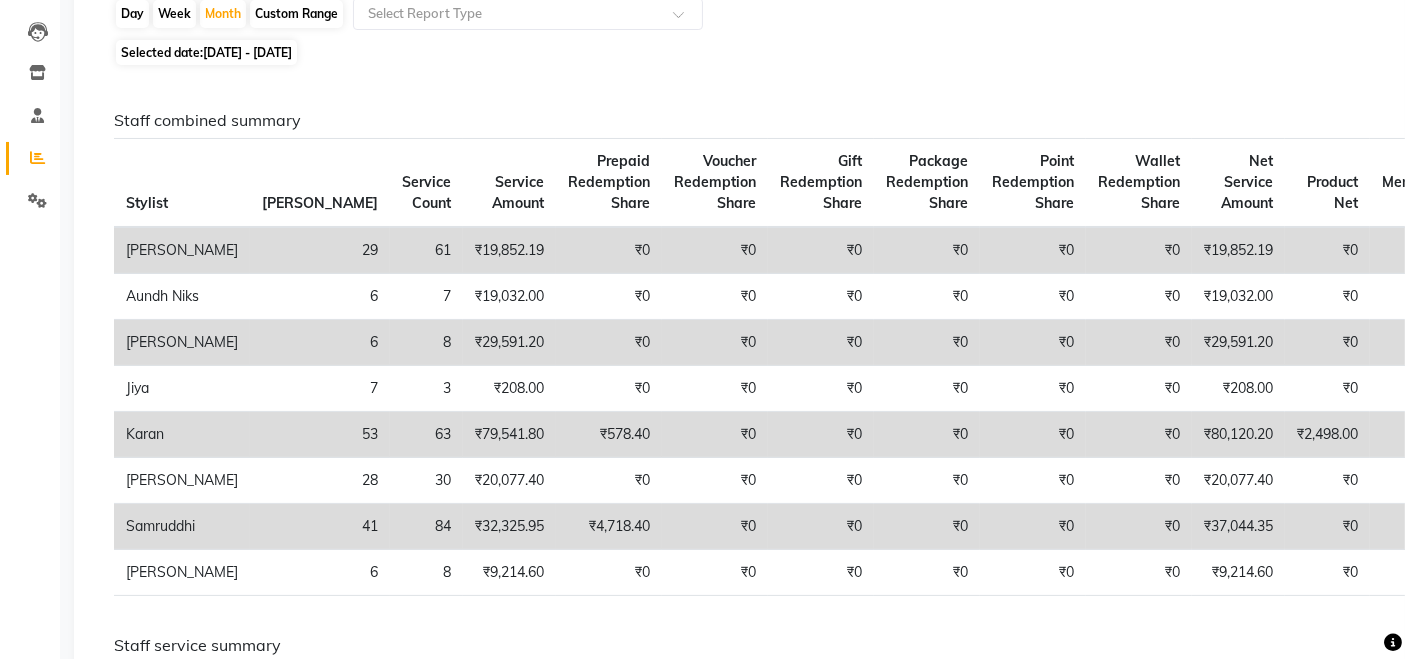 scroll, scrollTop: 0, scrollLeft: 0, axis: both 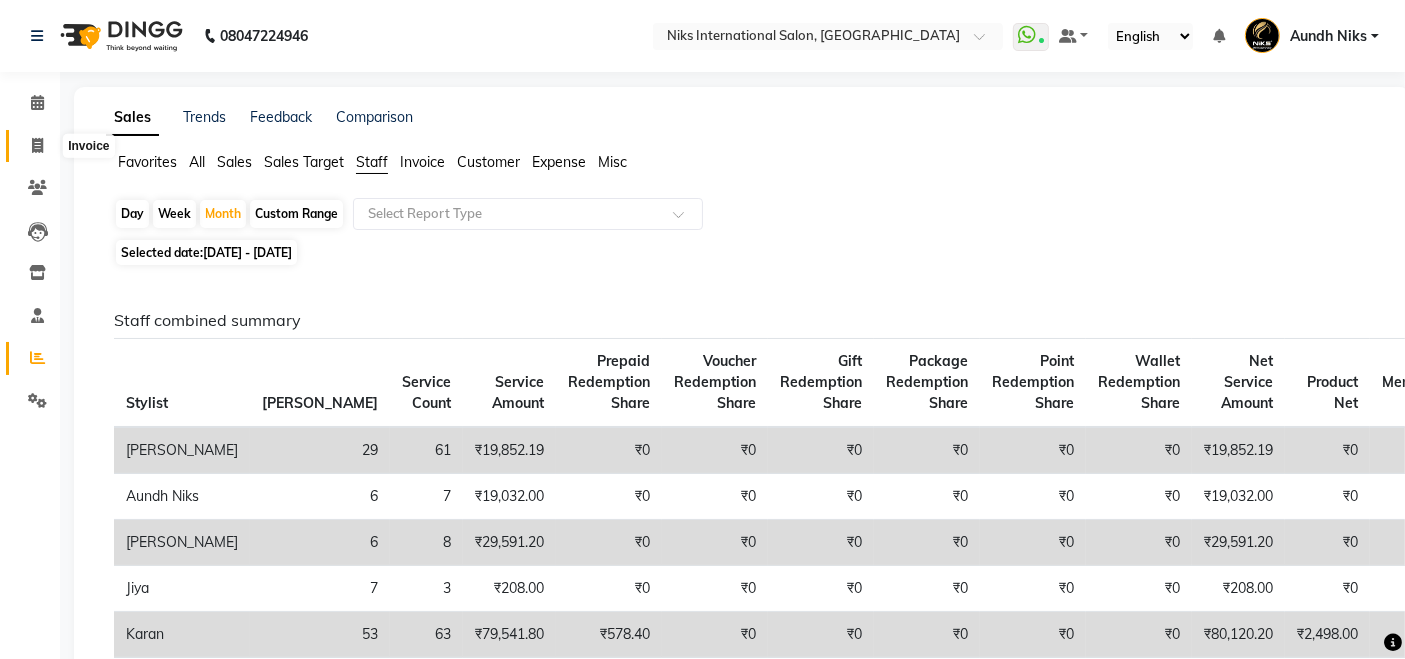 click 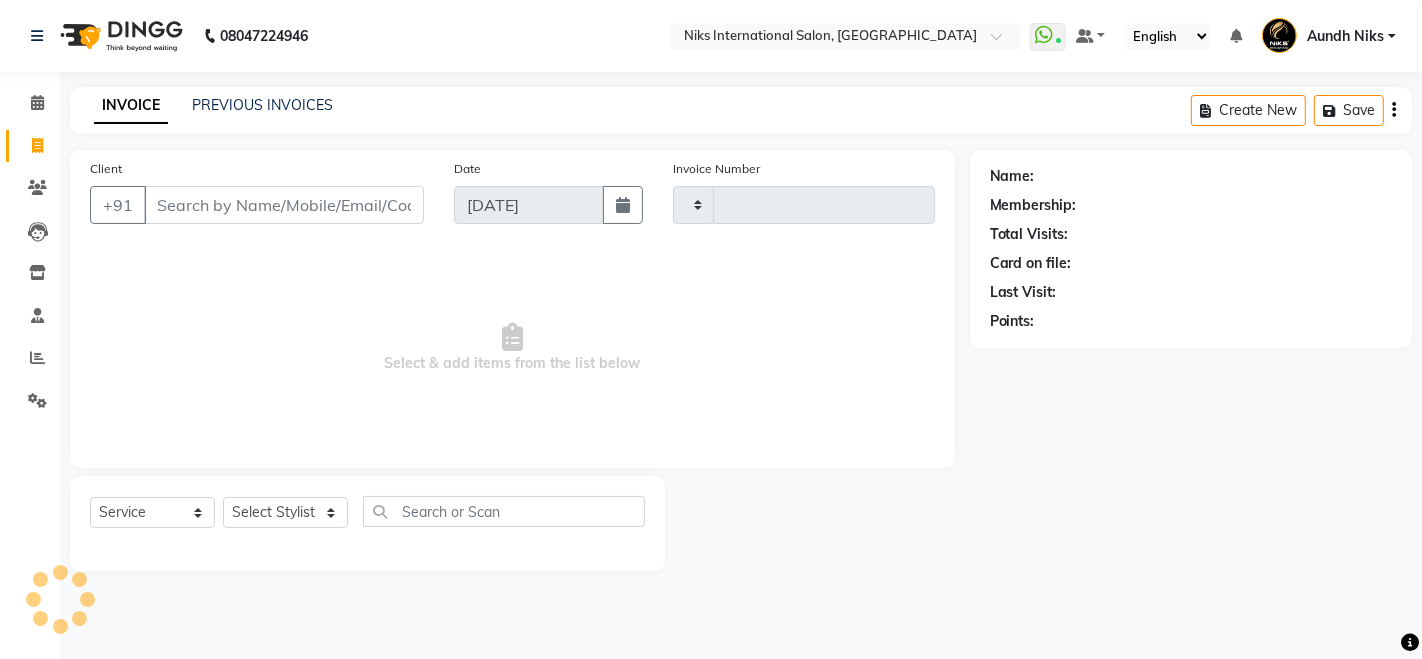 type on "1334" 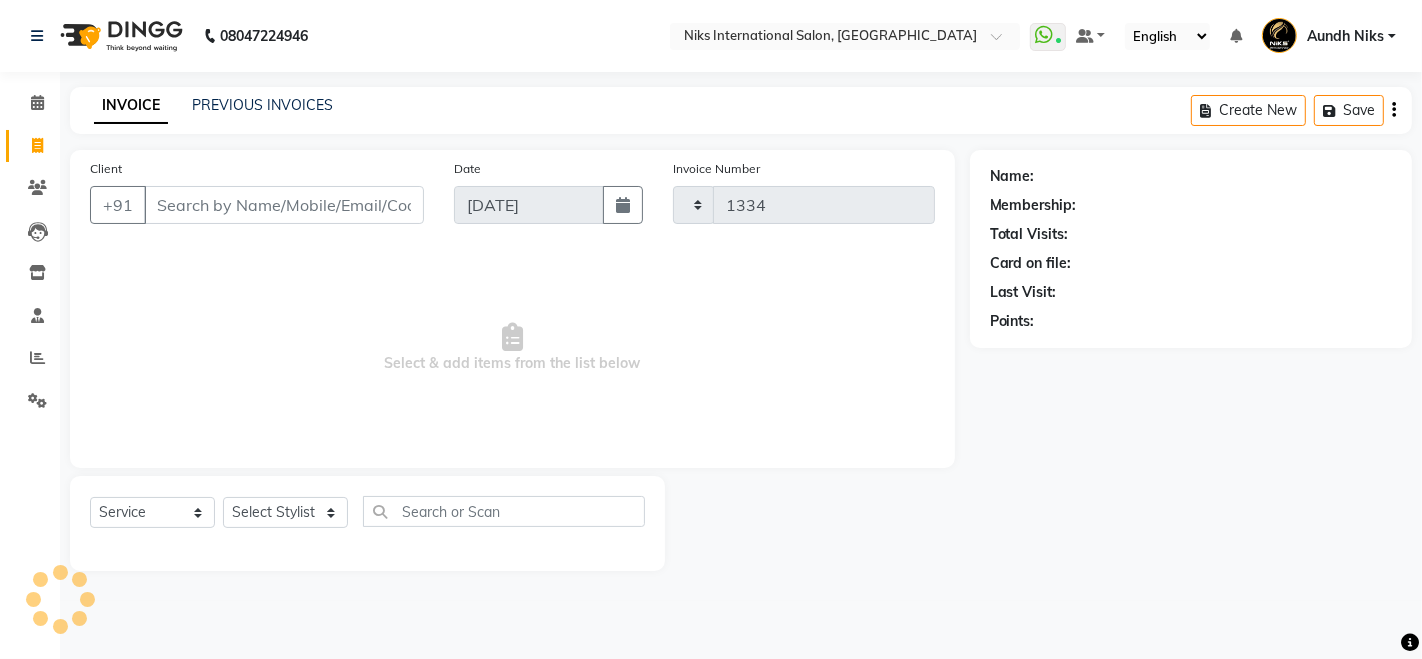 select on "6" 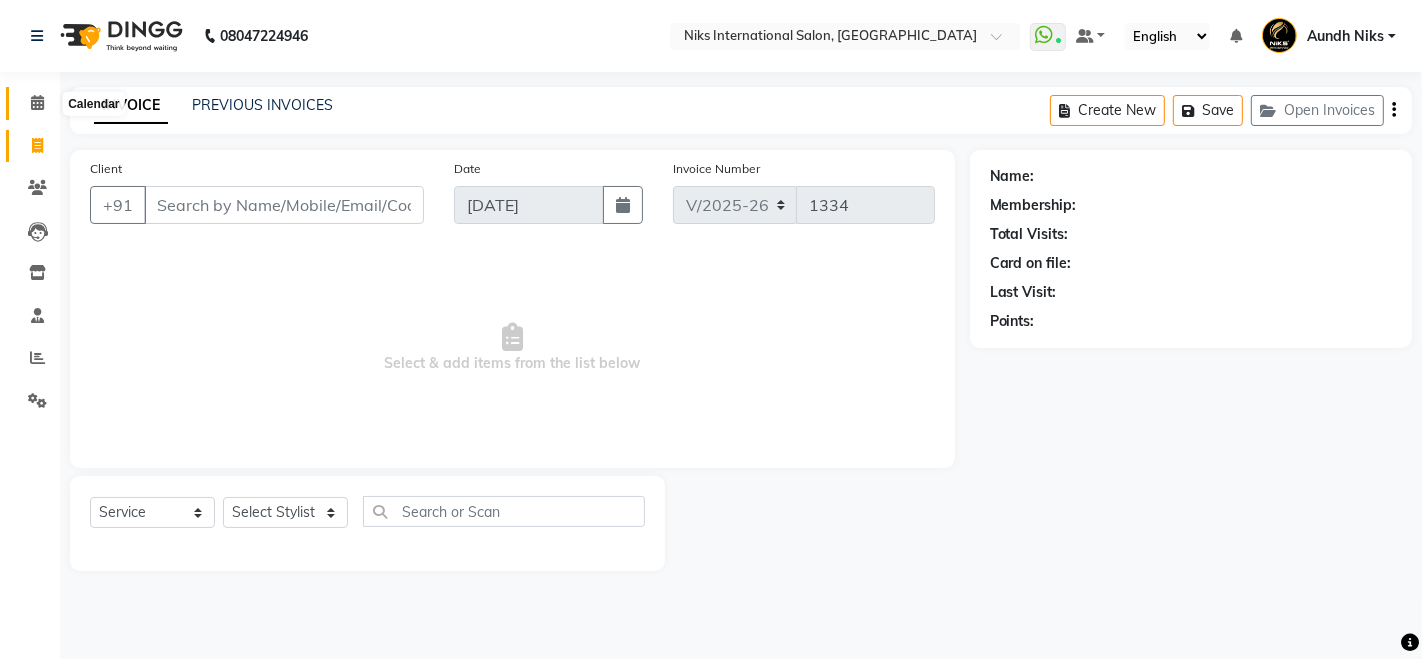 click 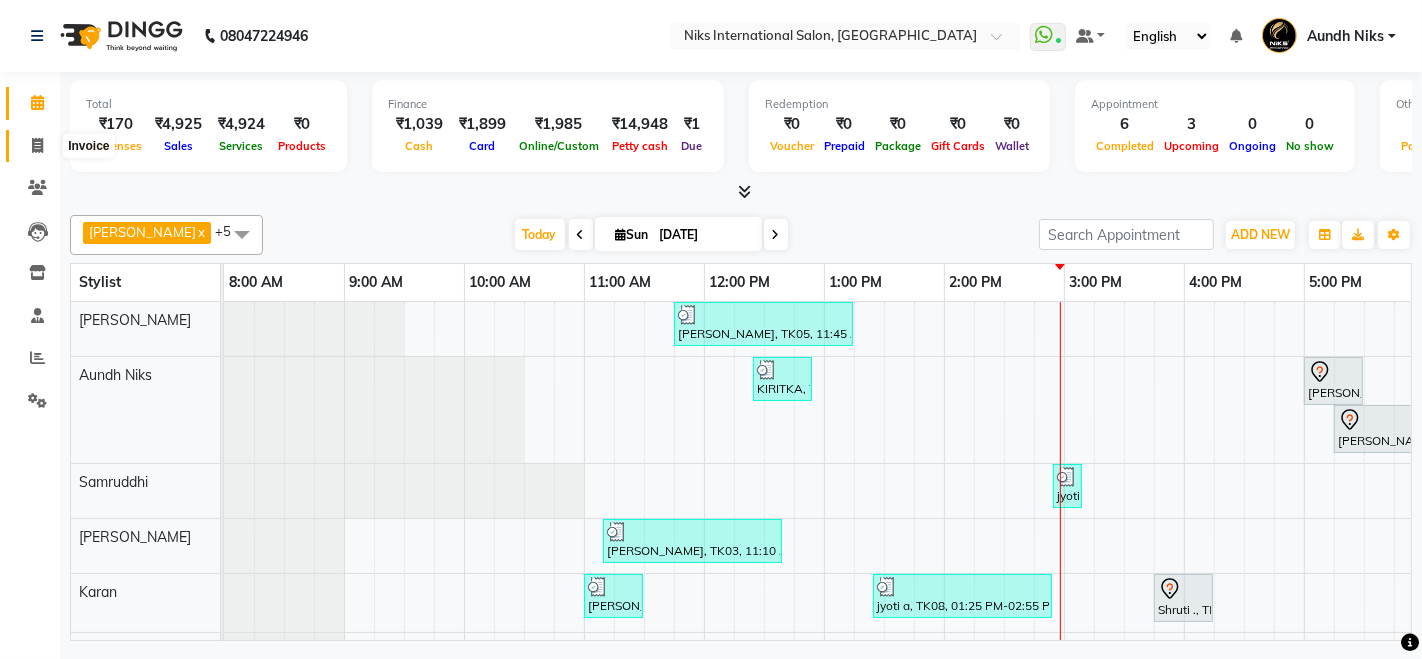 click 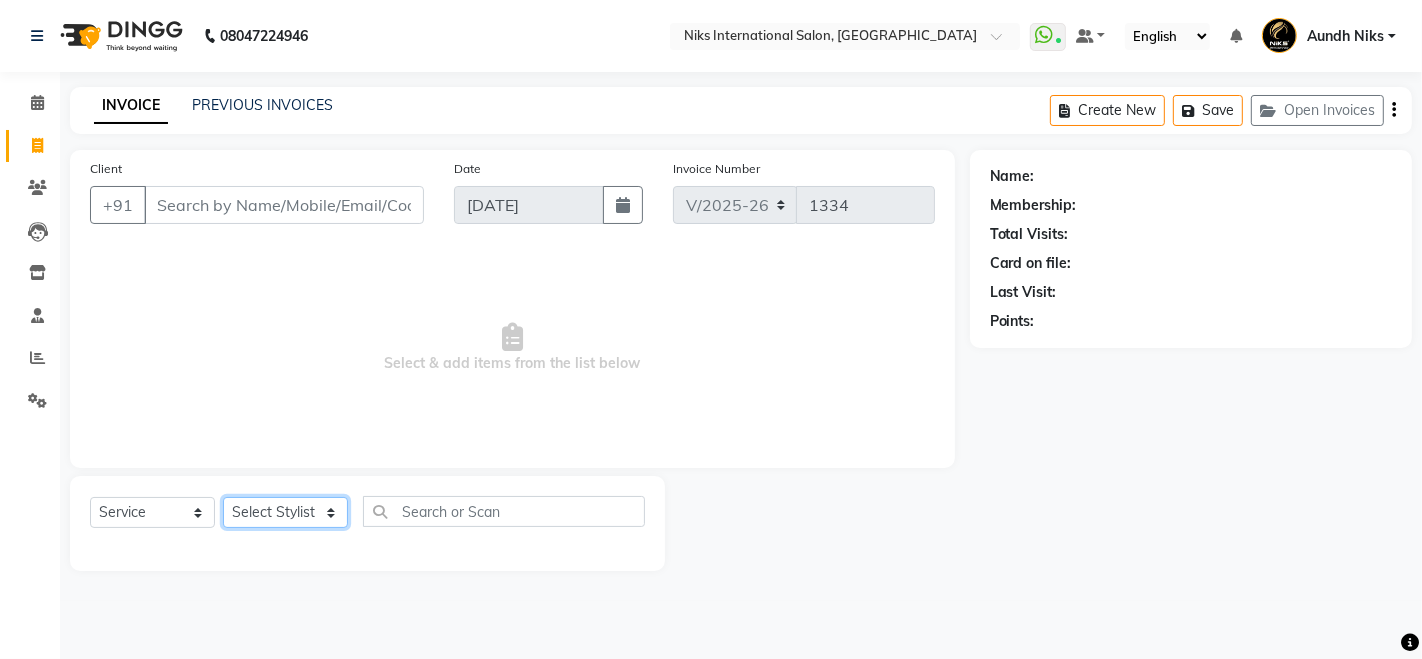 click on "Select Stylist Amruta Aundh Niks Ishika Jiya Karan Komal Mahhi Rajesh Samruddhi Siddharth Soham" 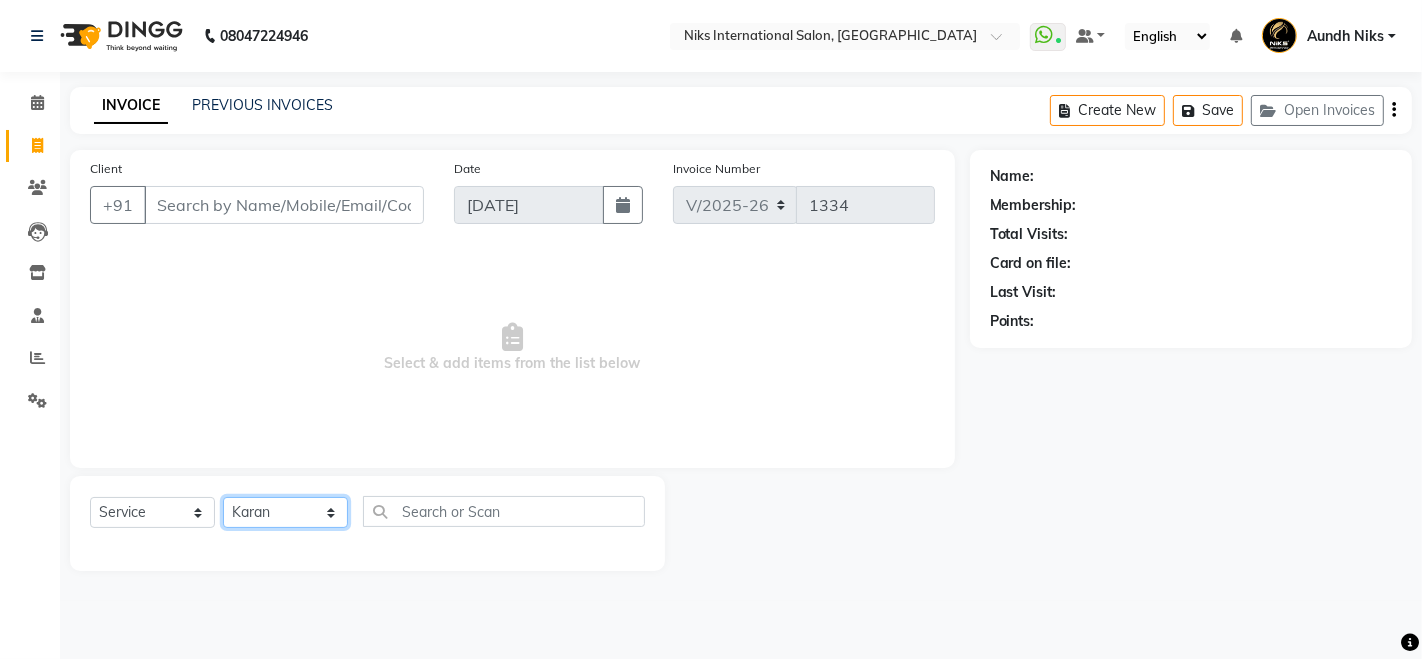 click on "Select Stylist Amruta Aundh Niks Ishika Jiya Karan Komal Mahhi Rajesh Samruddhi Siddharth Soham" 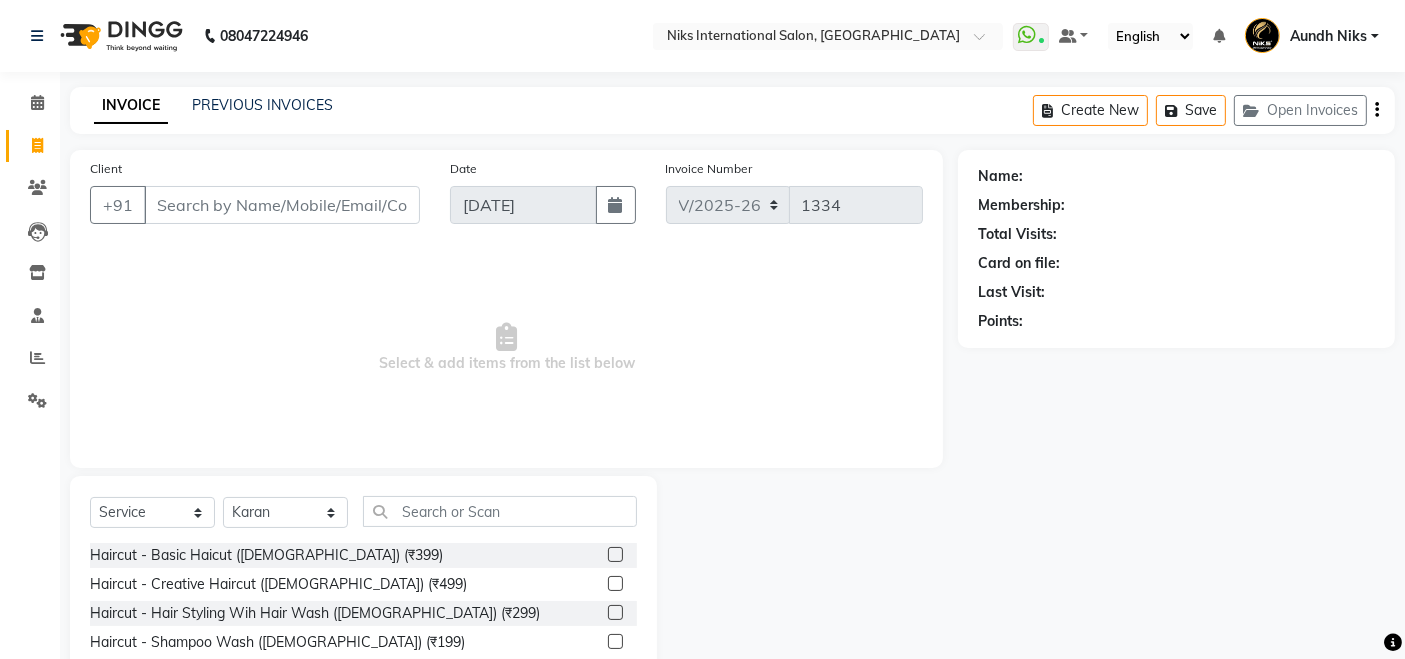 click 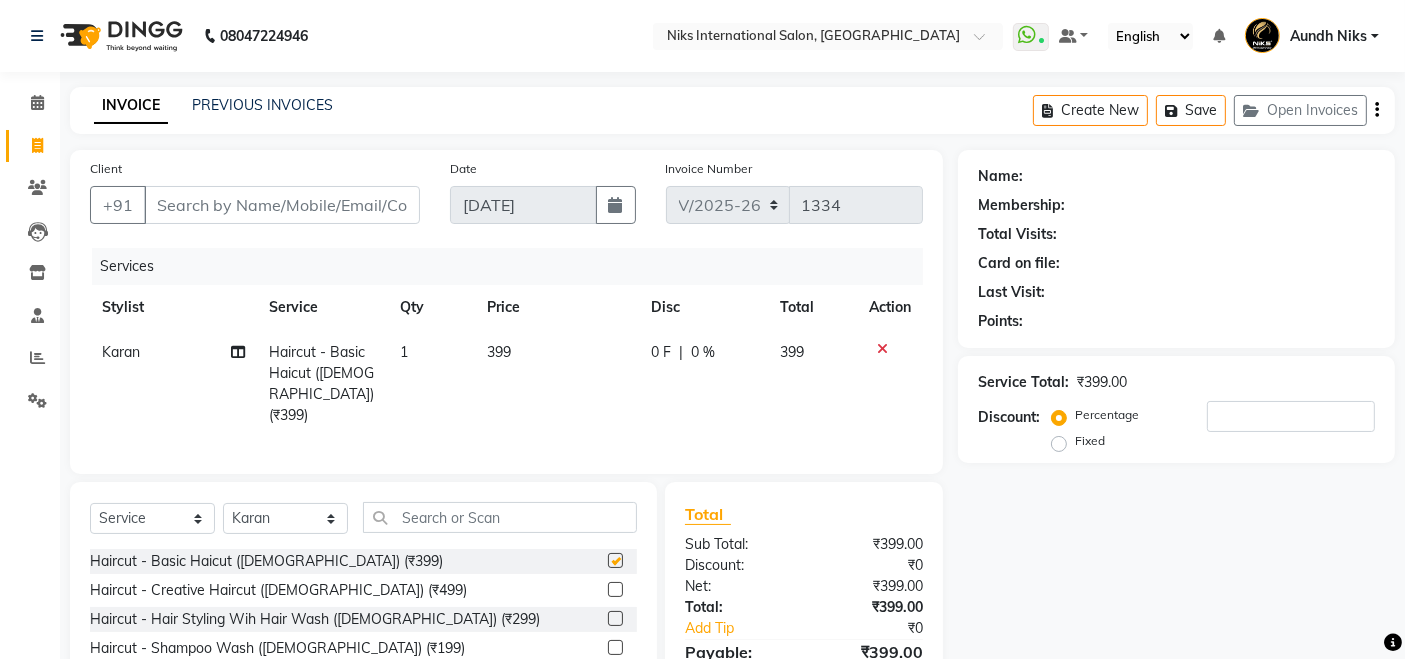 checkbox on "false" 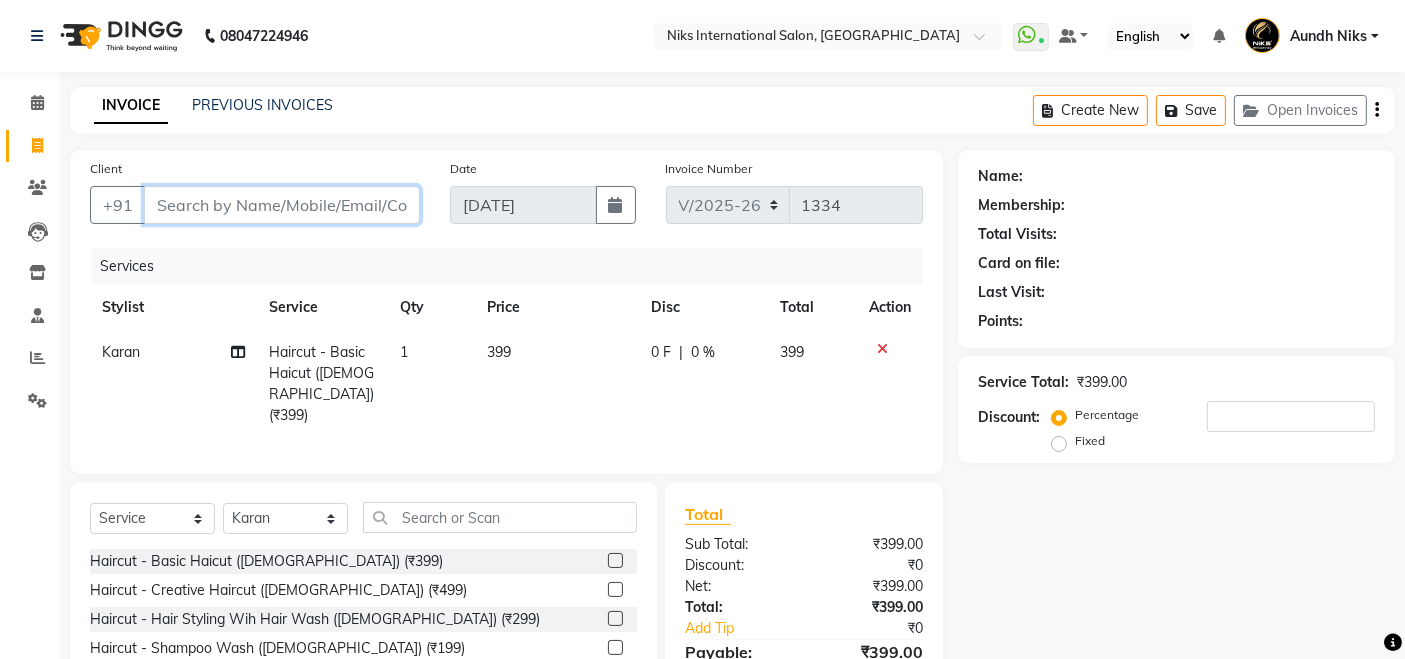 click on "Client" at bounding box center [282, 205] 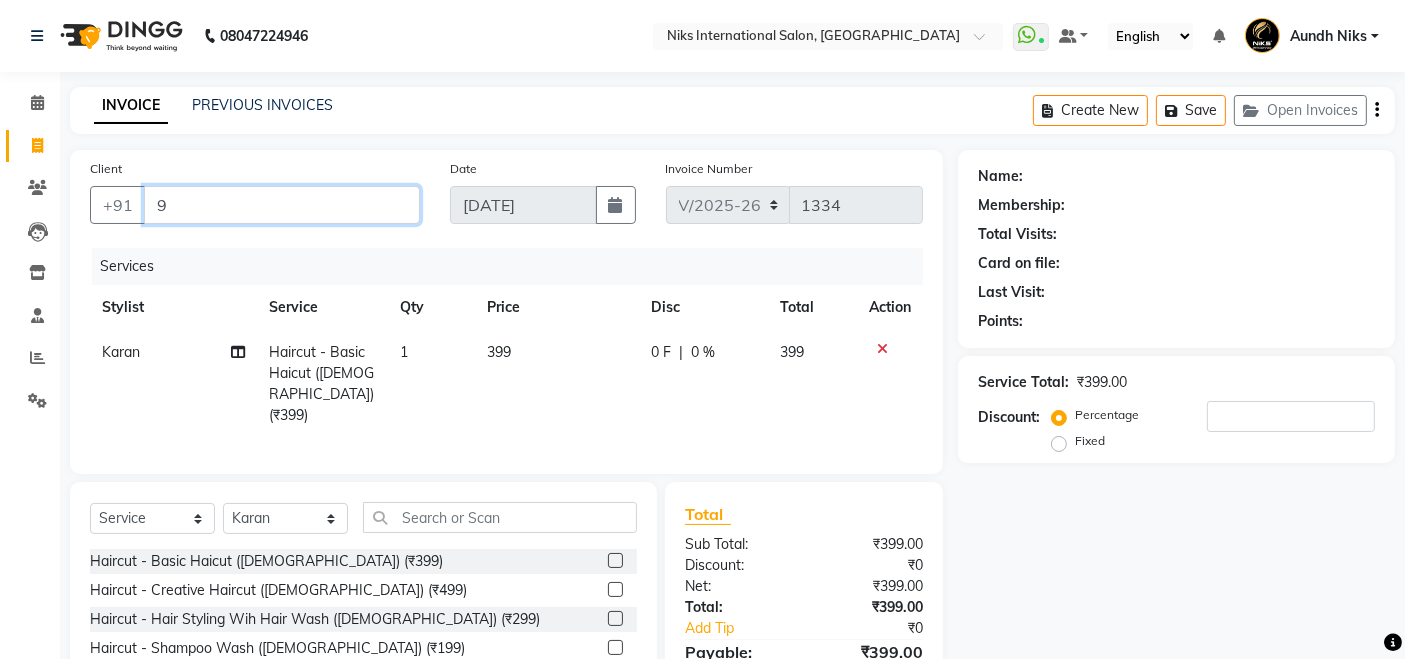 type on "0" 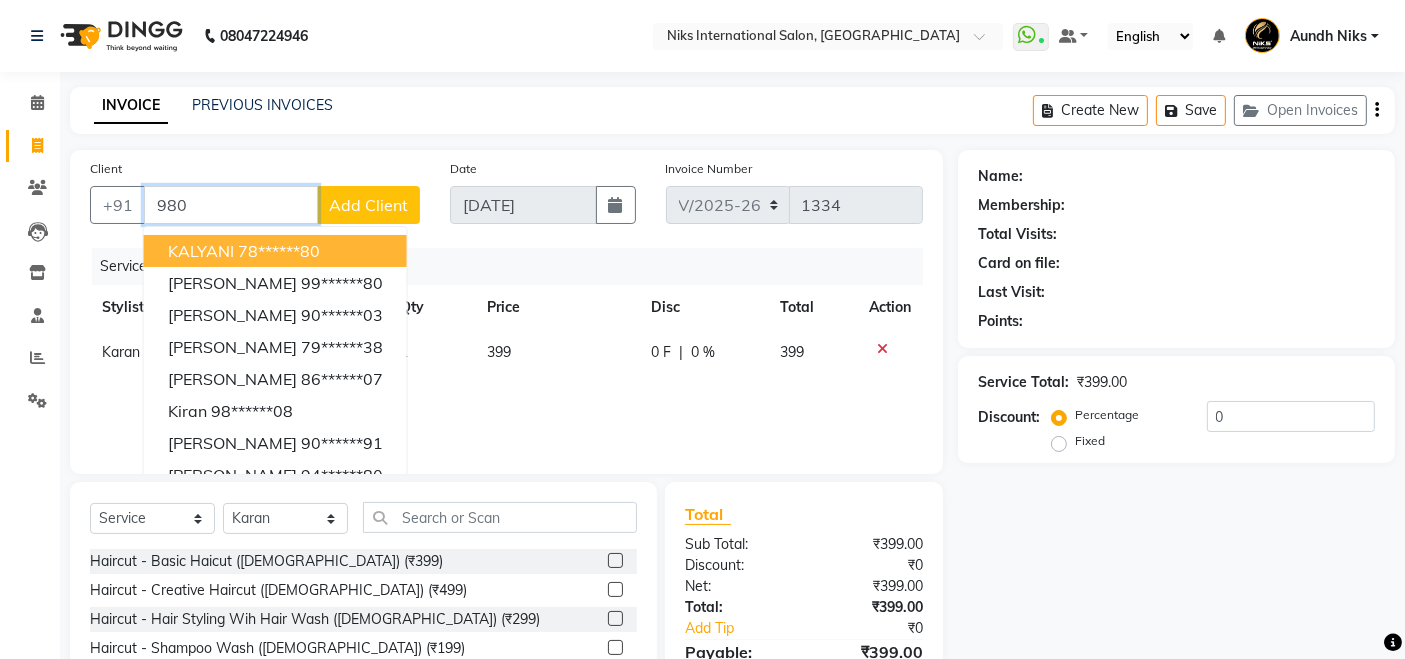 click on "980" at bounding box center [231, 205] 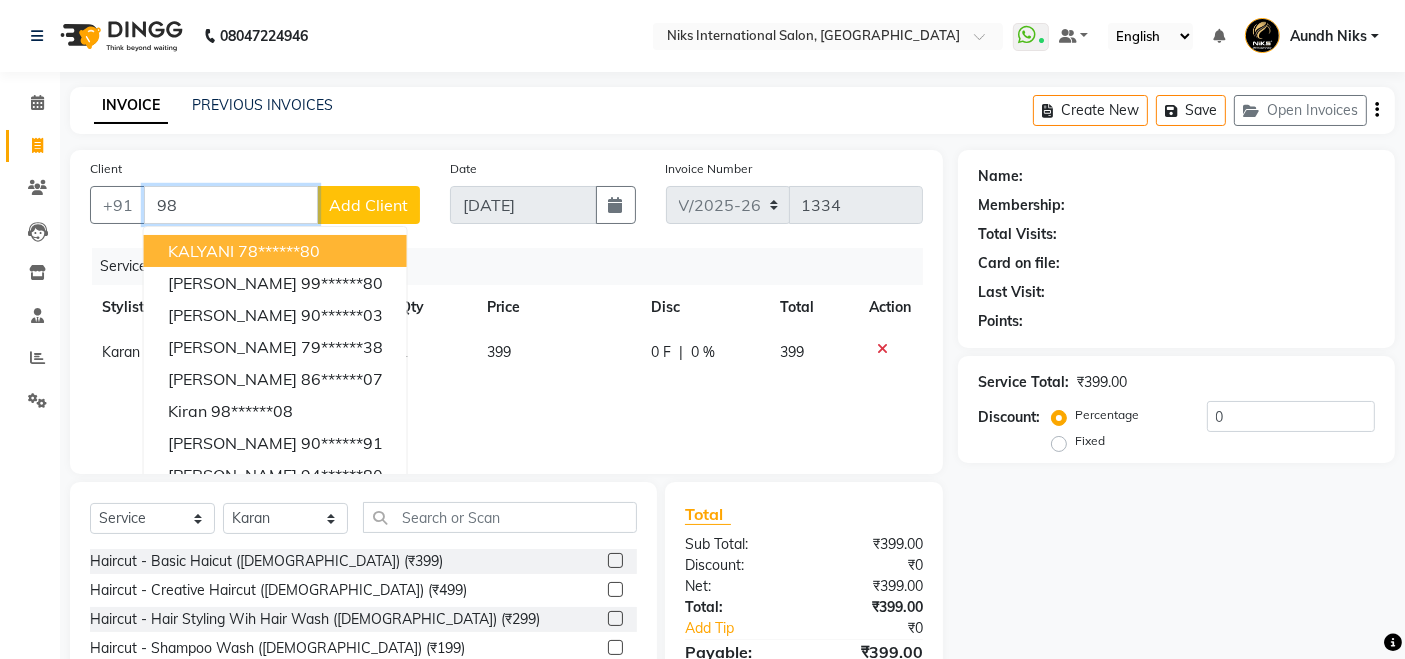 type on "9" 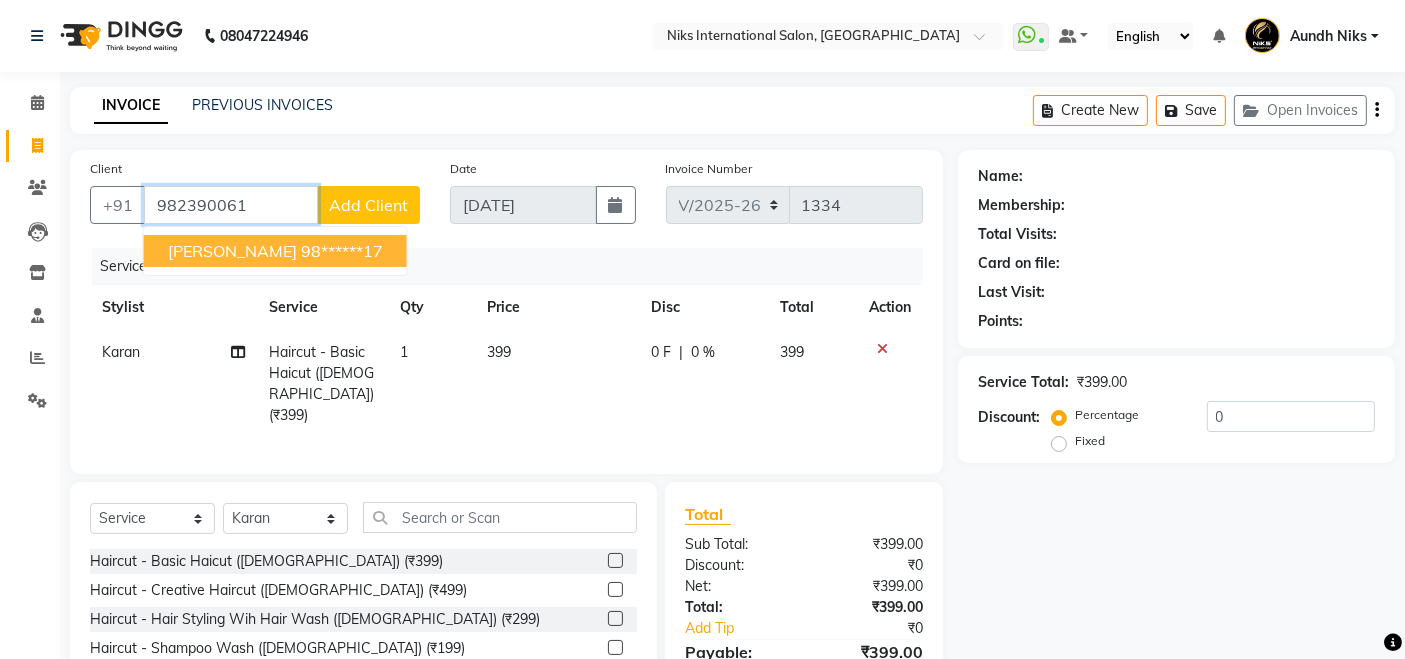 click on "Shreenath Shaha" at bounding box center (232, 251) 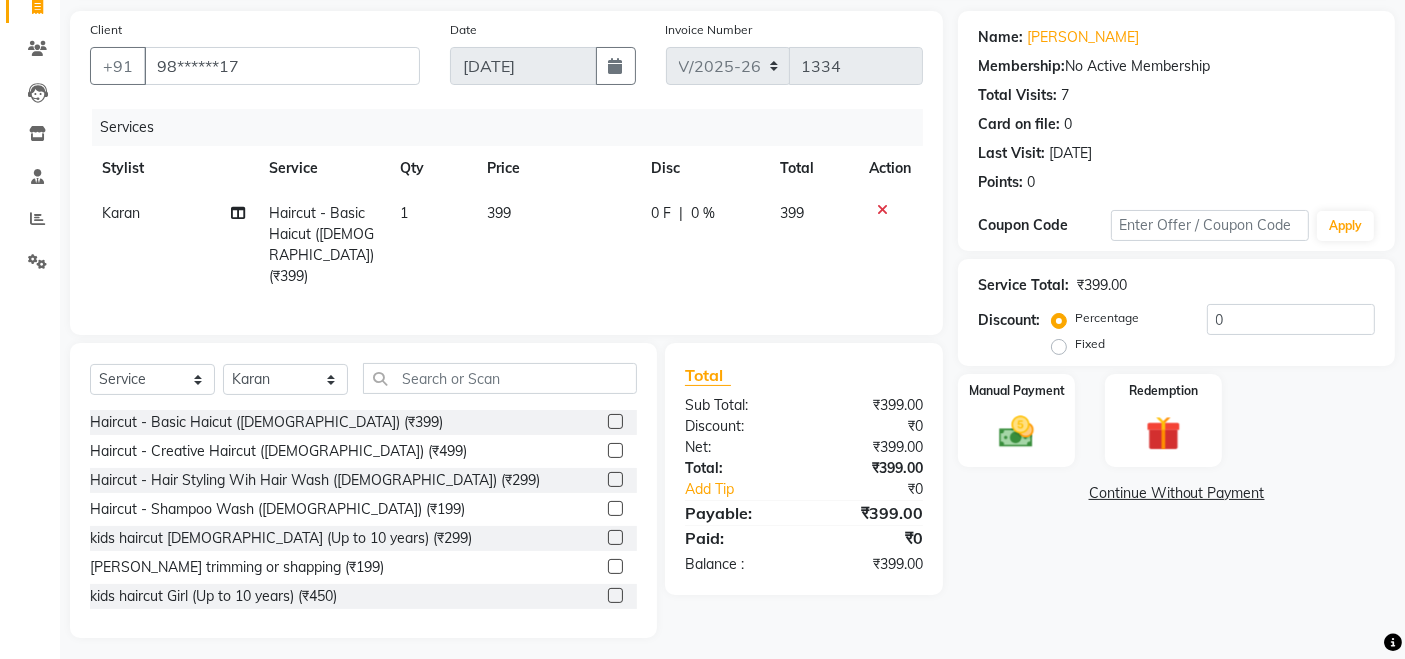 scroll, scrollTop: 143, scrollLeft: 0, axis: vertical 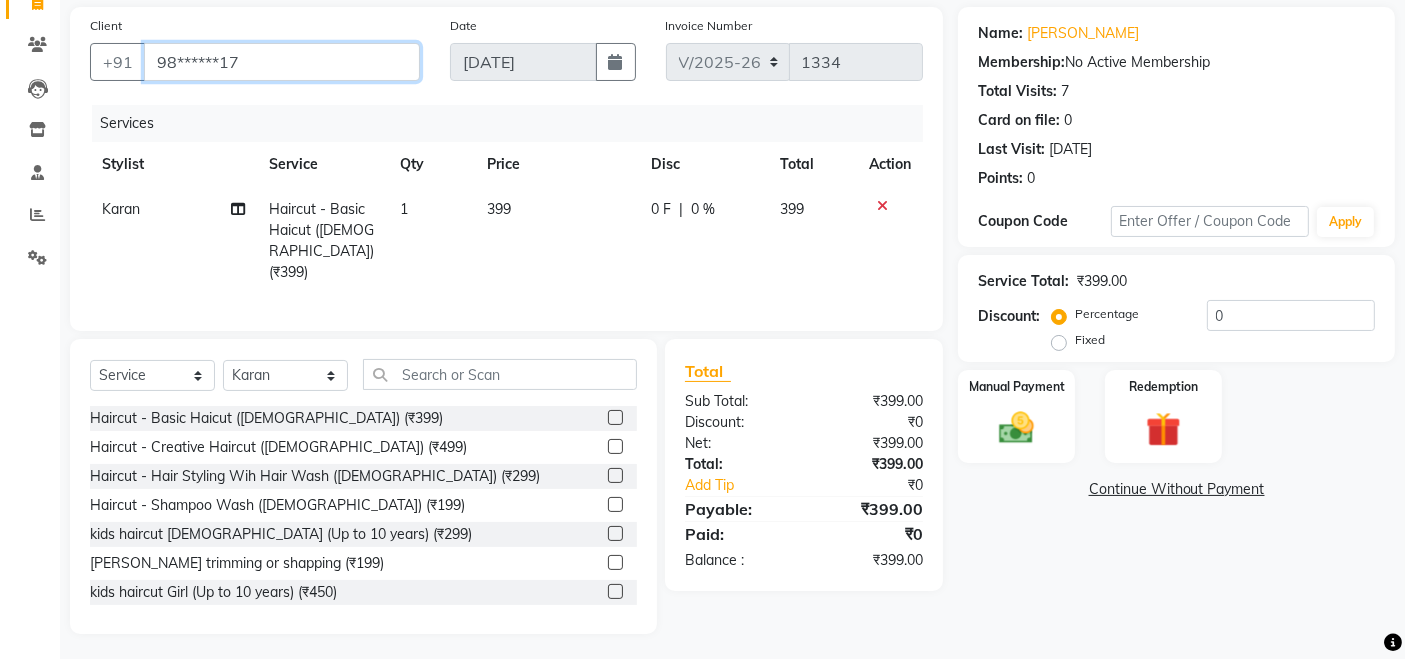 click on "98******17" at bounding box center (282, 62) 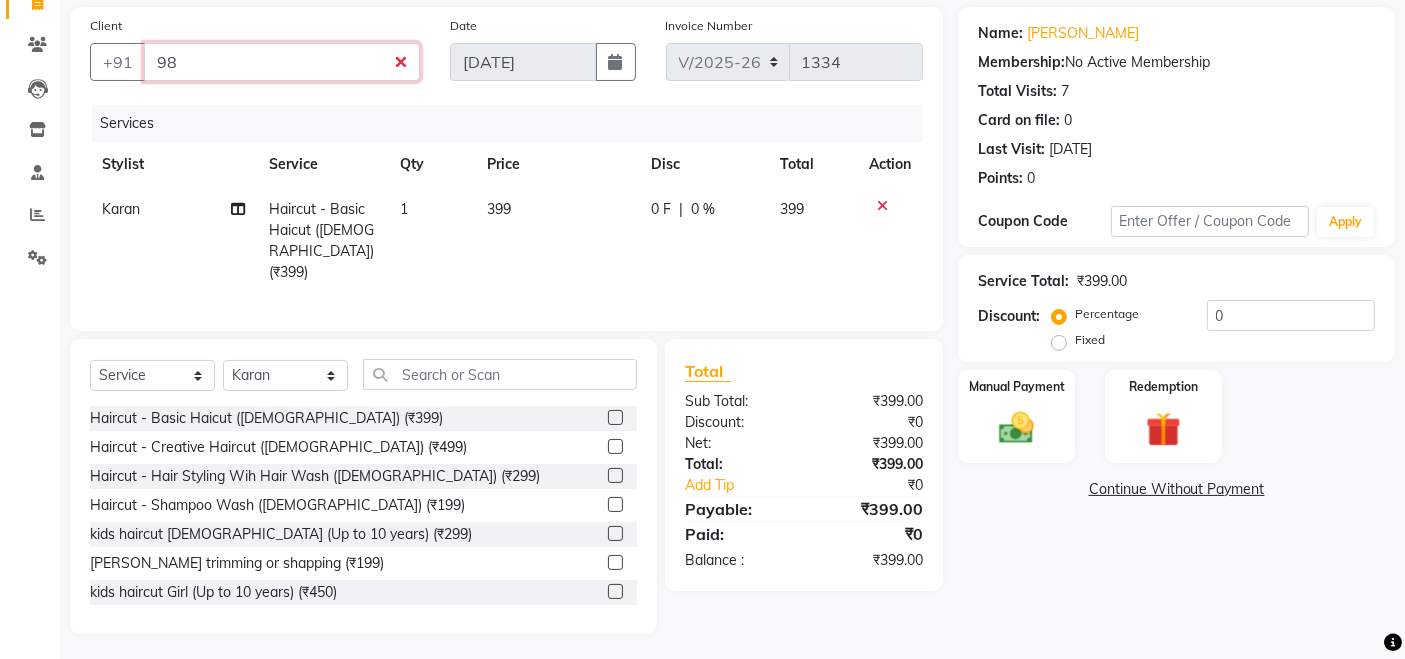 type on "9" 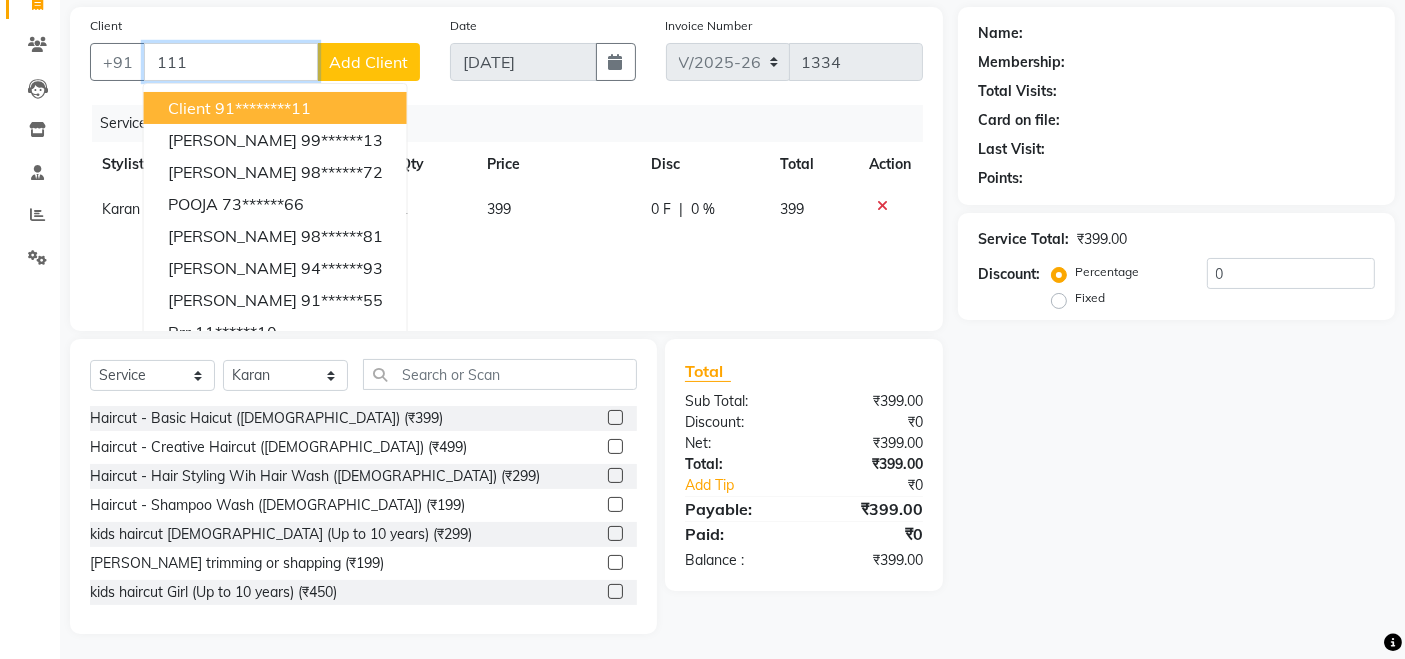 click on "91********11" at bounding box center [263, 108] 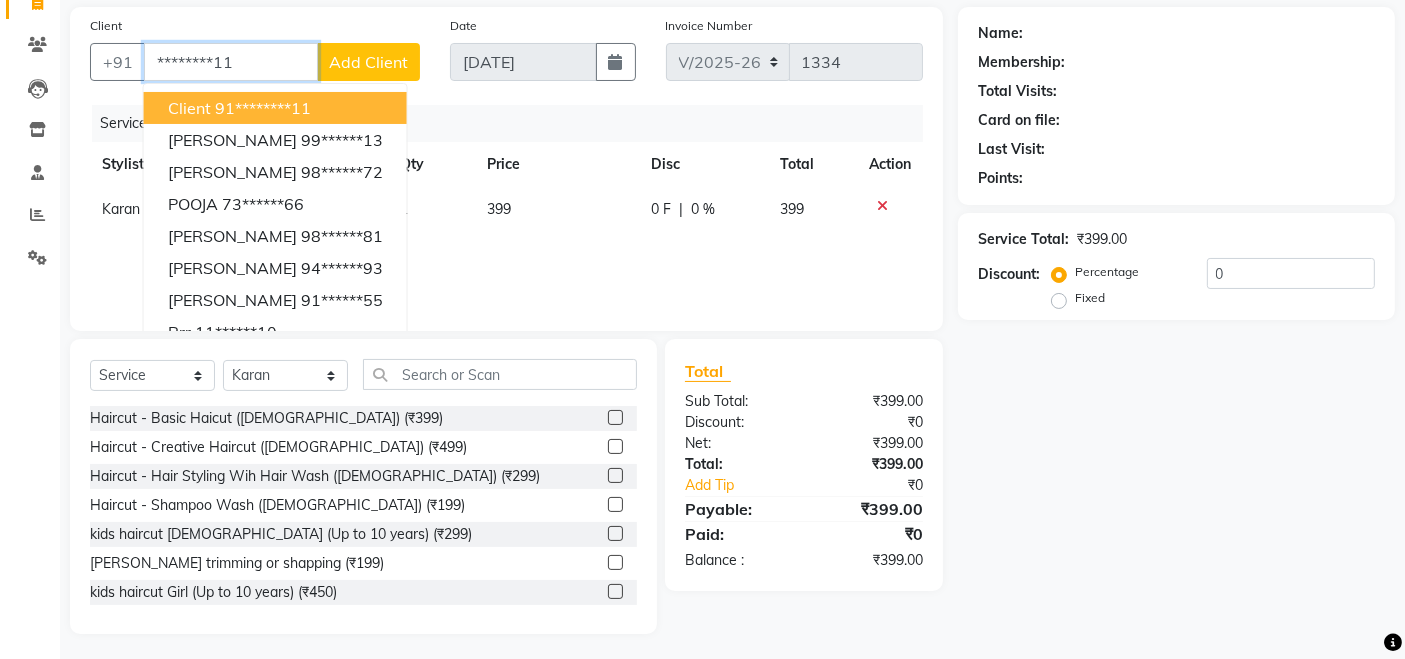 type on "********11" 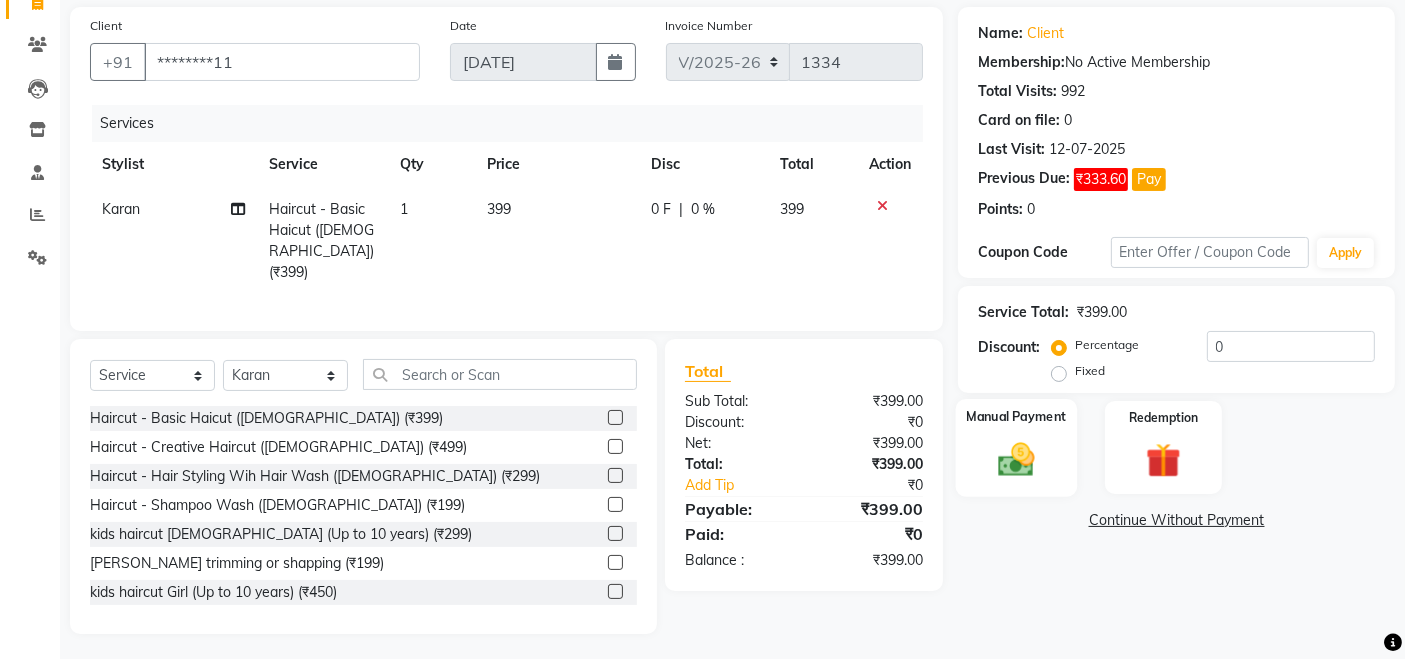 click on "Manual Payment" 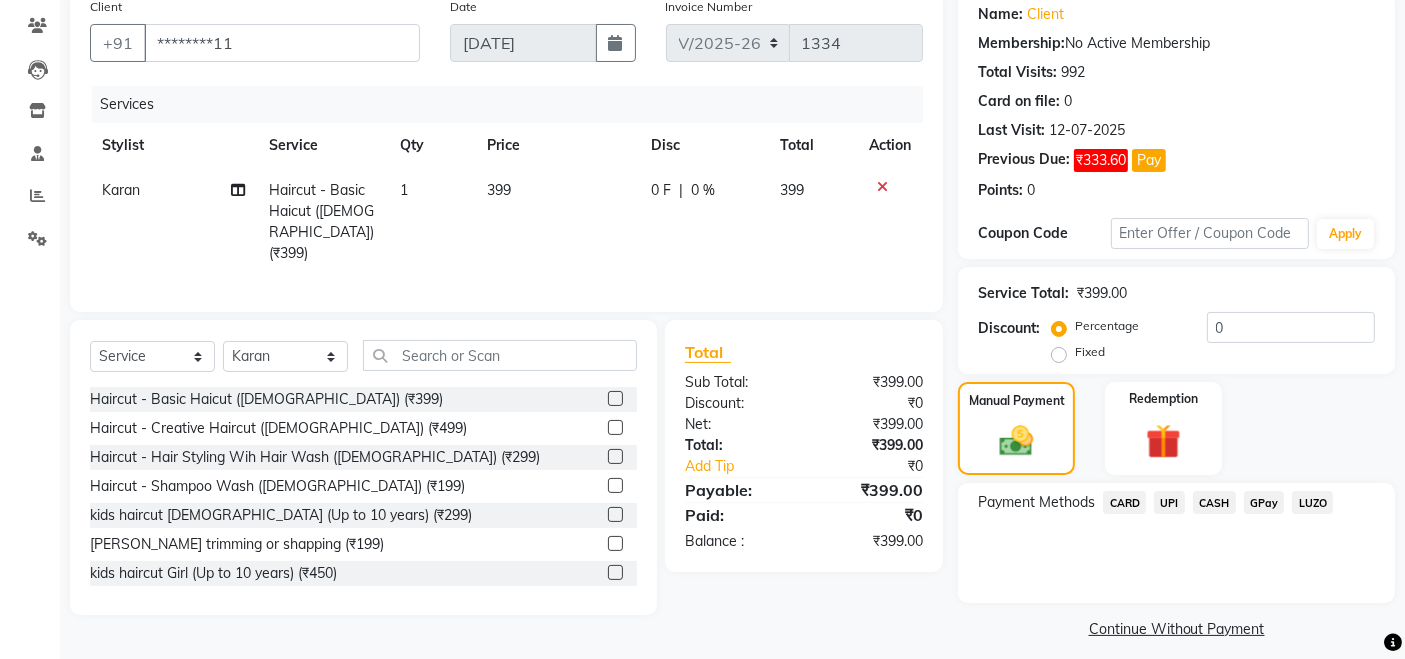 scroll, scrollTop: 177, scrollLeft: 0, axis: vertical 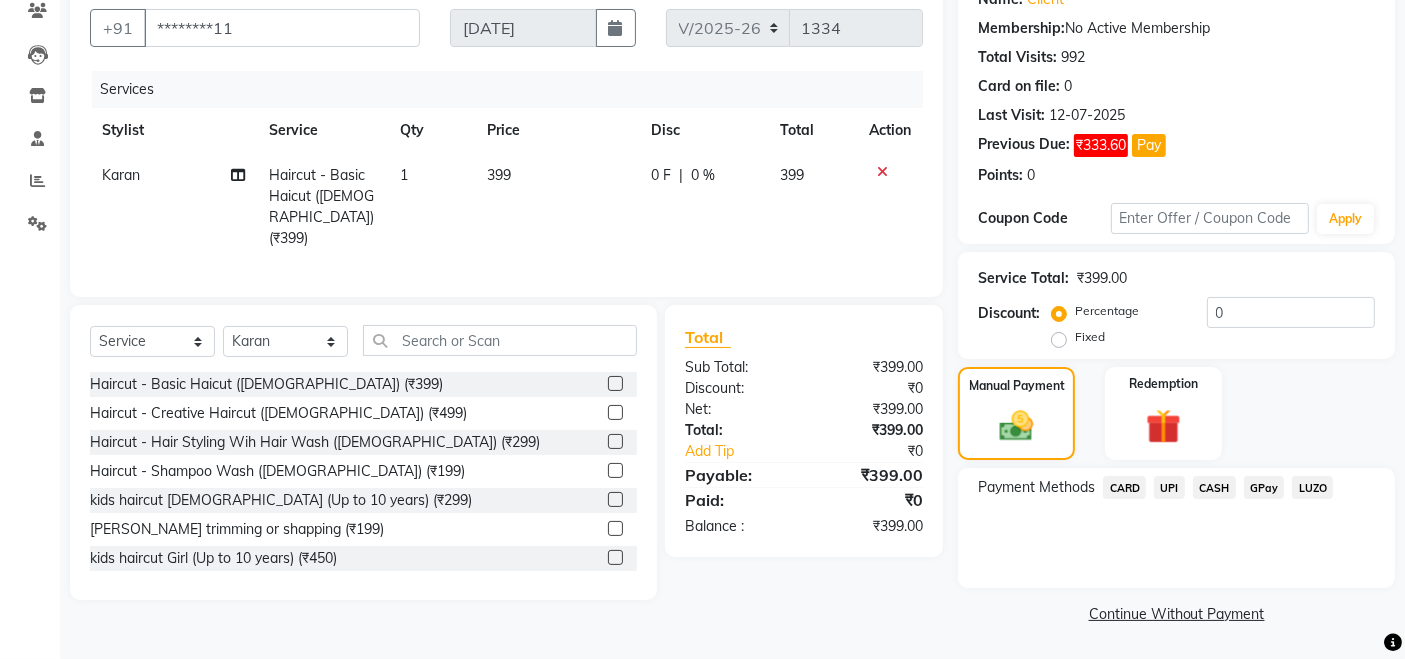 click on "399" 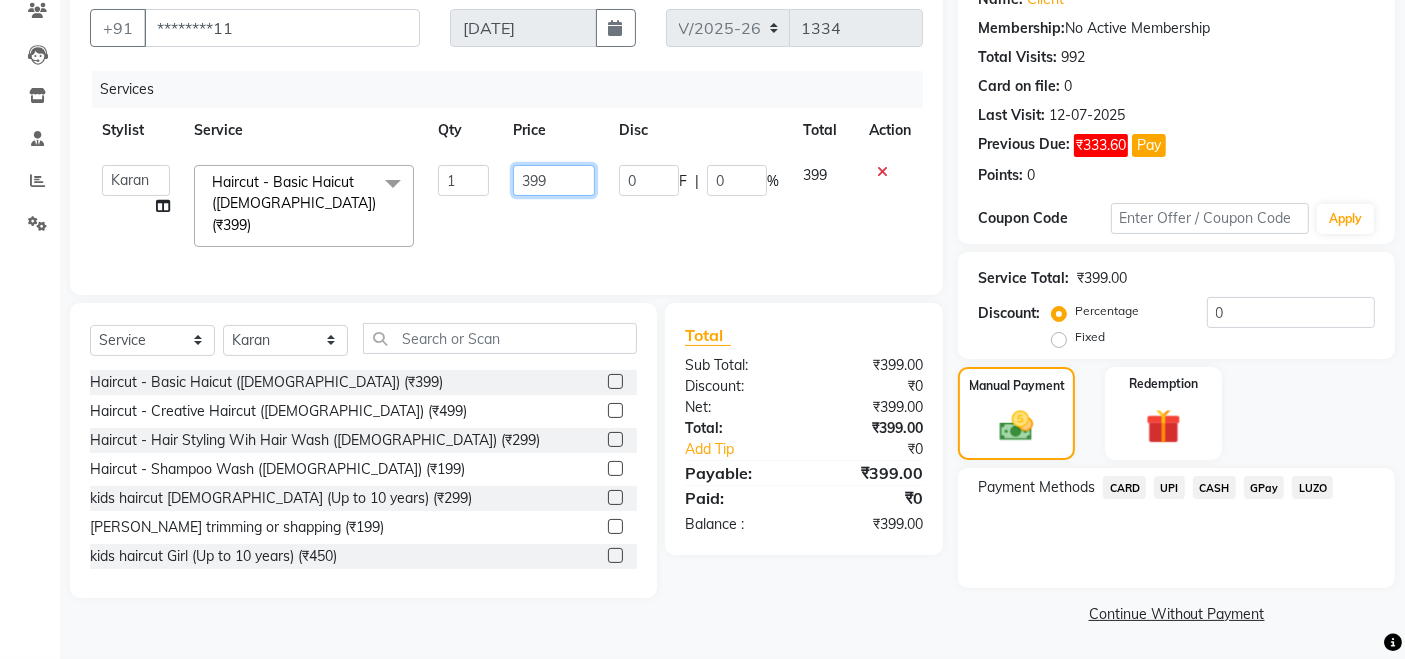 click on "399" 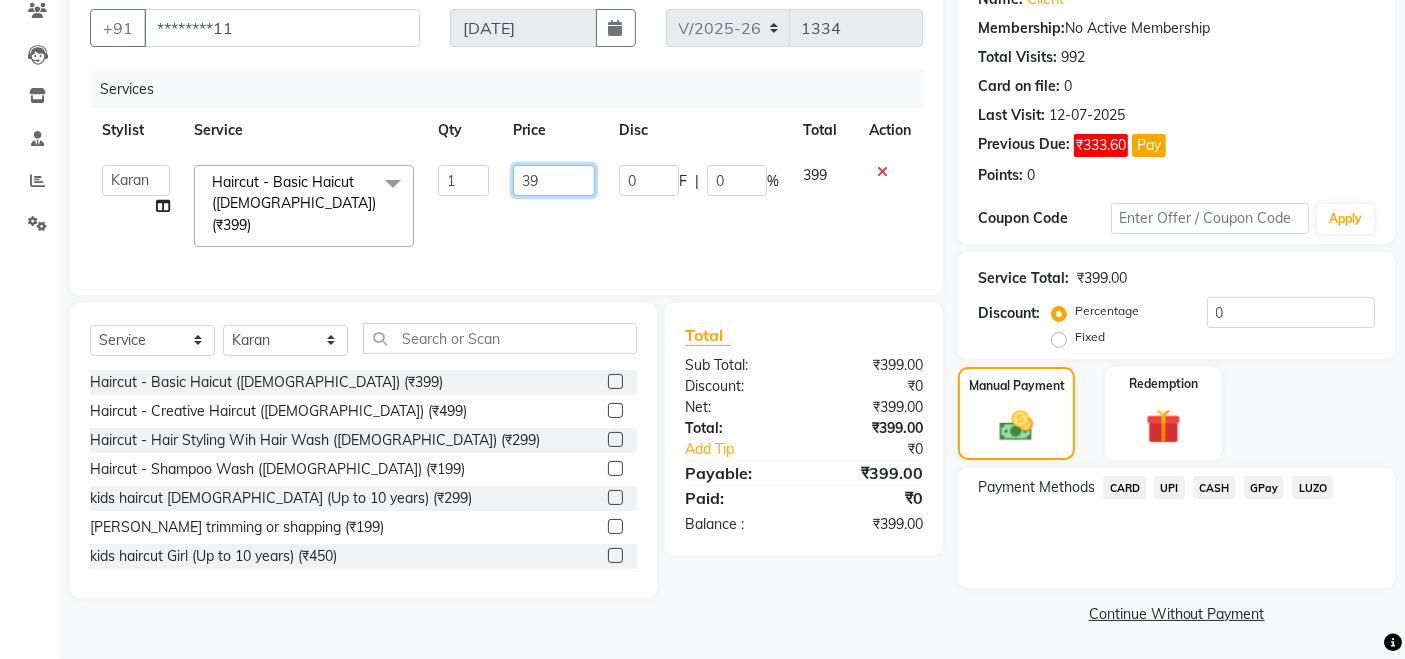type on "3" 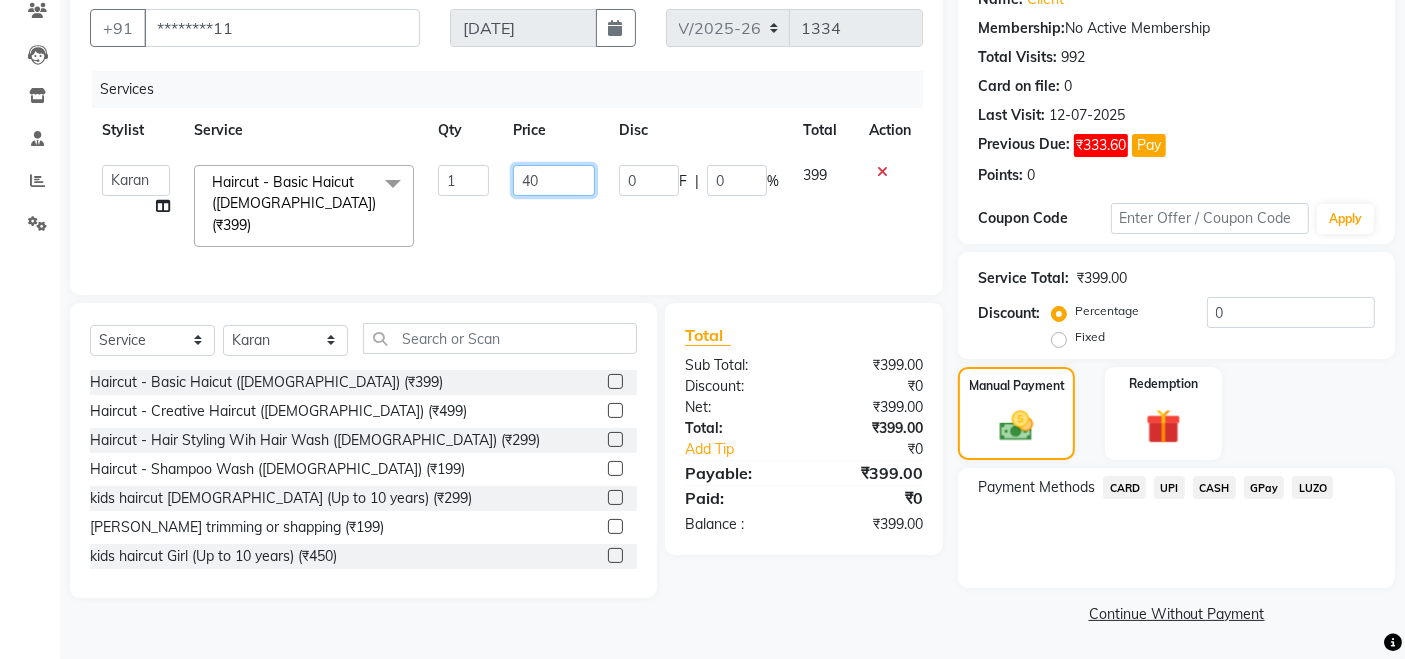 type on "400" 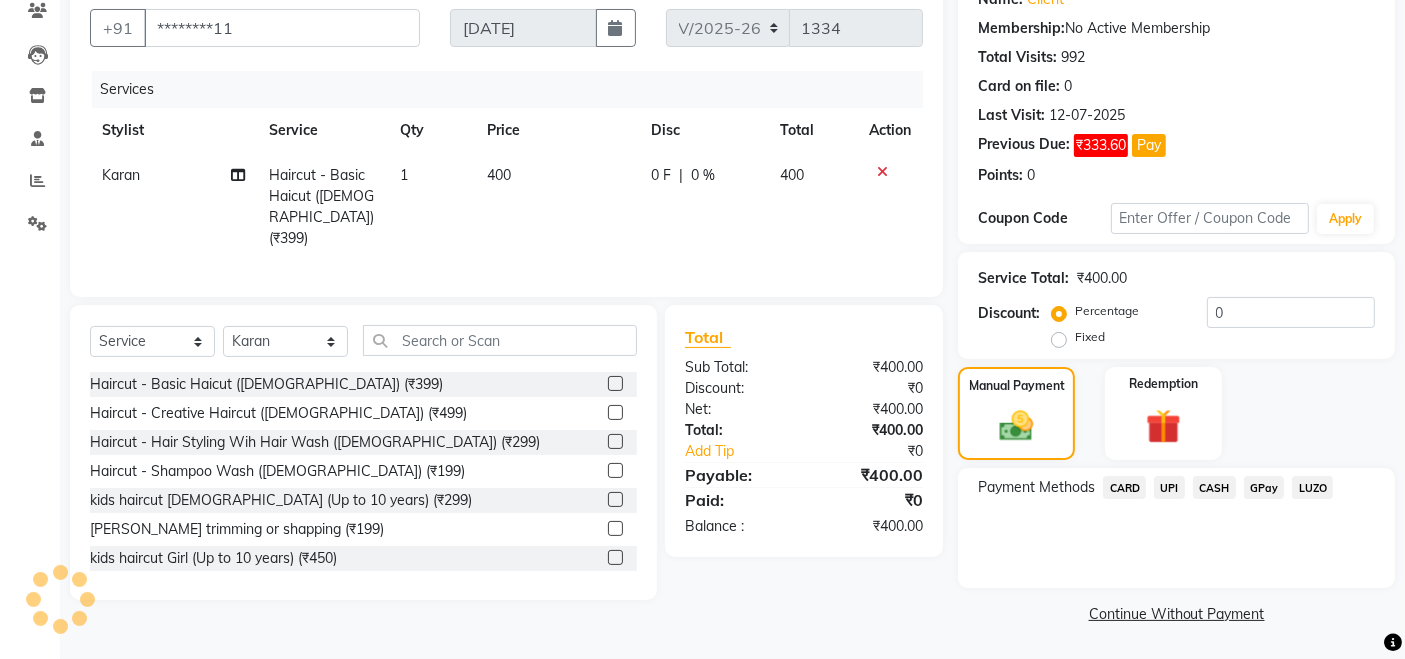 click on "400" 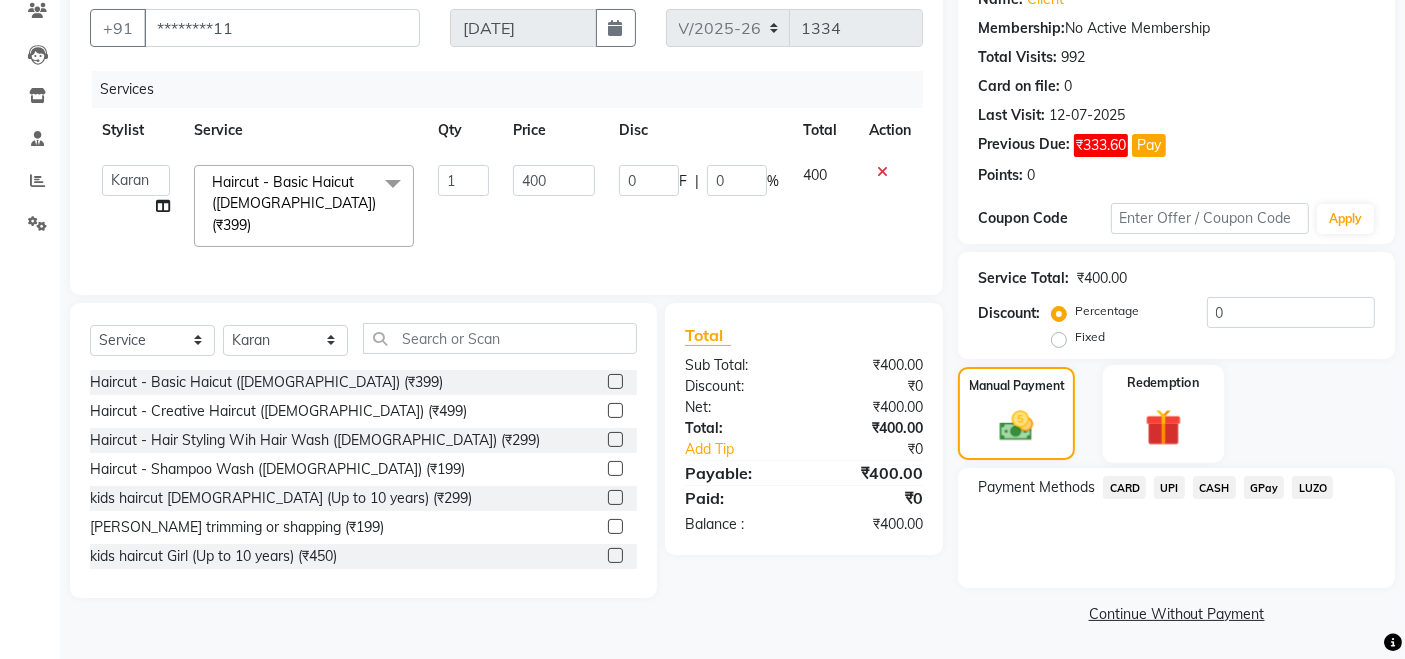 click 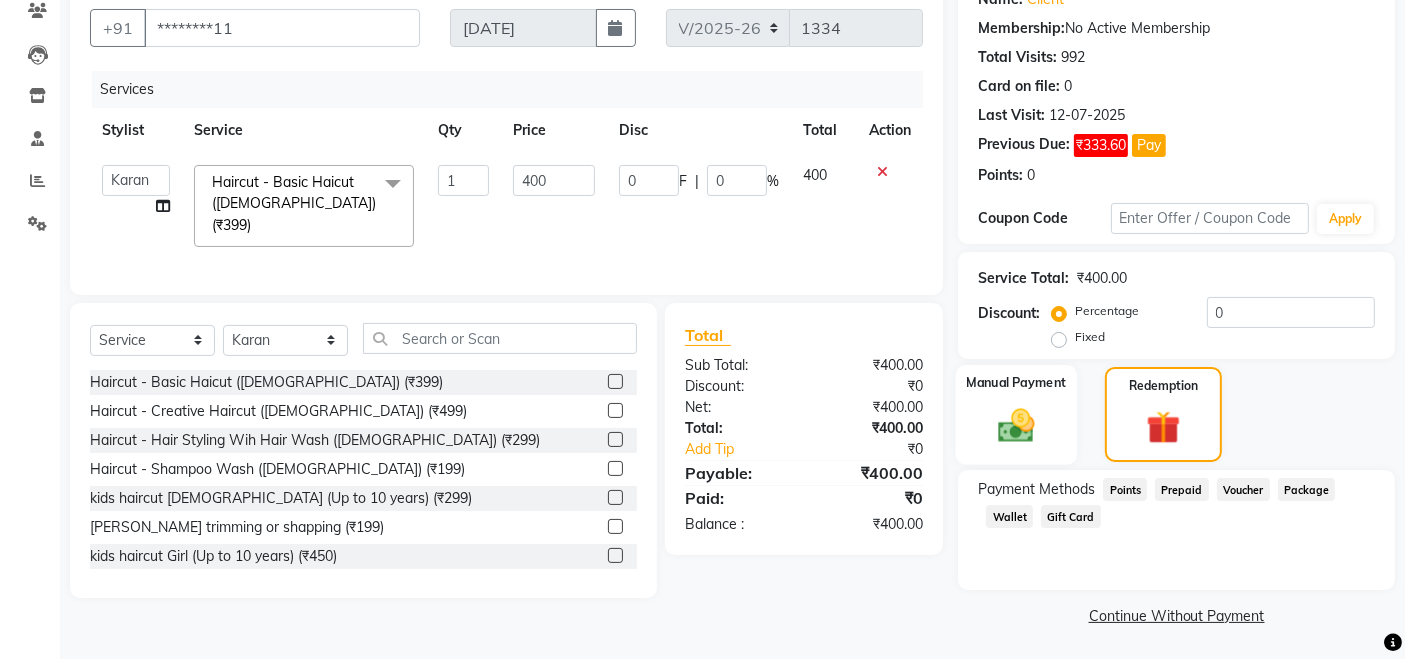 click on "Manual Payment" 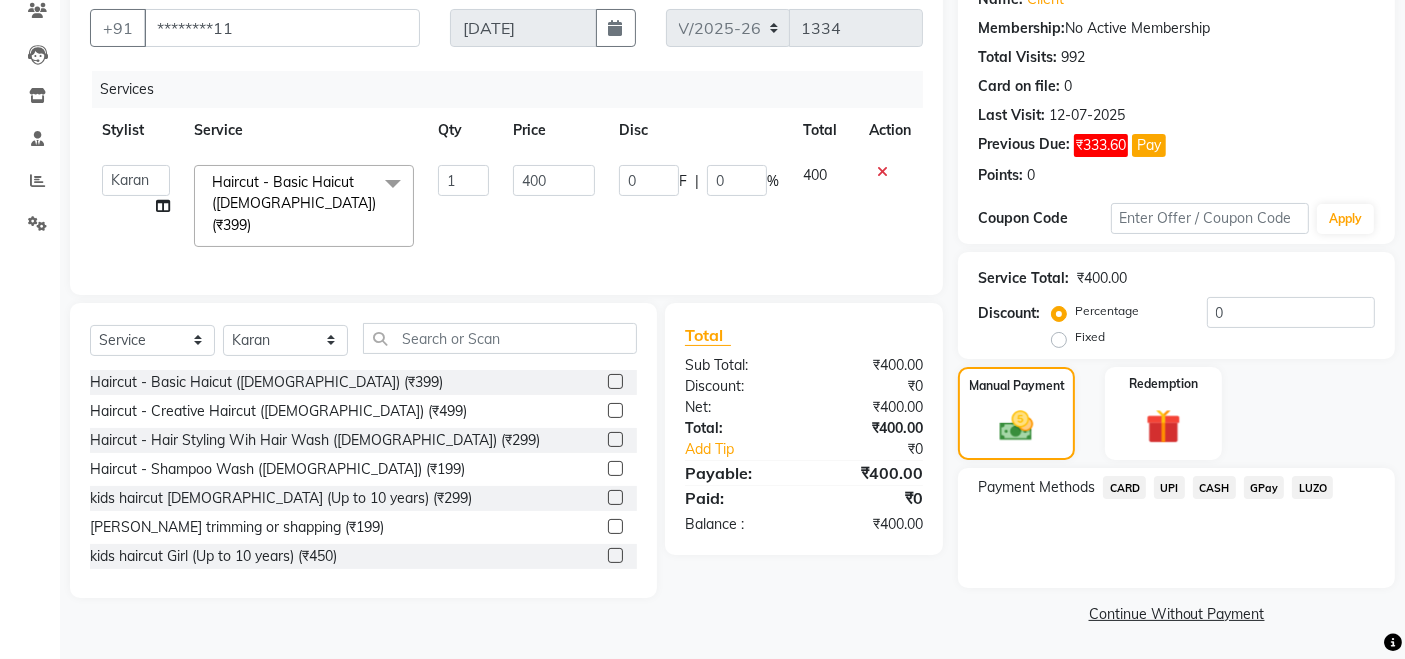 click on "CARD" 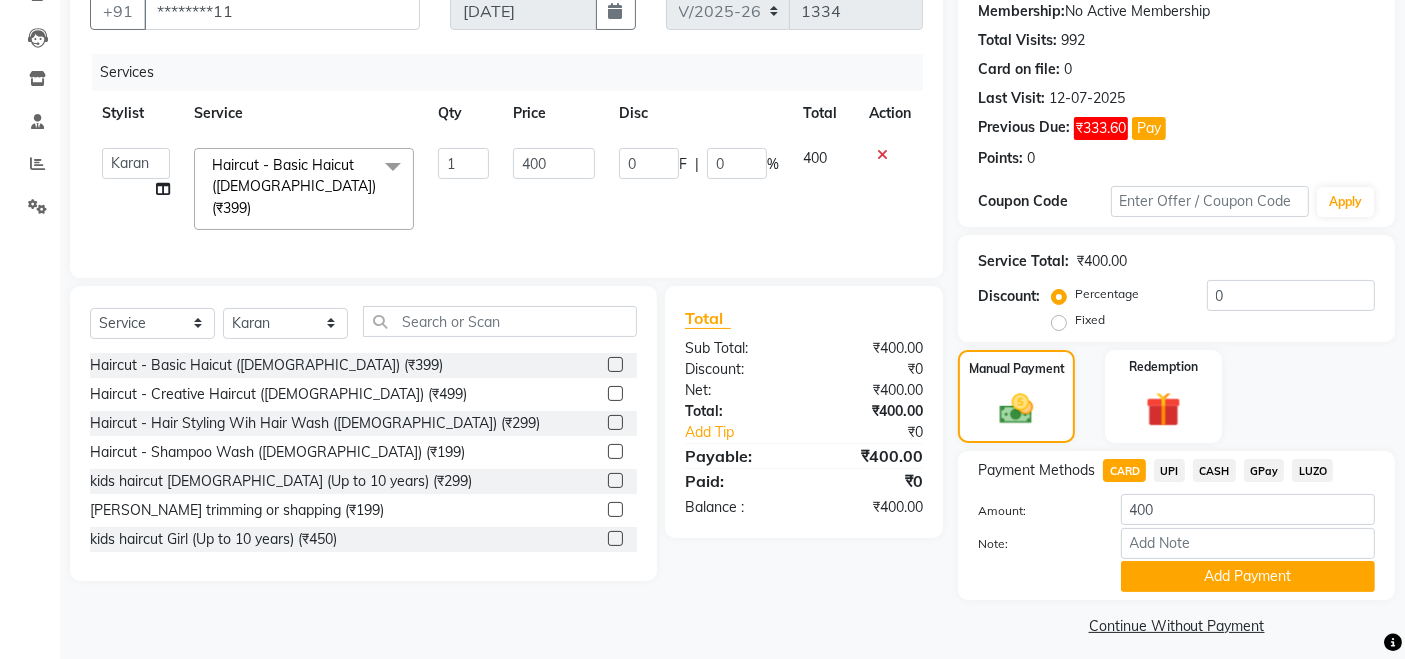 scroll, scrollTop: 205, scrollLeft: 0, axis: vertical 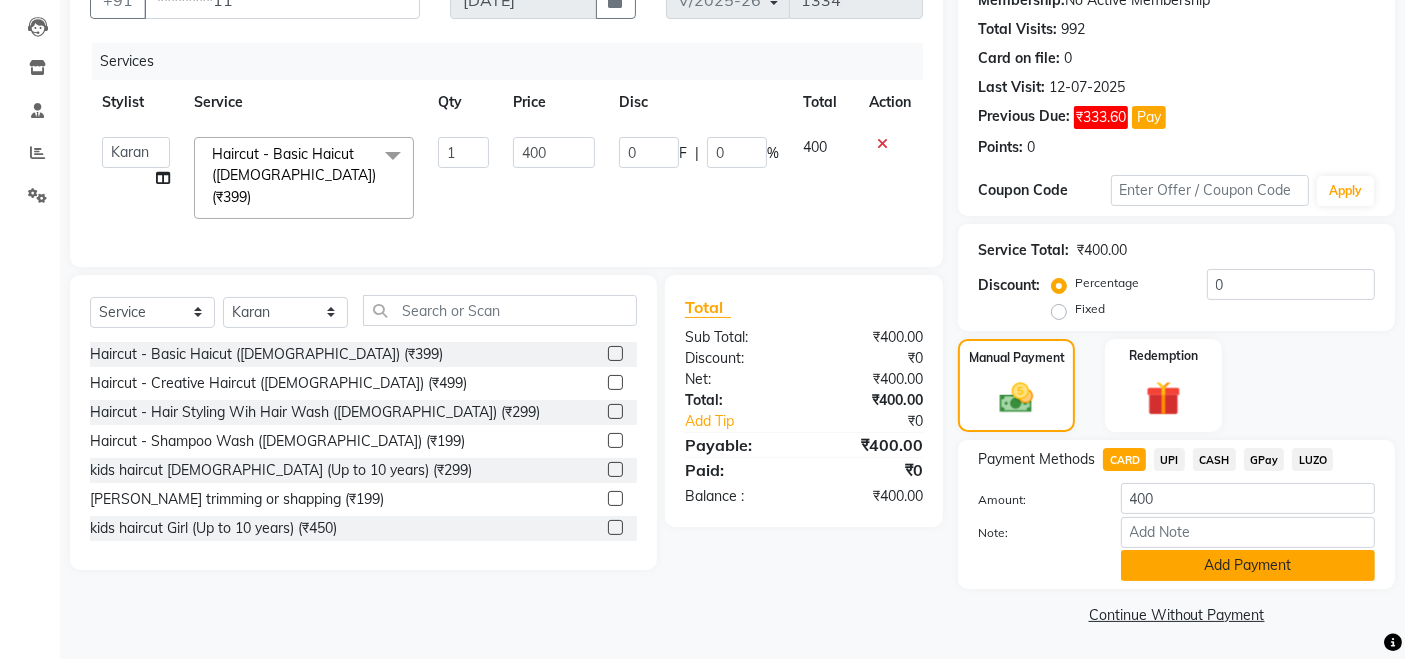click on "Add Payment" 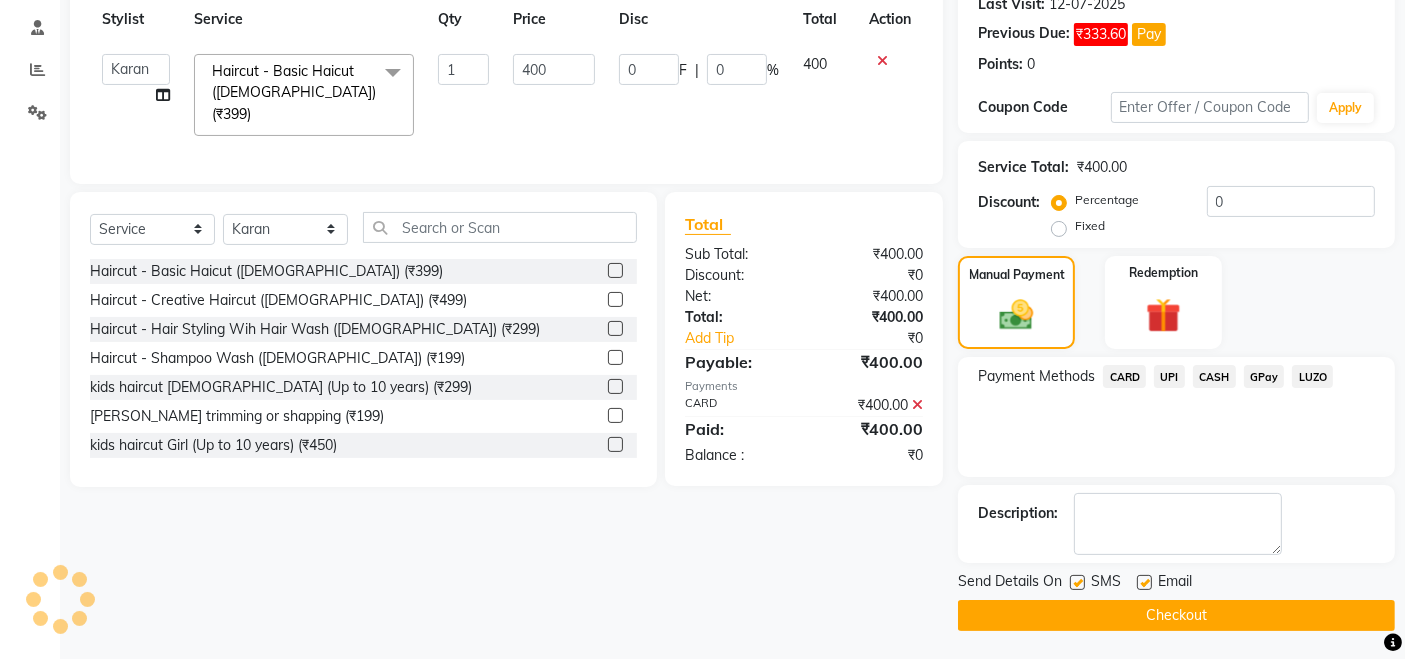 scroll, scrollTop: 288, scrollLeft: 0, axis: vertical 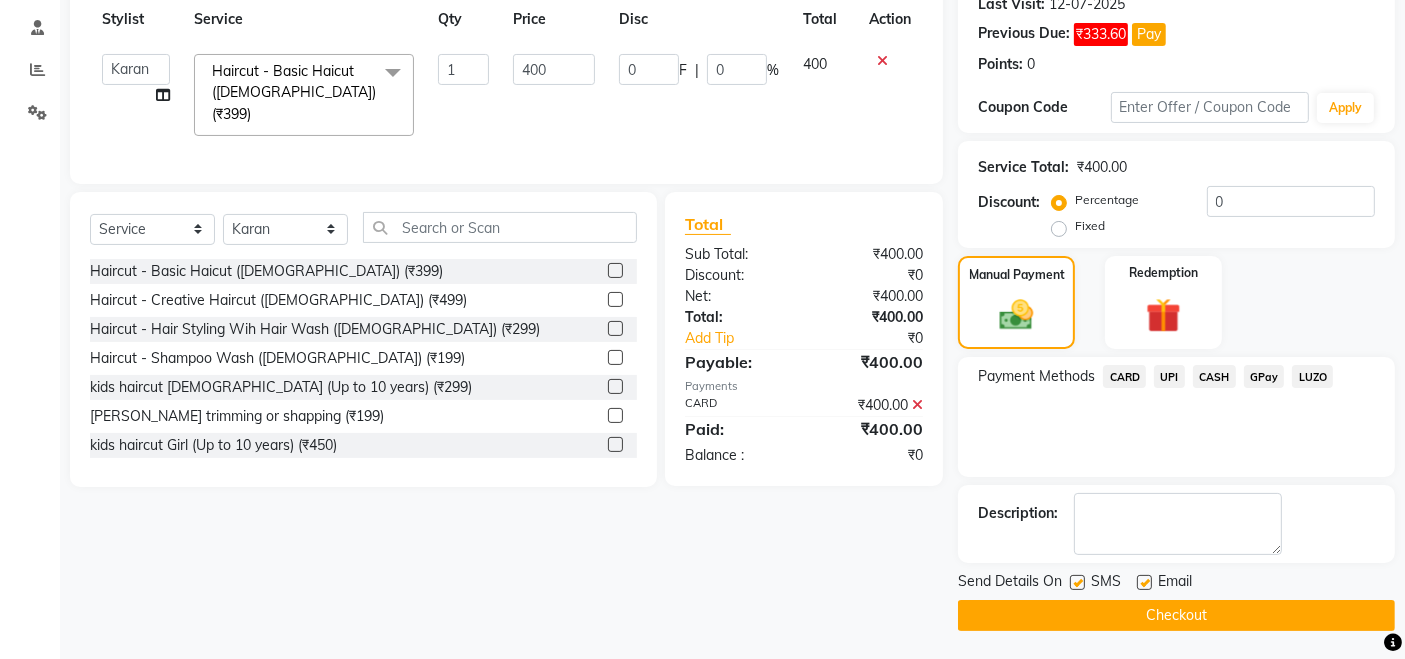 click on "Checkout" 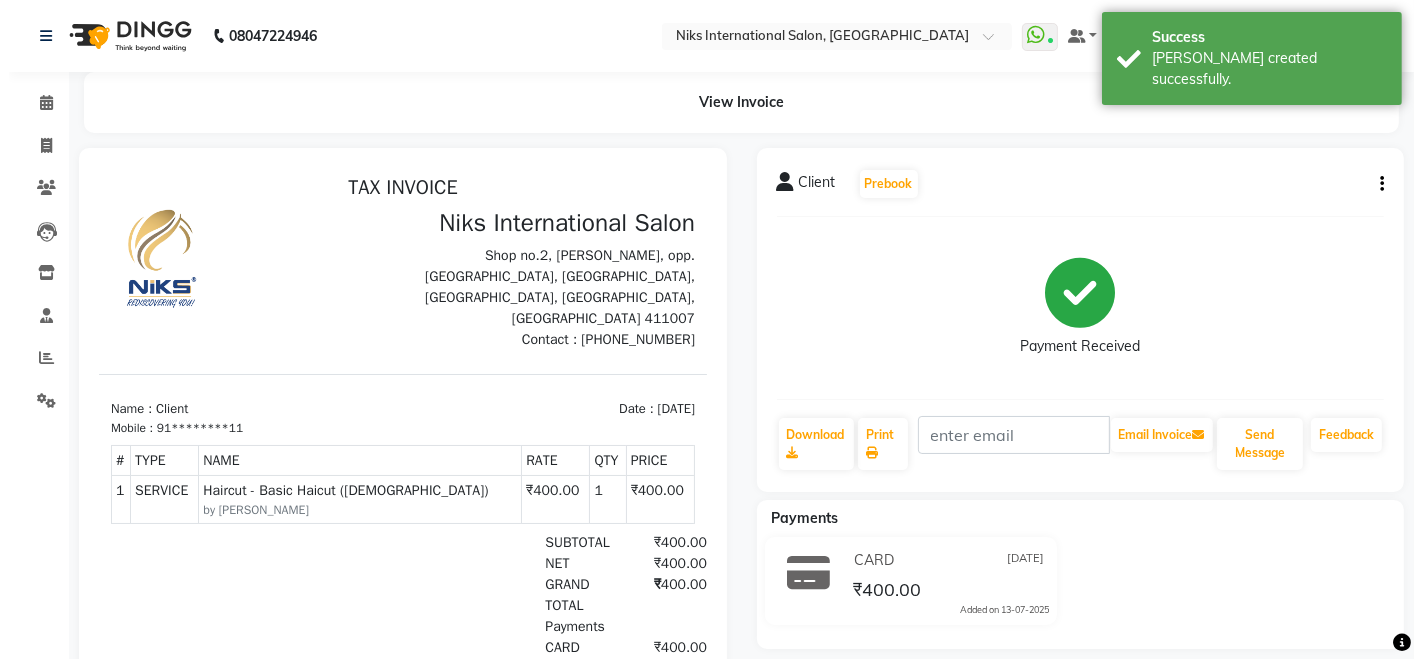 scroll, scrollTop: 0, scrollLeft: 0, axis: both 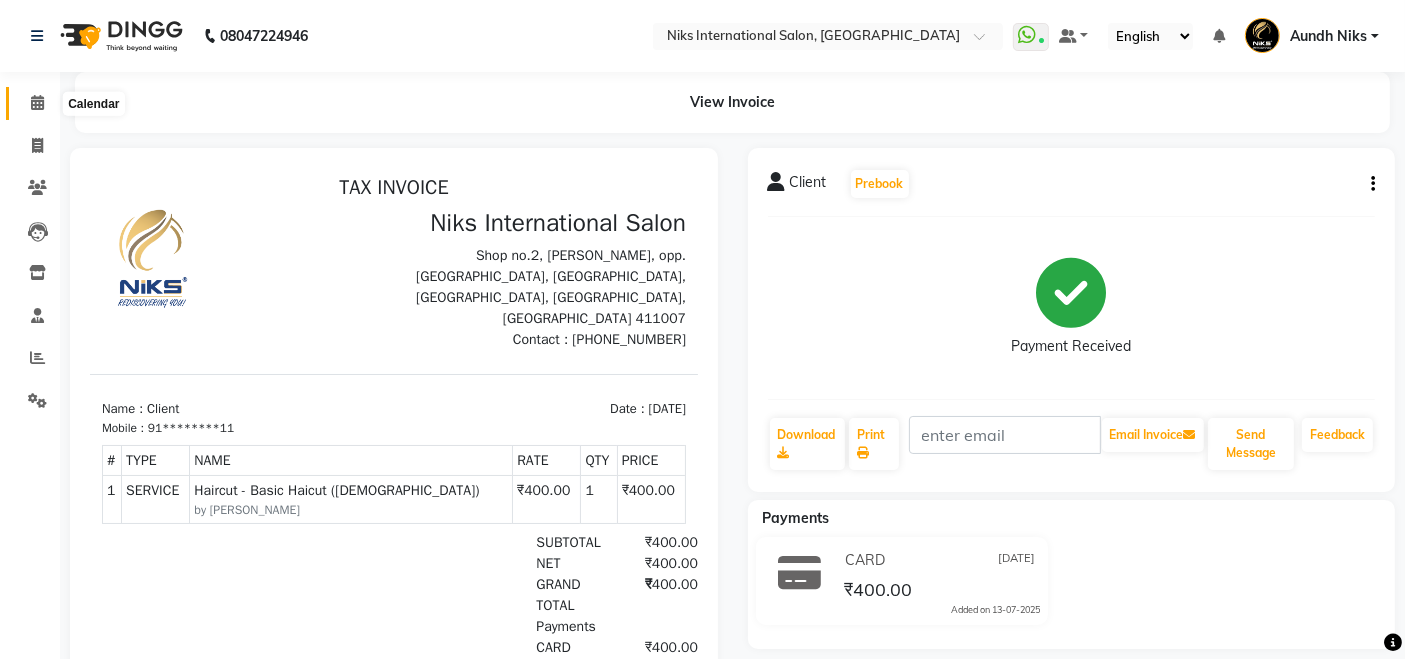 click 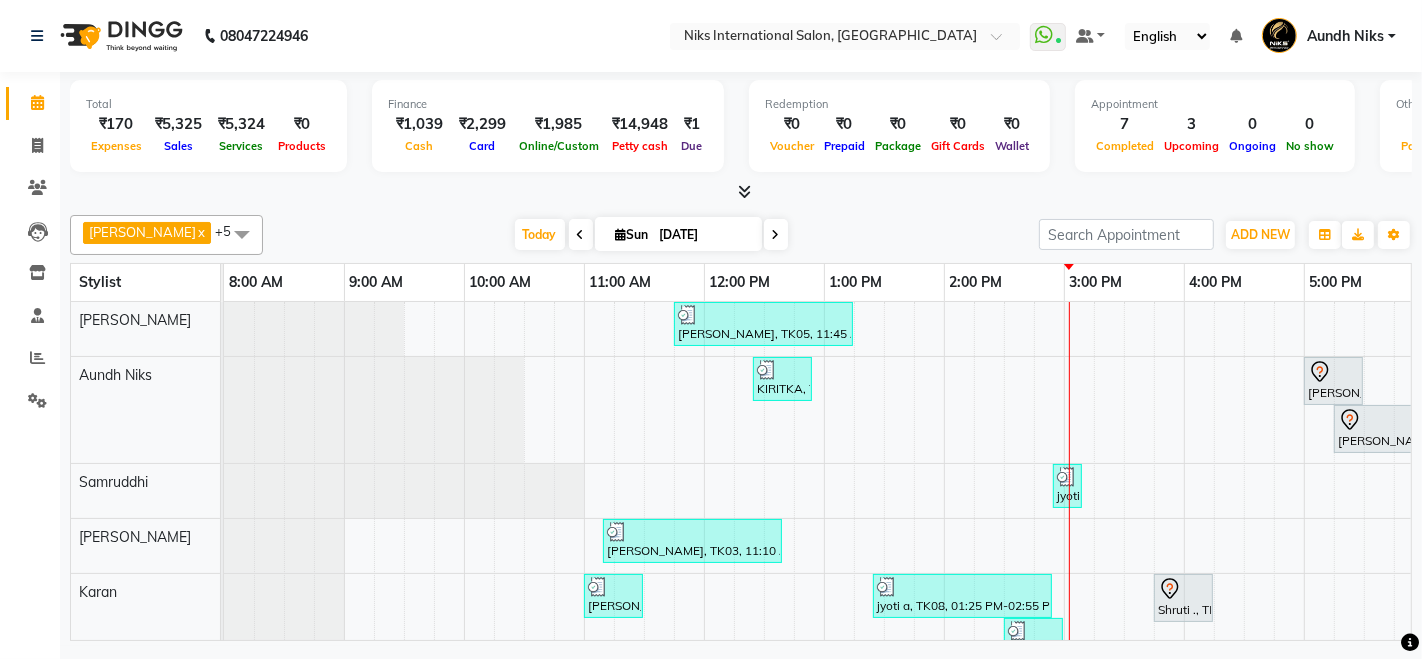 scroll, scrollTop: 0, scrollLeft: 60, axis: horizontal 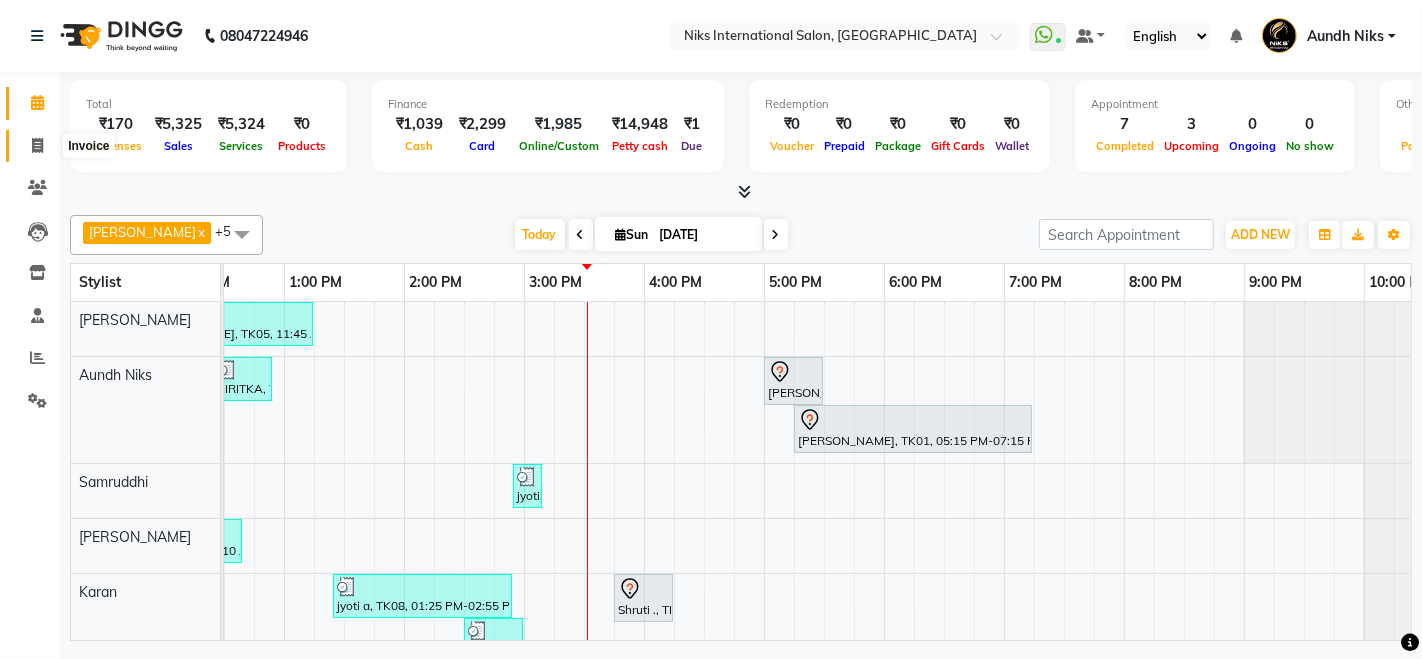 click 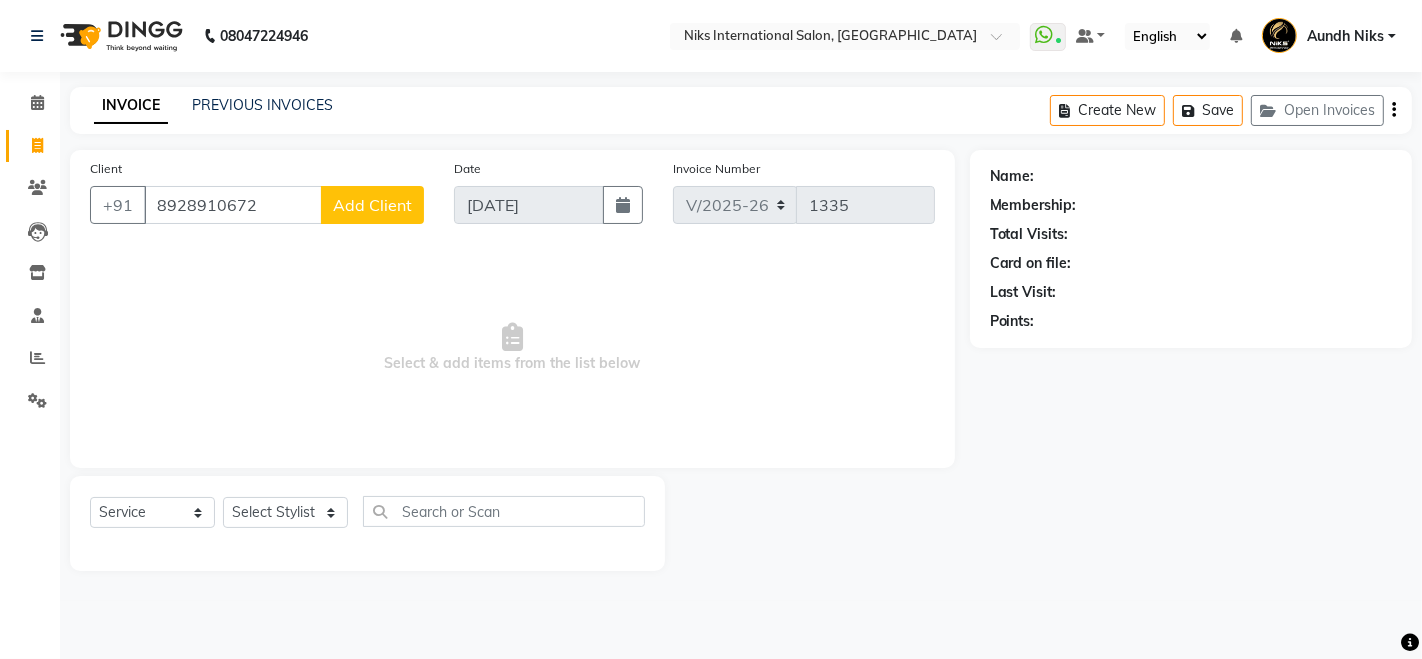 type on "8928910672" 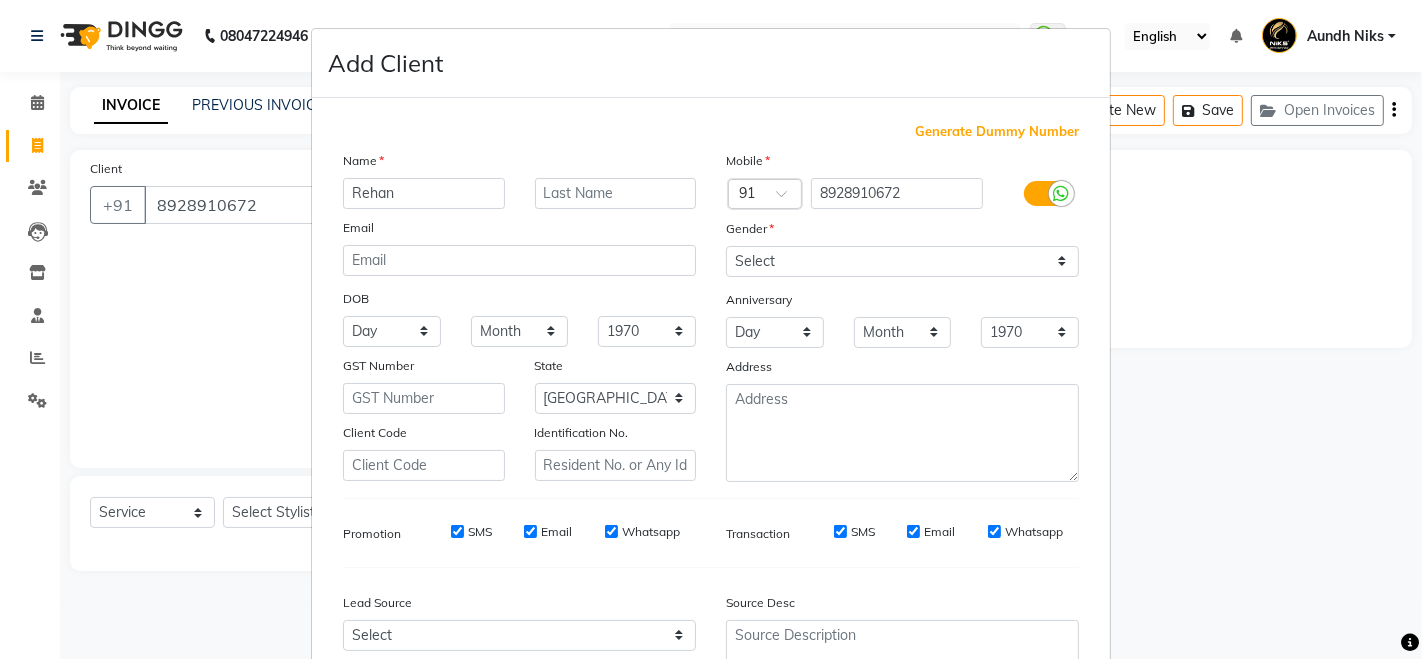 type on "Rehan" 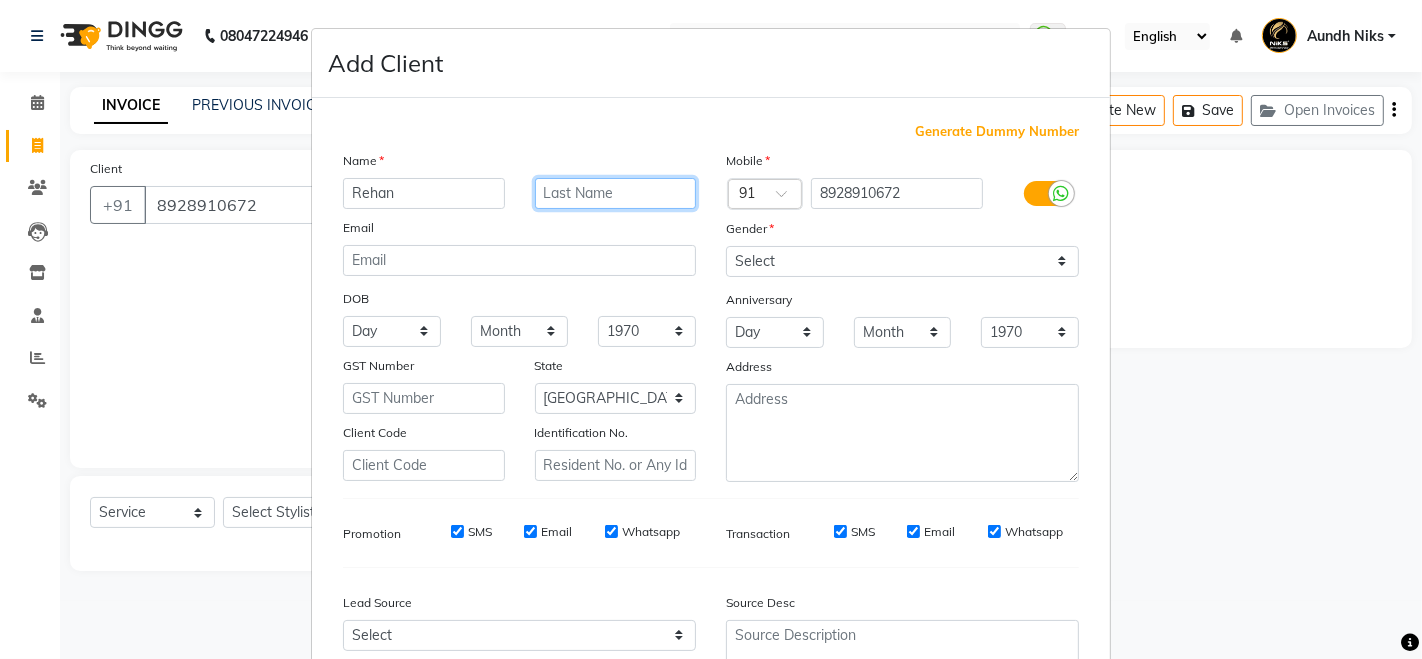 click at bounding box center (616, 193) 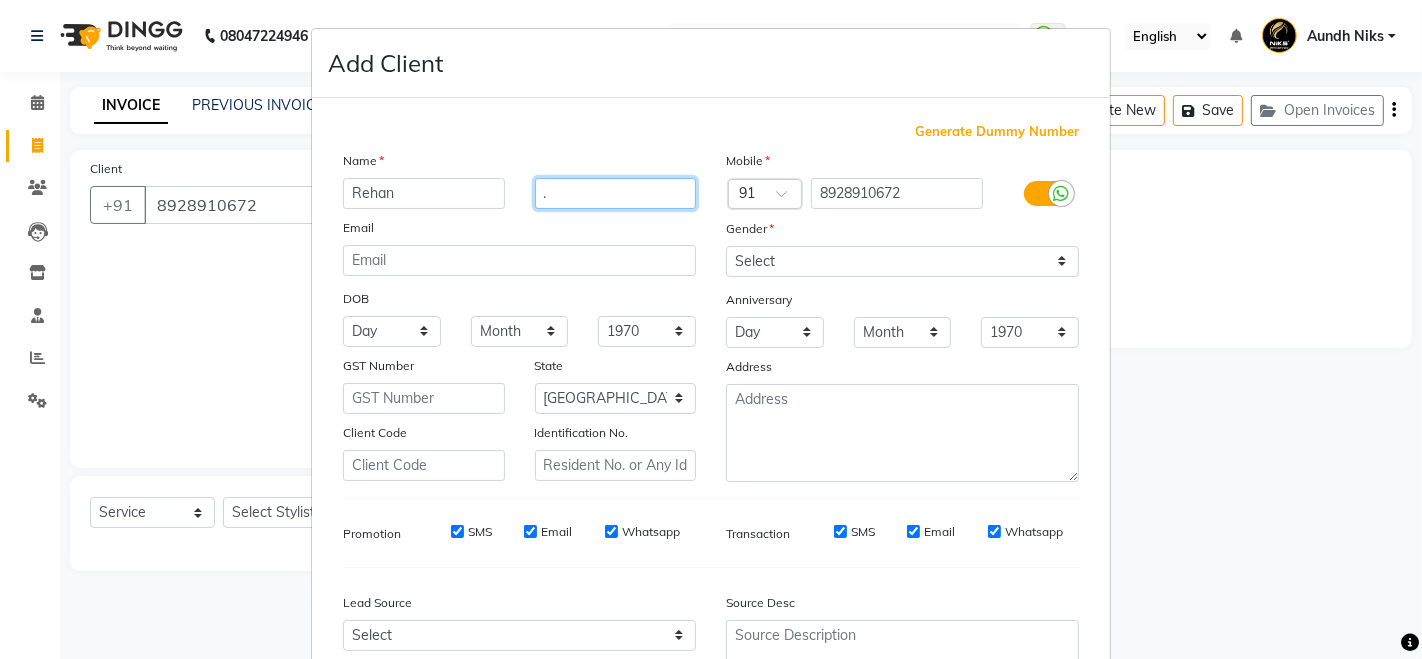 type on "." 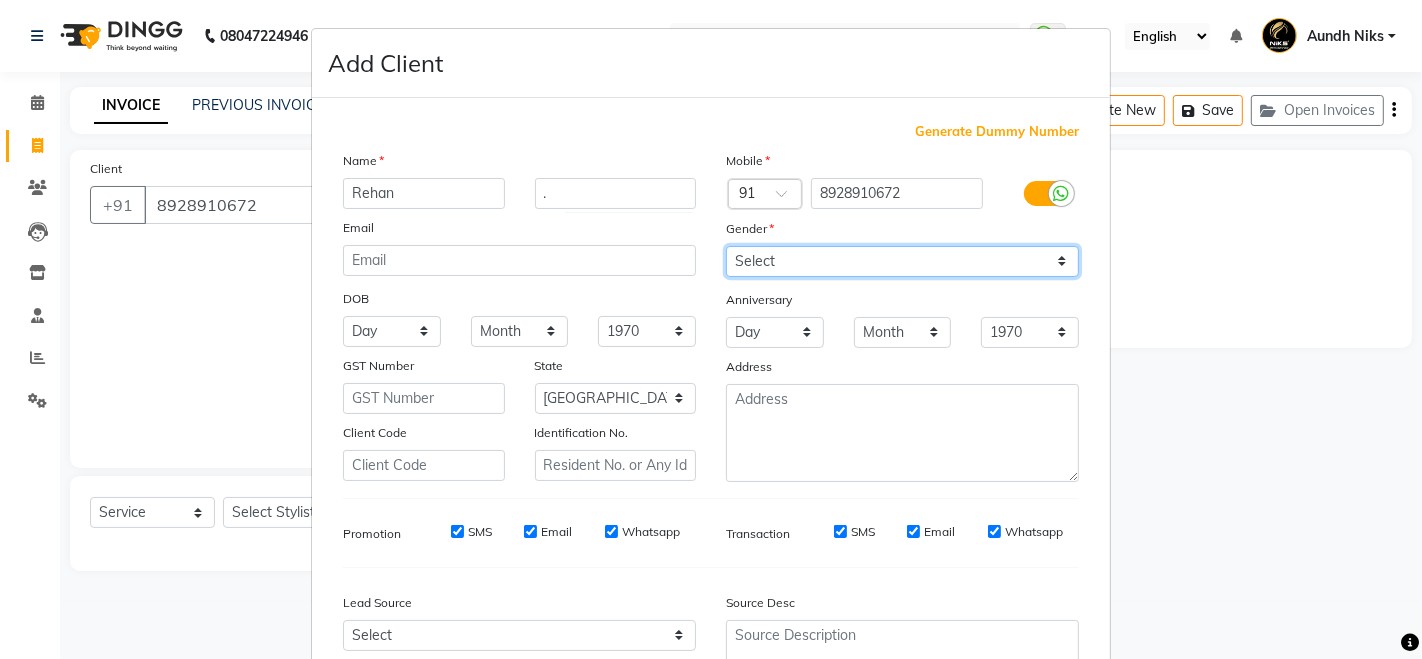 click on "Select Male Female Other Prefer Not To Say" at bounding box center [902, 261] 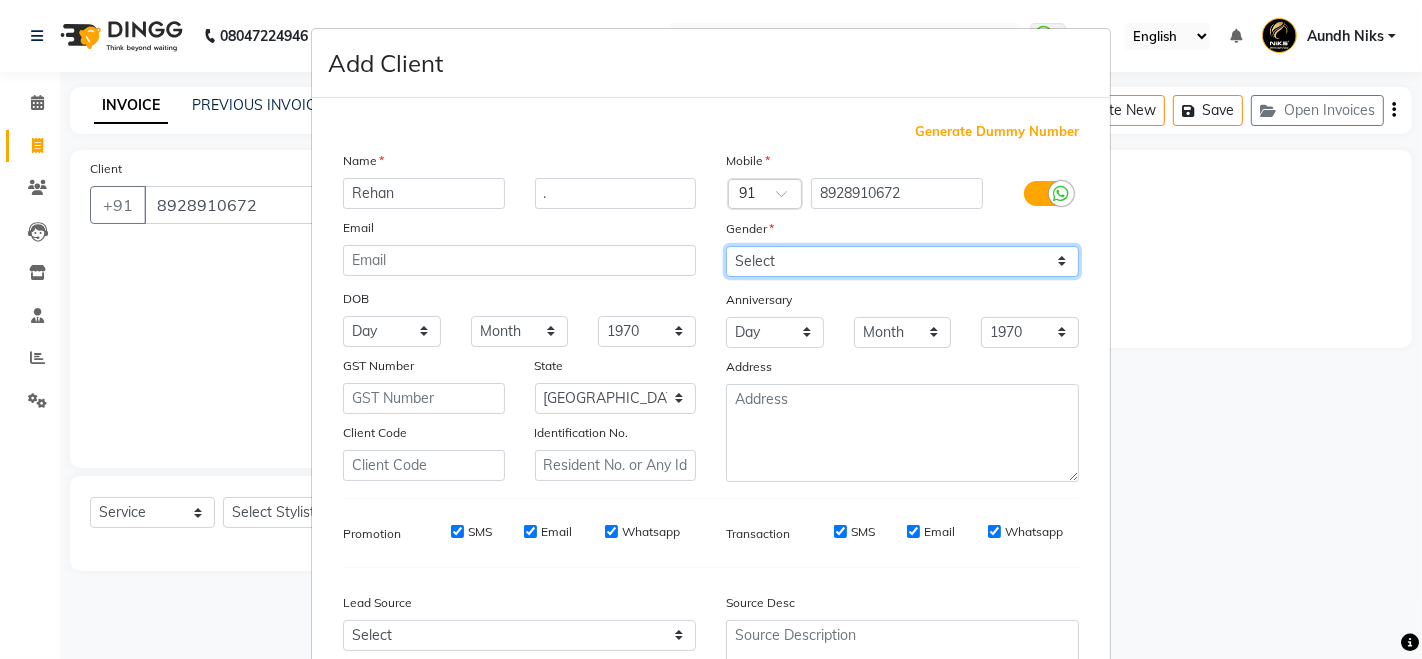 select on "male" 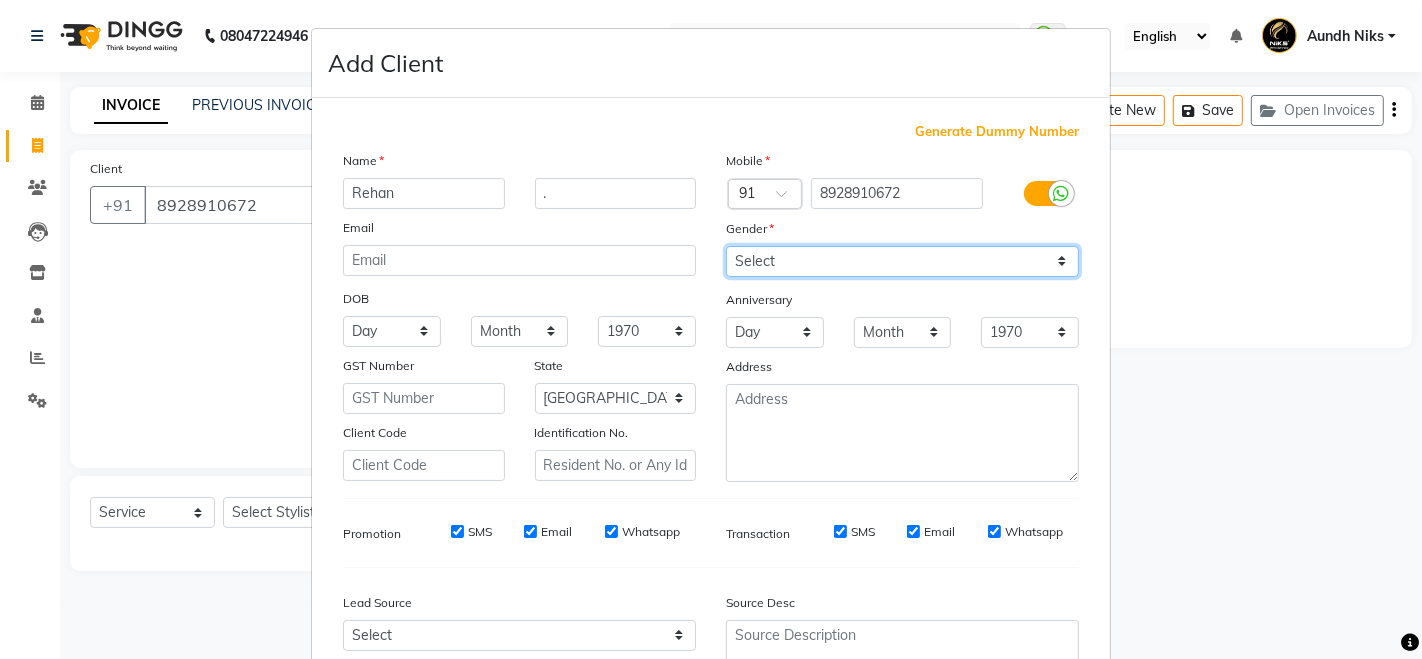 click on "Select Male Female Other Prefer Not To Say" at bounding box center [902, 261] 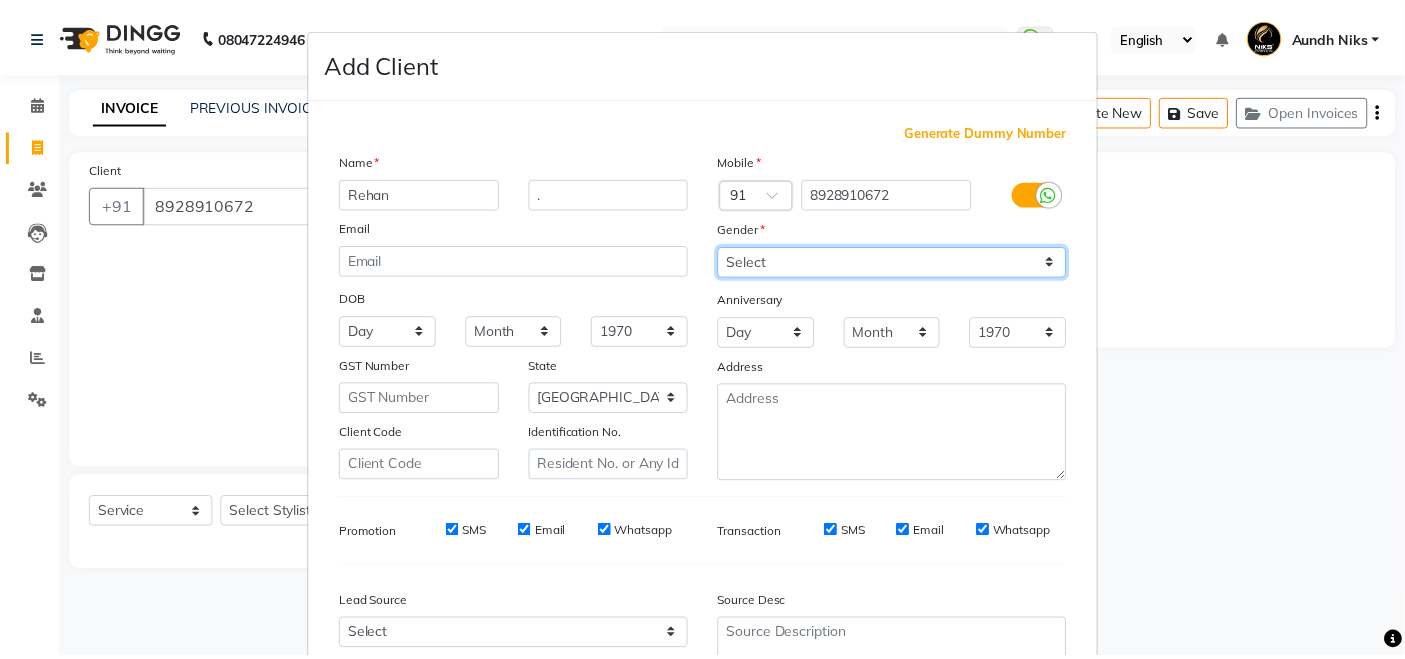 scroll, scrollTop: 188, scrollLeft: 0, axis: vertical 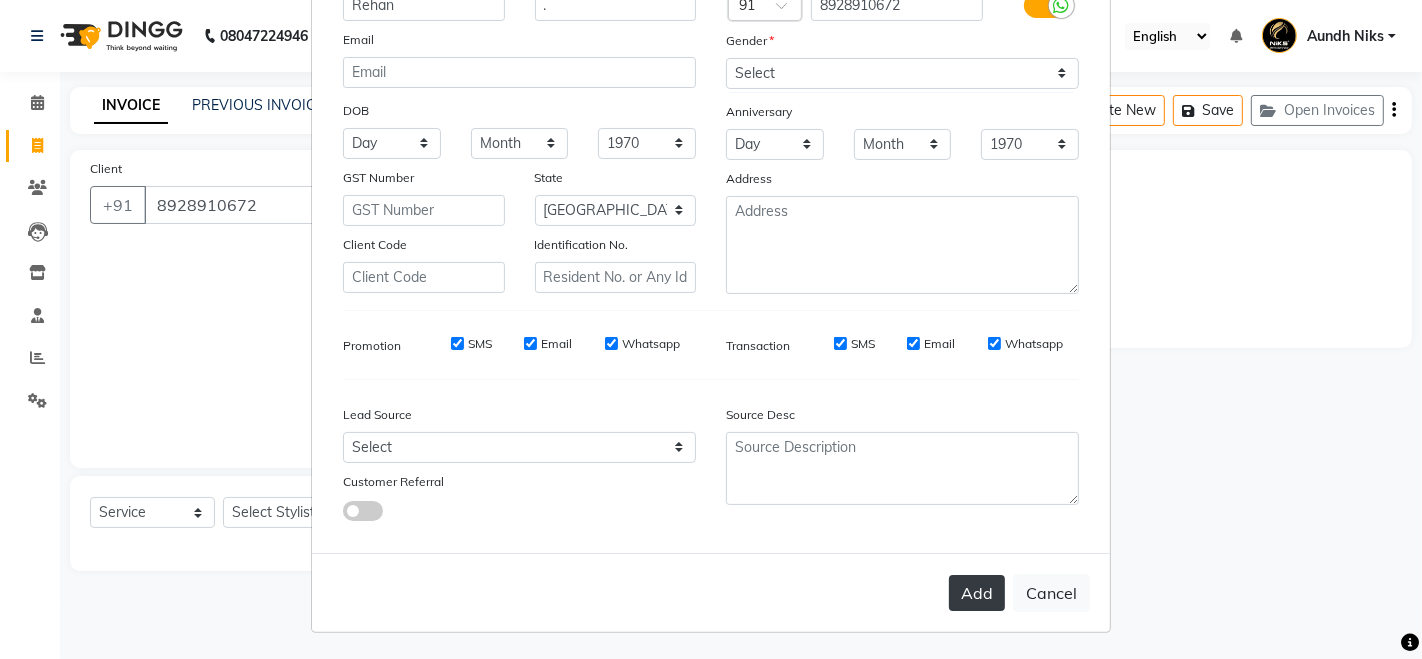 click on "Add" at bounding box center (977, 593) 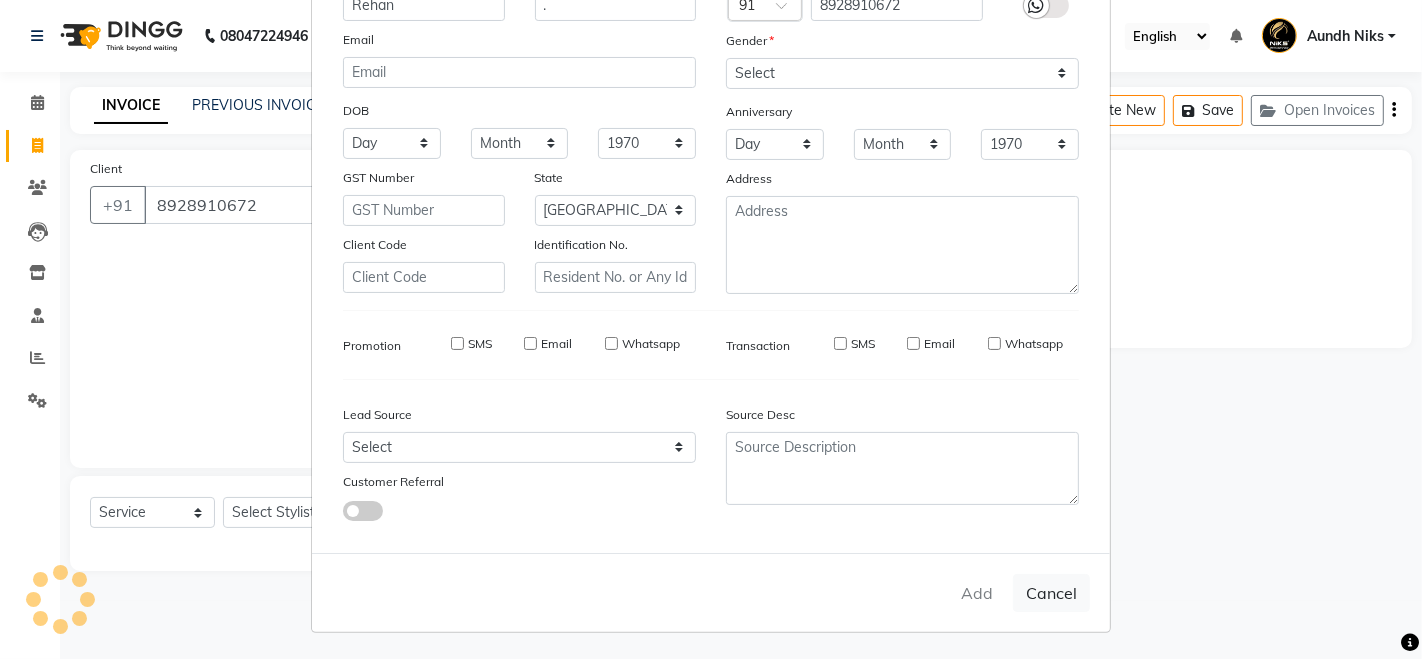 type on "89******72" 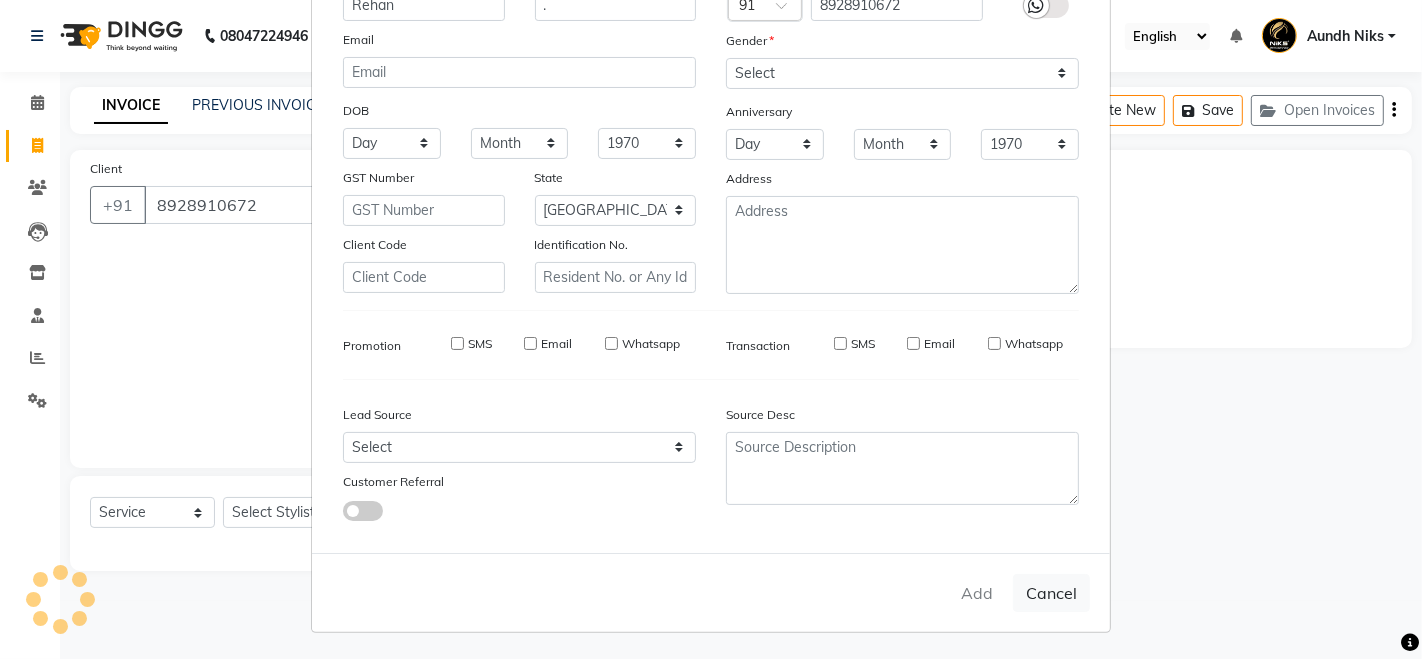 type 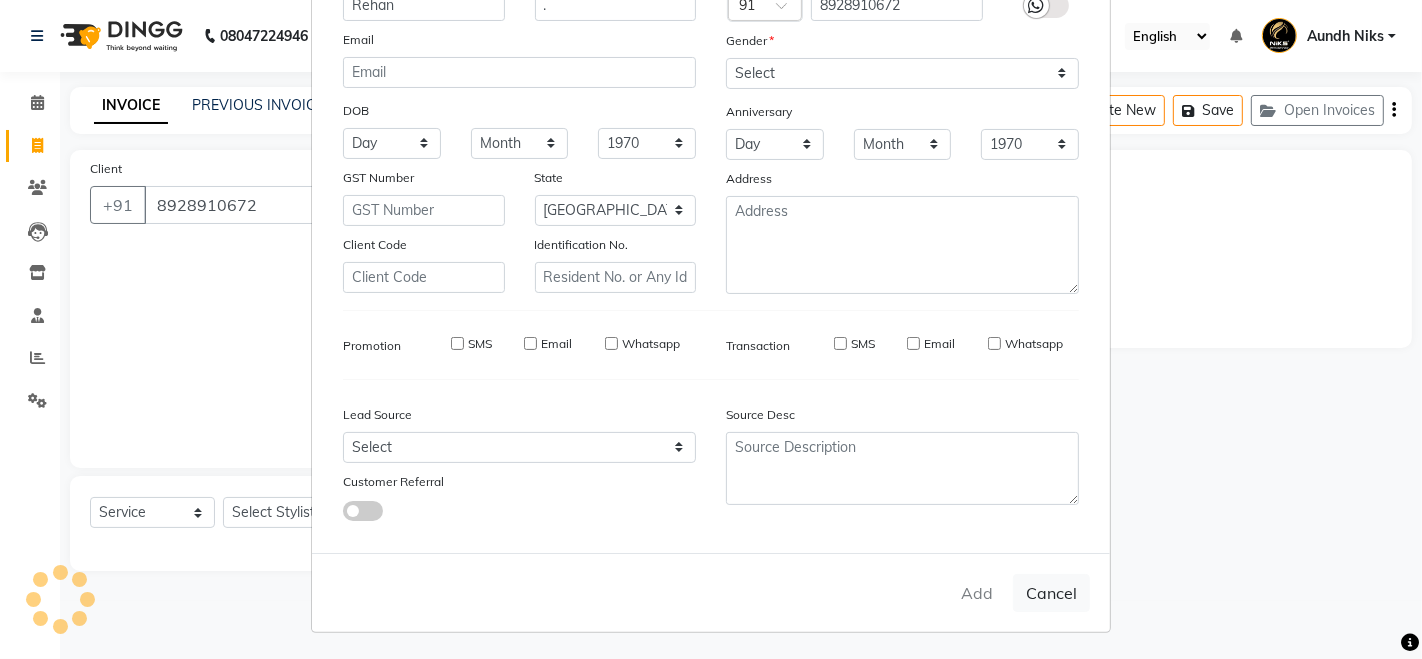 type 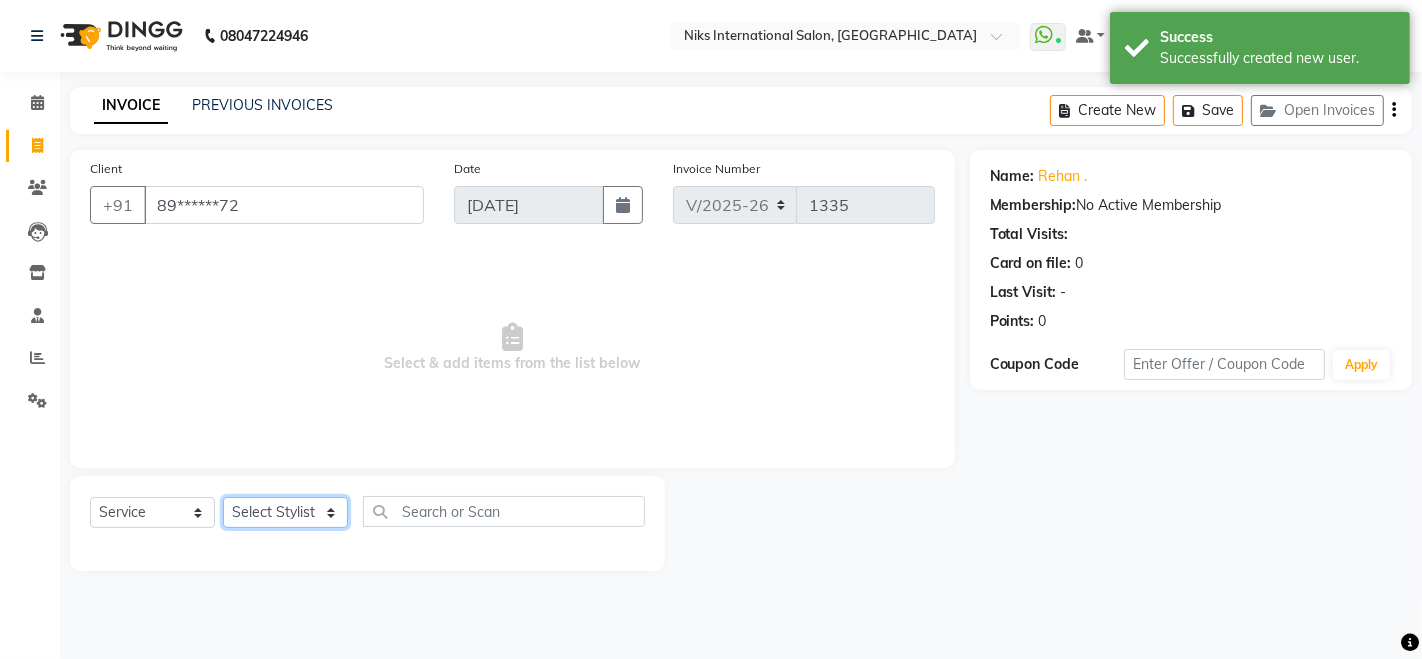 click on "Select Stylist Amruta Aundh Niks Ishika Jiya Karan Komal Mahhi Rajesh Samruddhi Siddharth Soham" 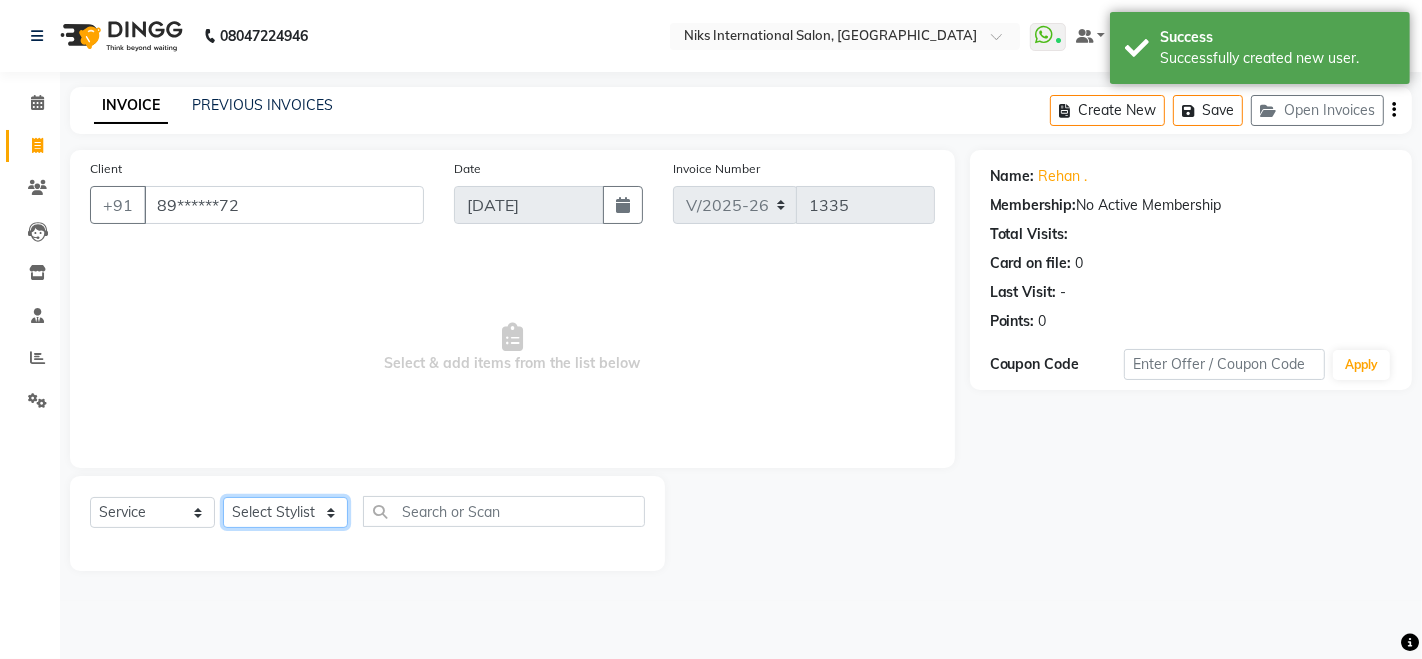 select on "22944" 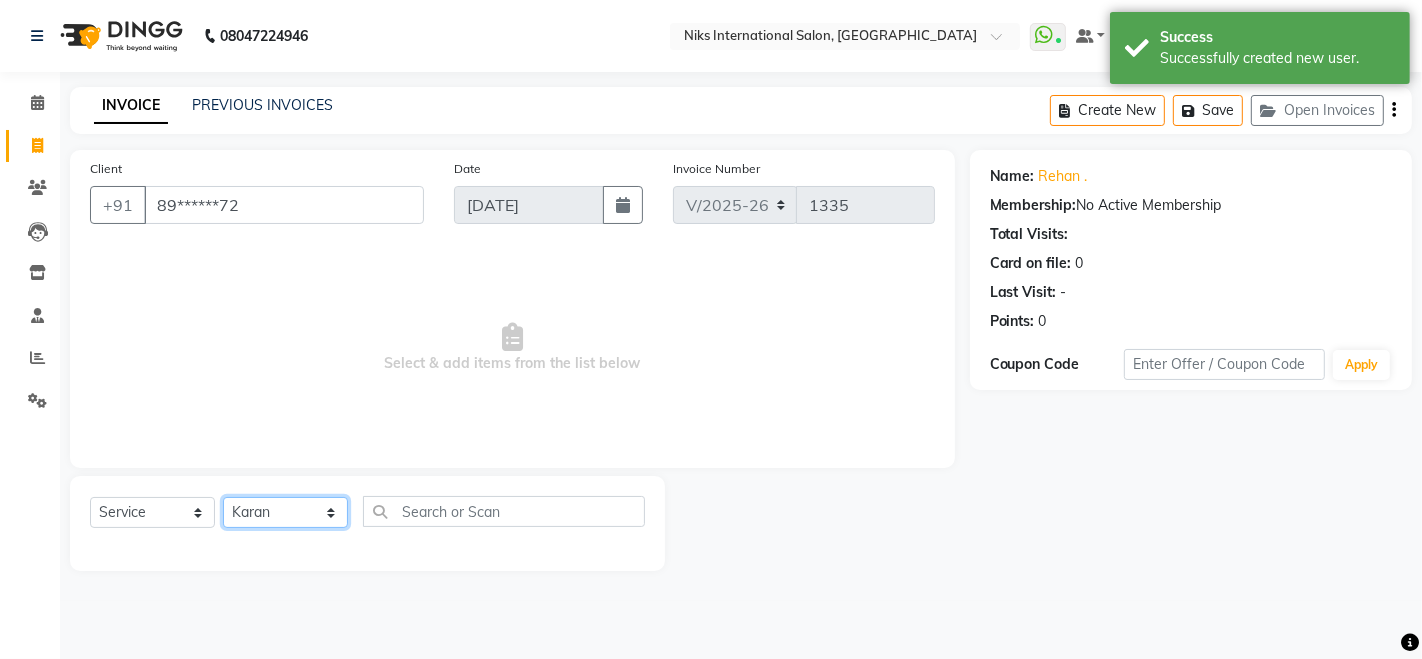 click on "Select Stylist Amruta Aundh Niks Ishika Jiya Karan Komal Mahhi Rajesh Samruddhi Siddharth Soham" 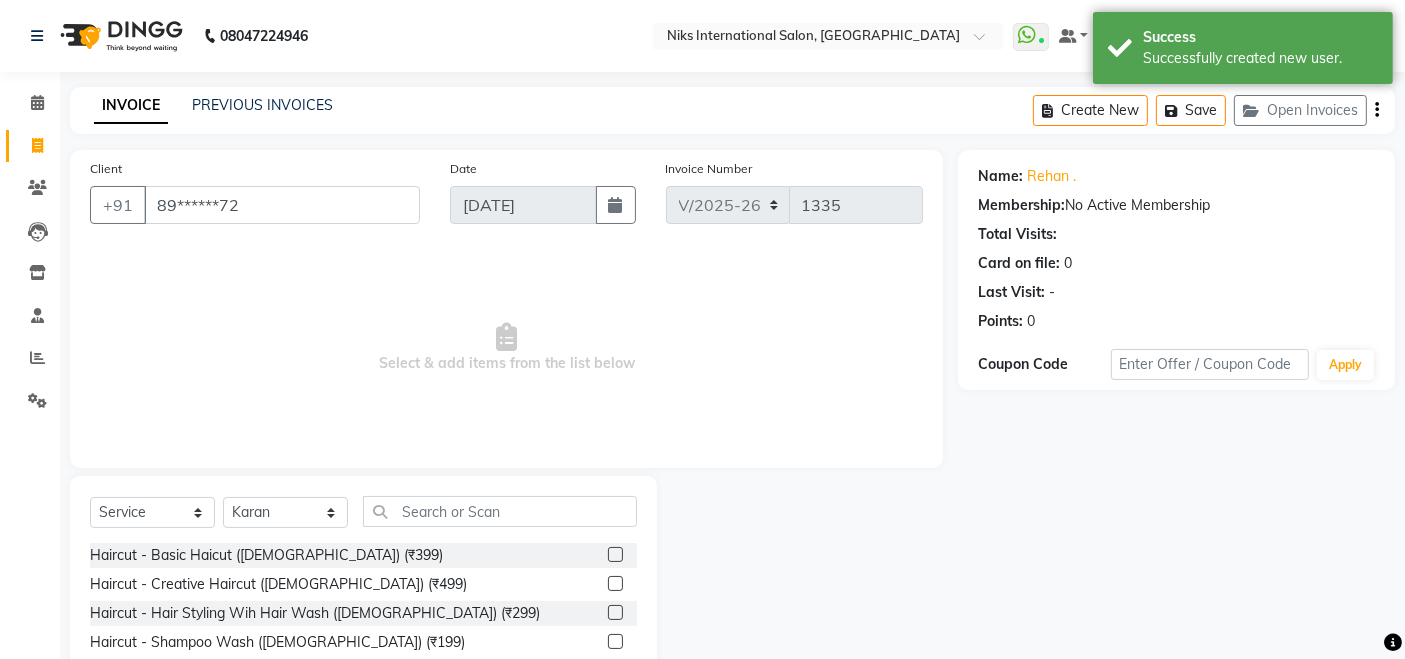 click 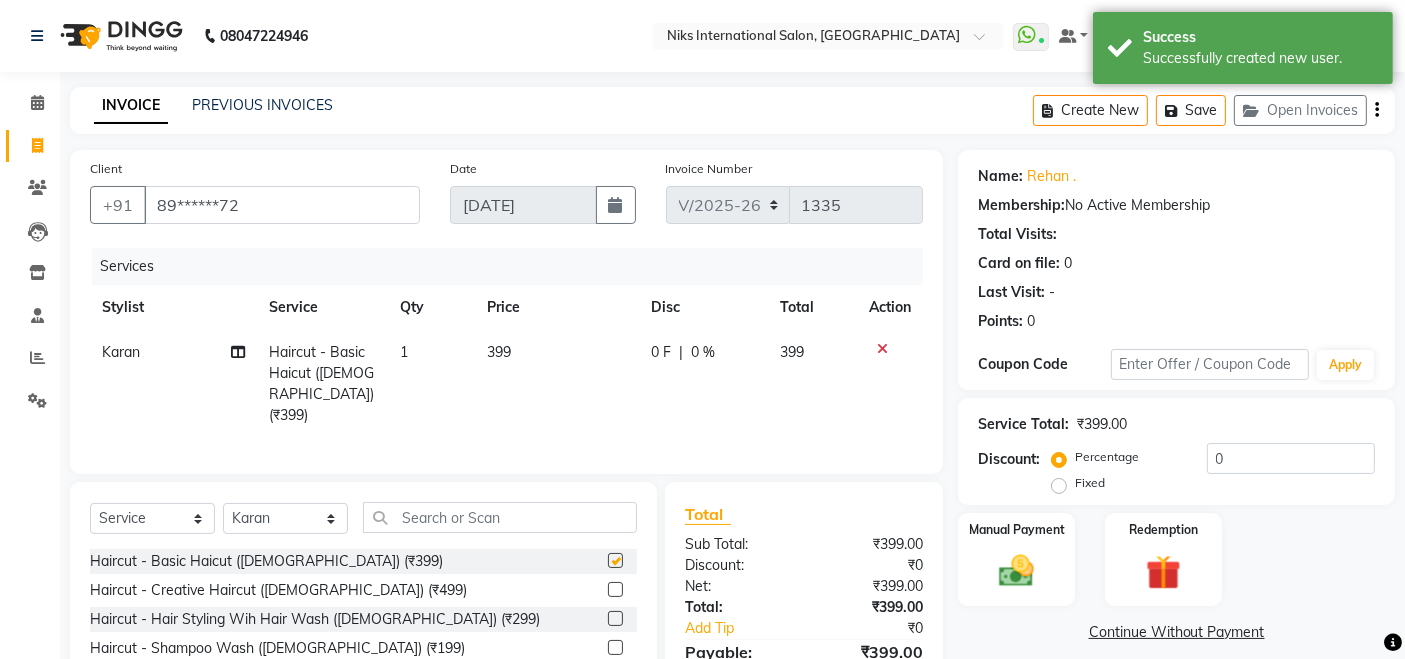 checkbox on "false" 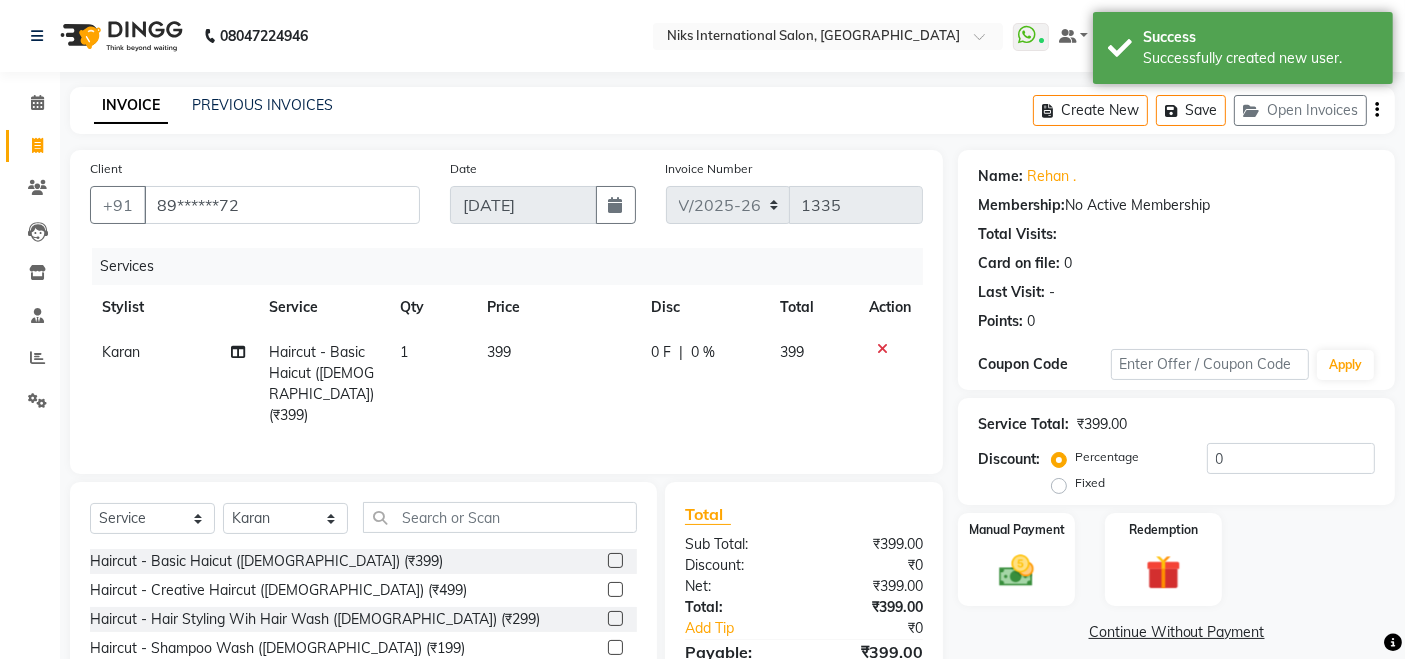 scroll, scrollTop: 143, scrollLeft: 0, axis: vertical 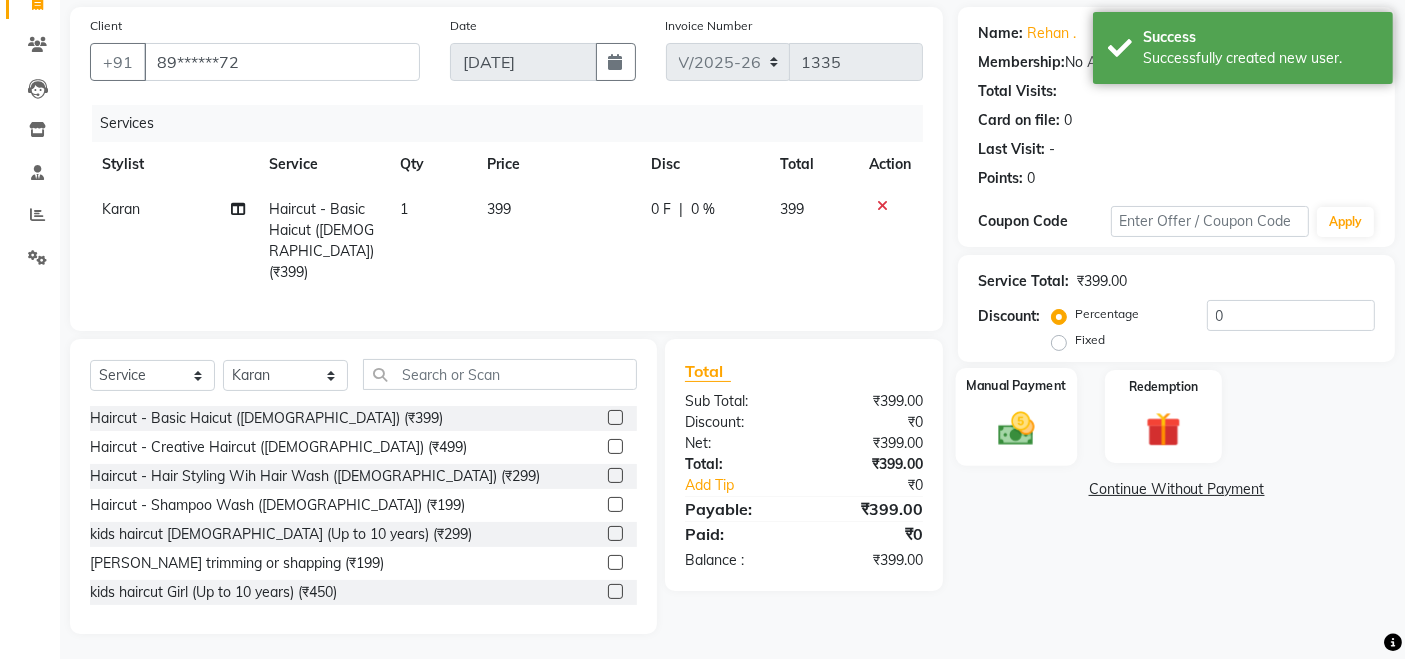 click 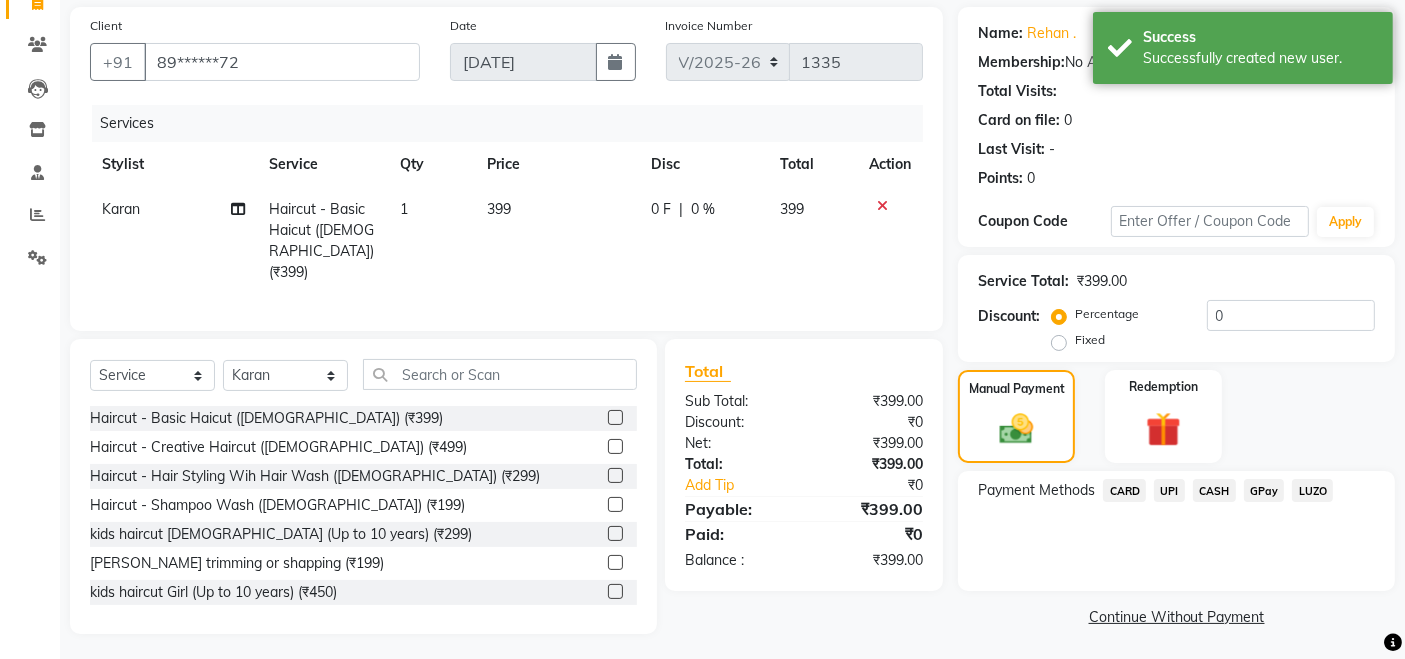click on "CARD" 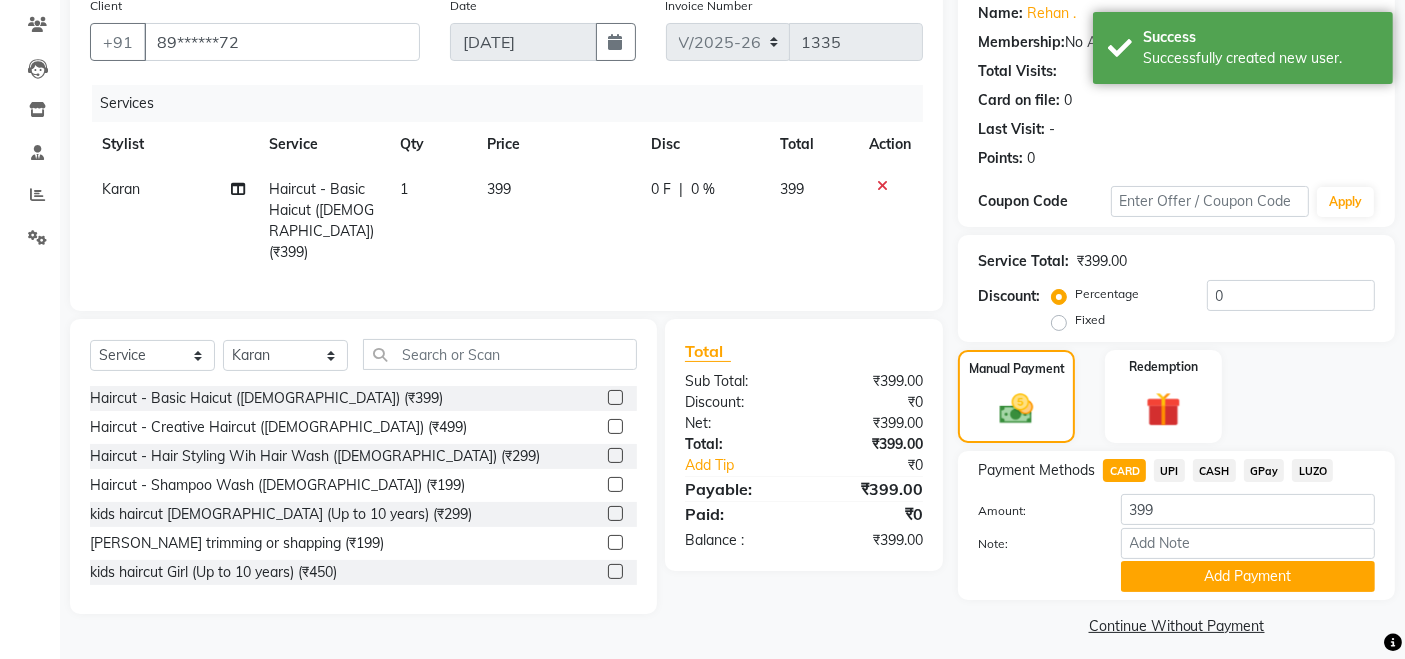 scroll, scrollTop: 174, scrollLeft: 0, axis: vertical 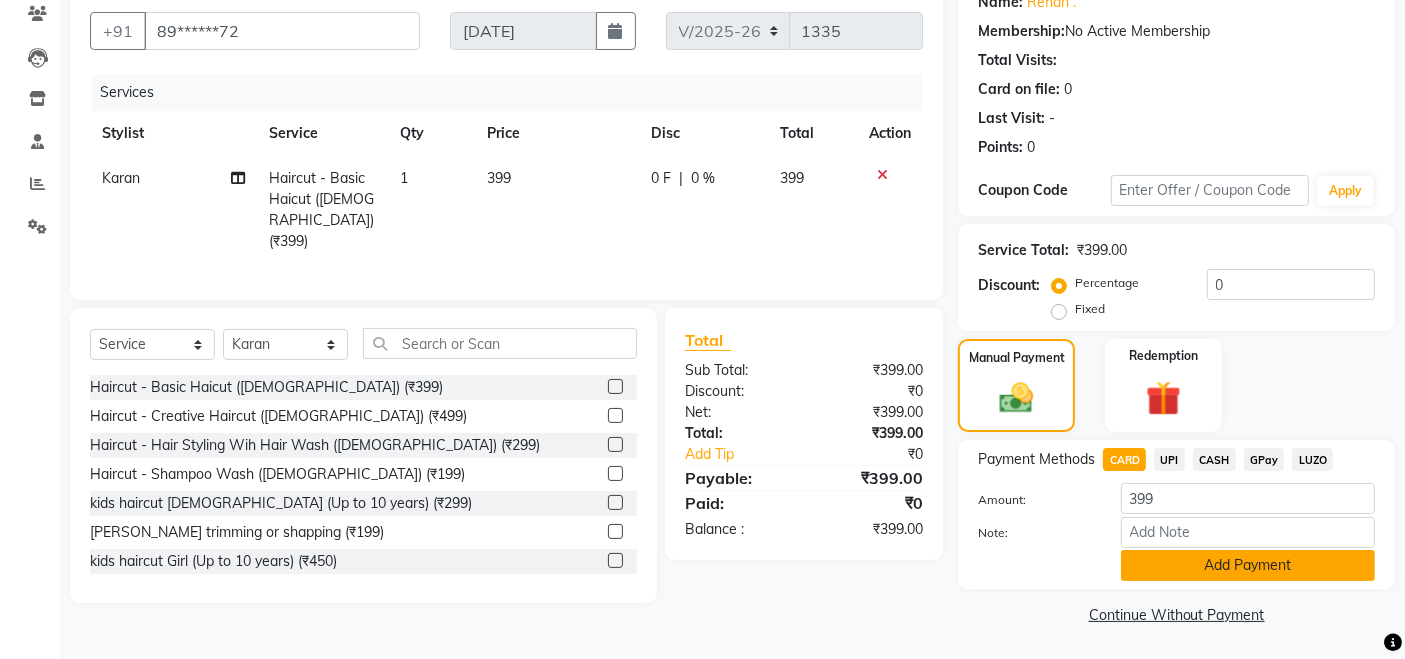 click on "Add Payment" 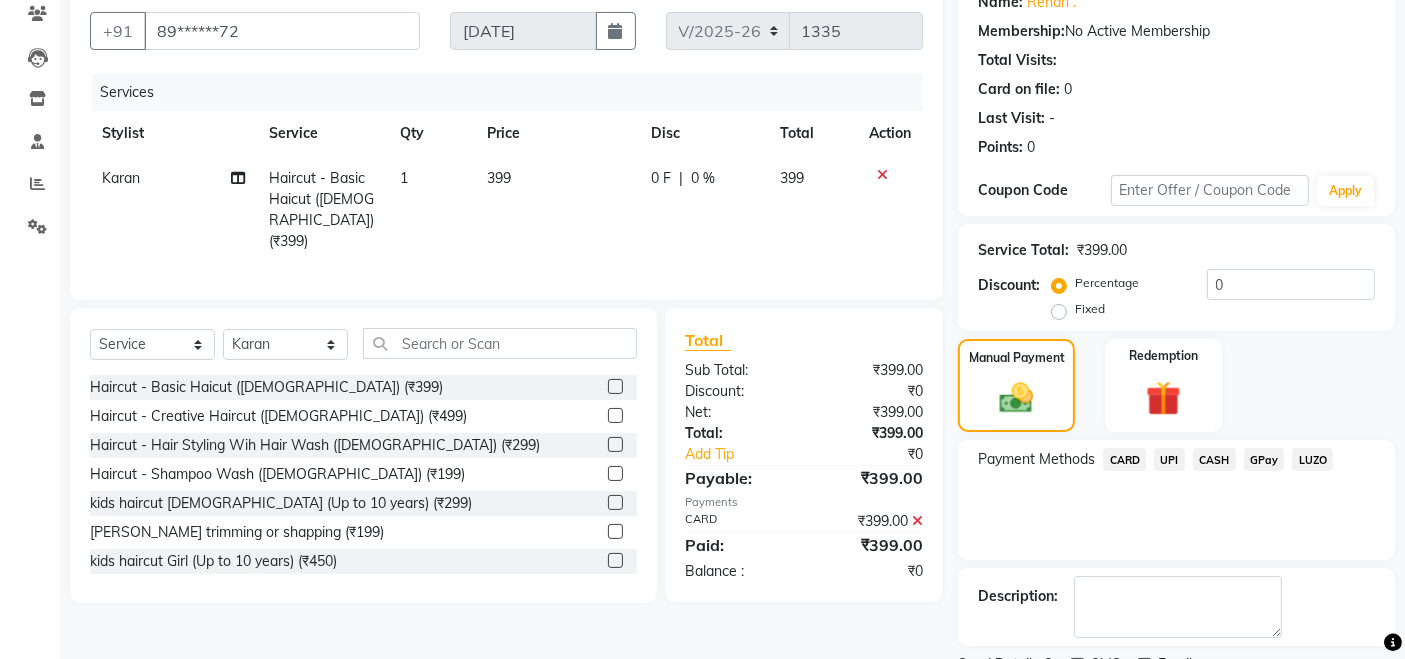 scroll, scrollTop: 257, scrollLeft: 0, axis: vertical 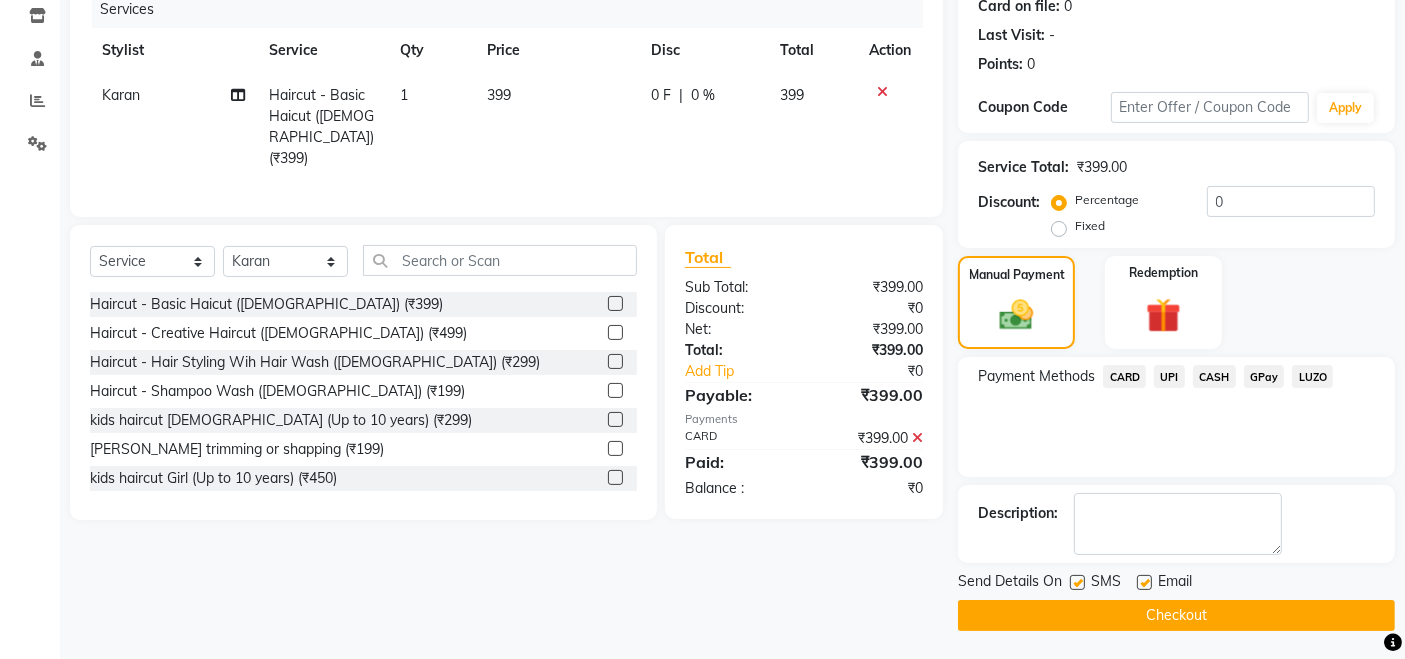 click on "Checkout" 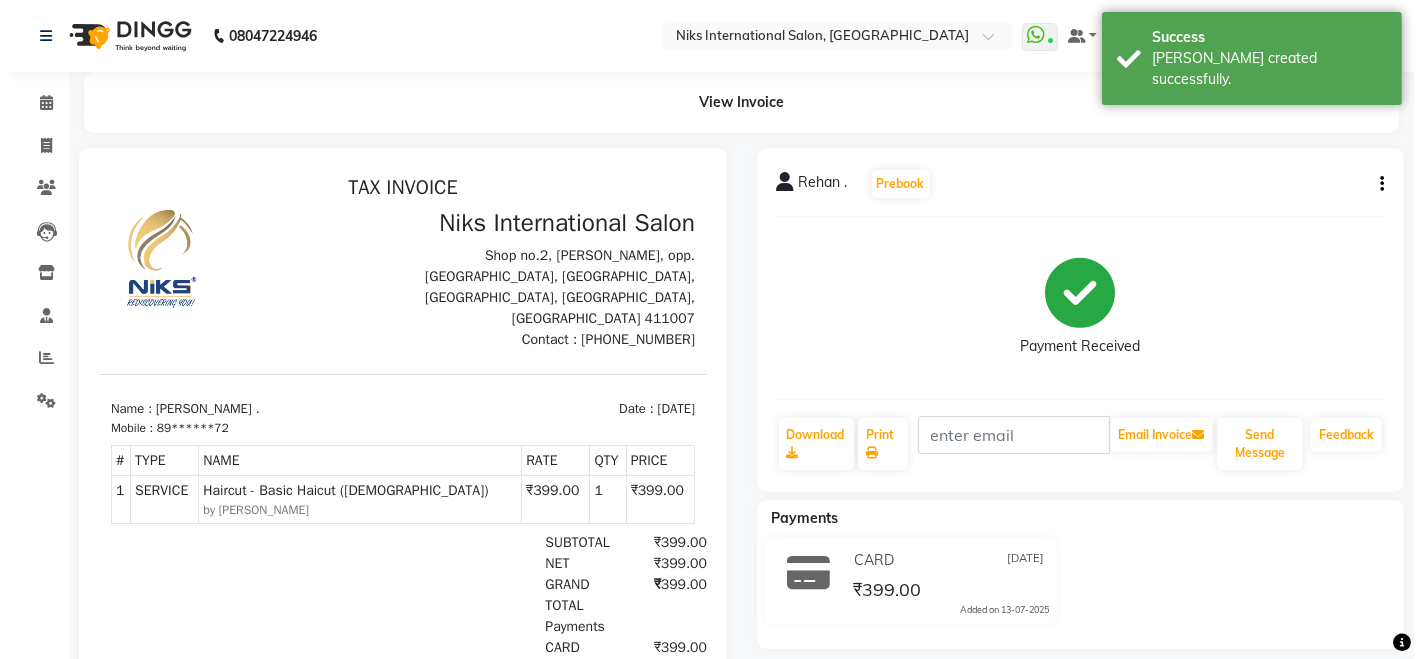scroll, scrollTop: 0, scrollLeft: 0, axis: both 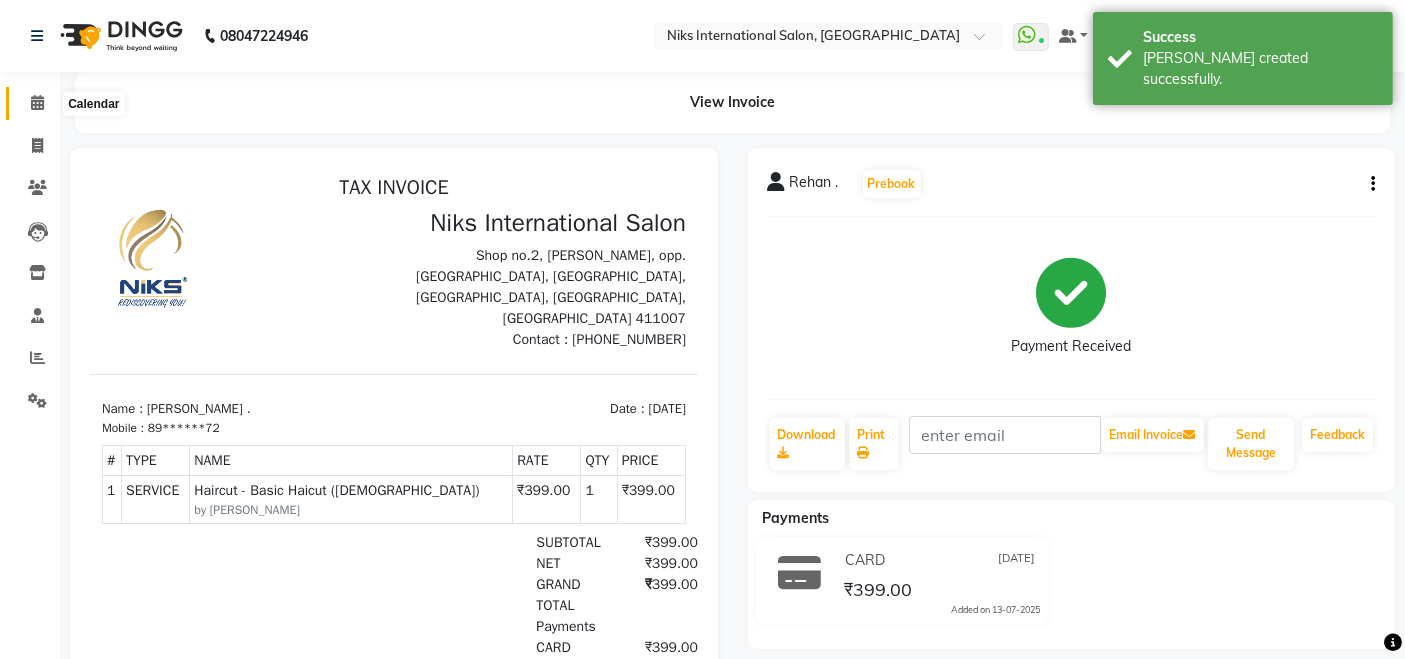 click 